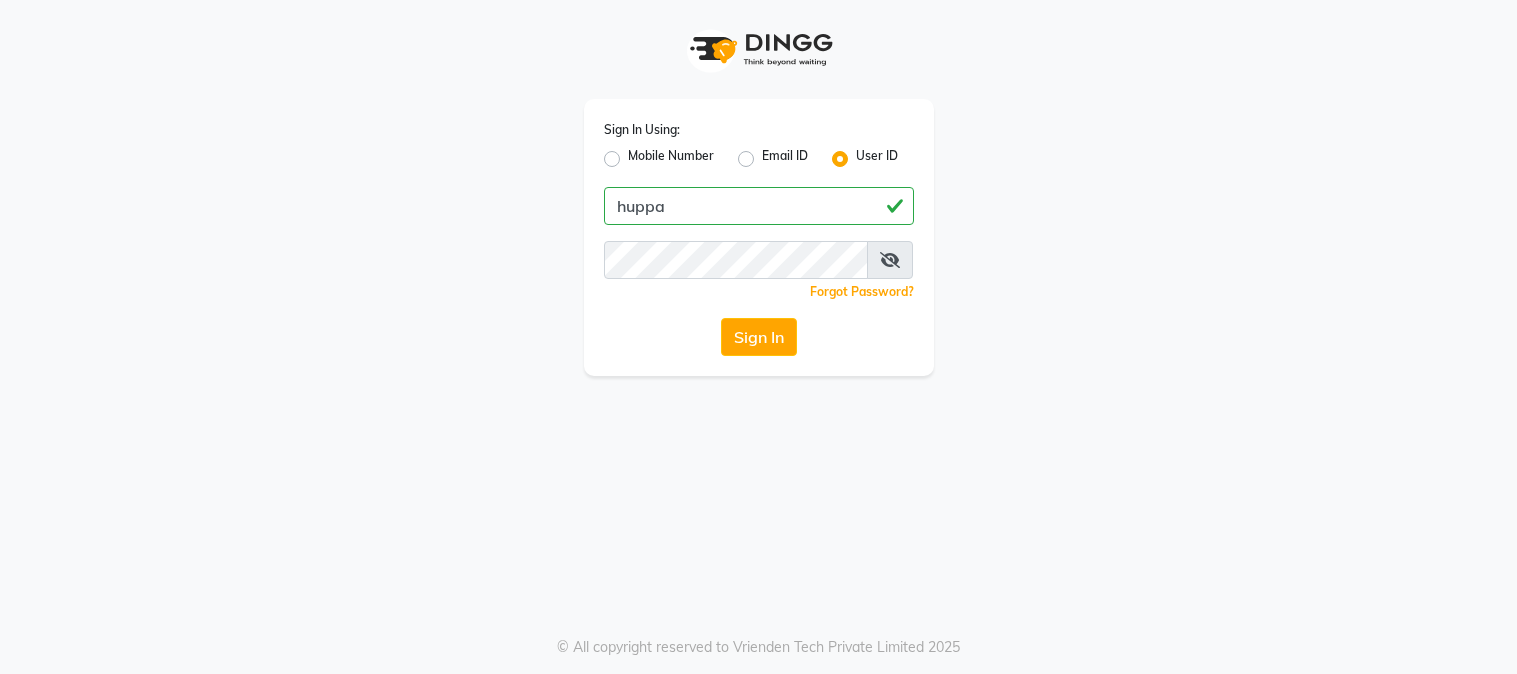 scroll, scrollTop: 0, scrollLeft: 0, axis: both 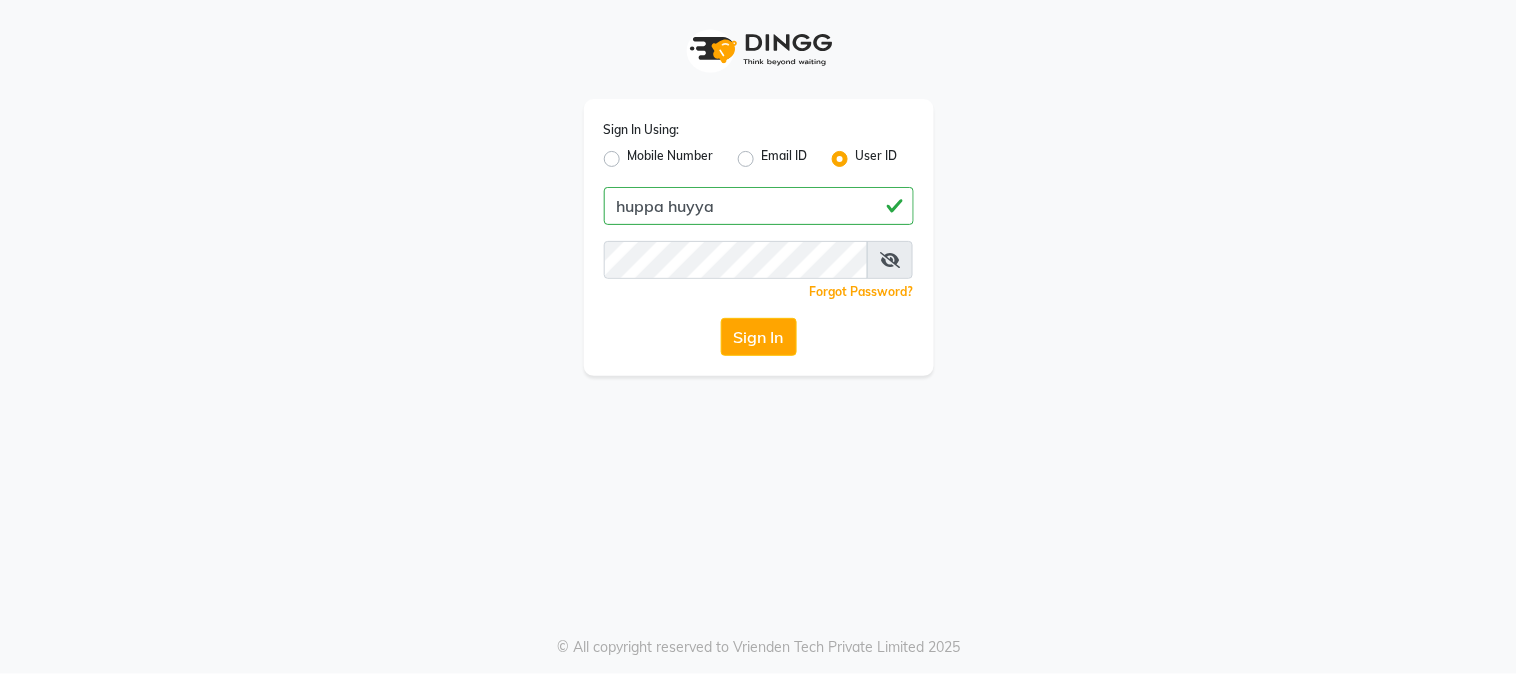 type on "huppa huyya" 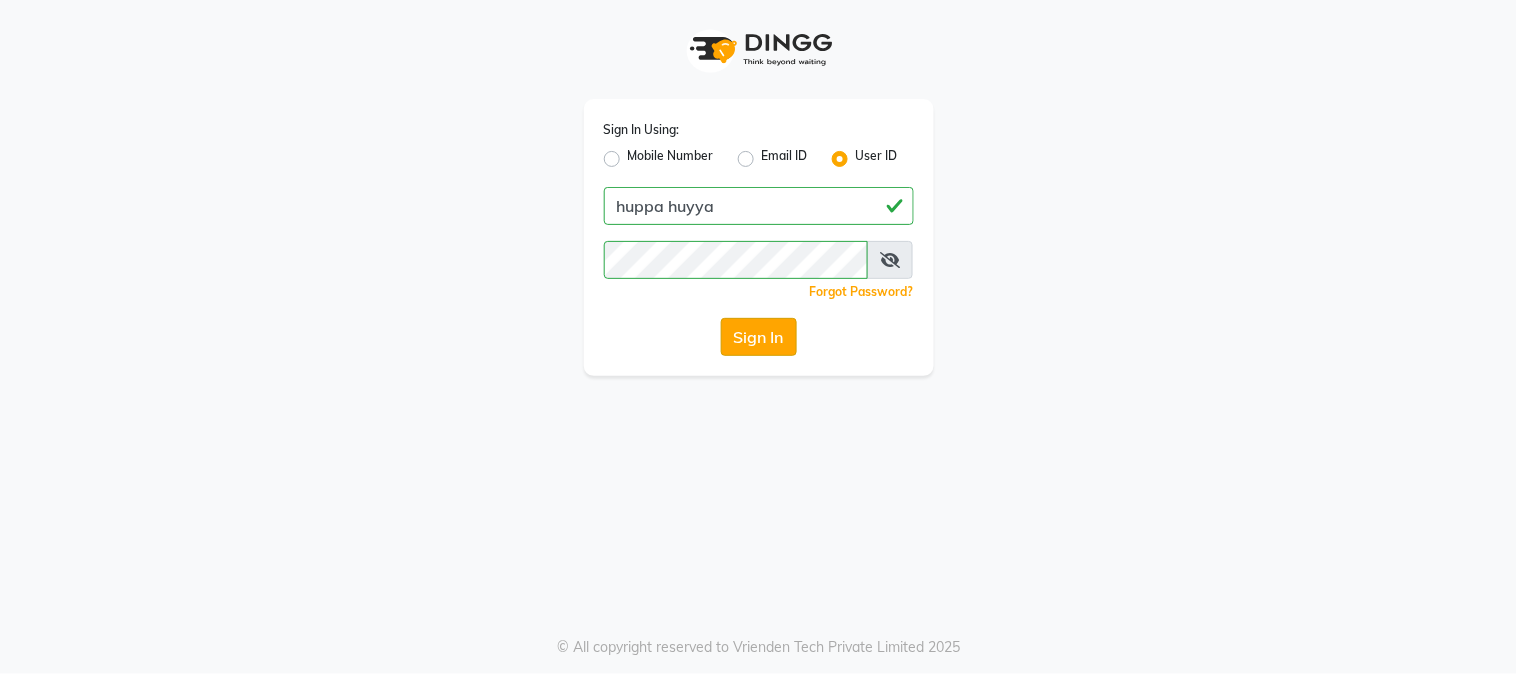 click on "Sign In" 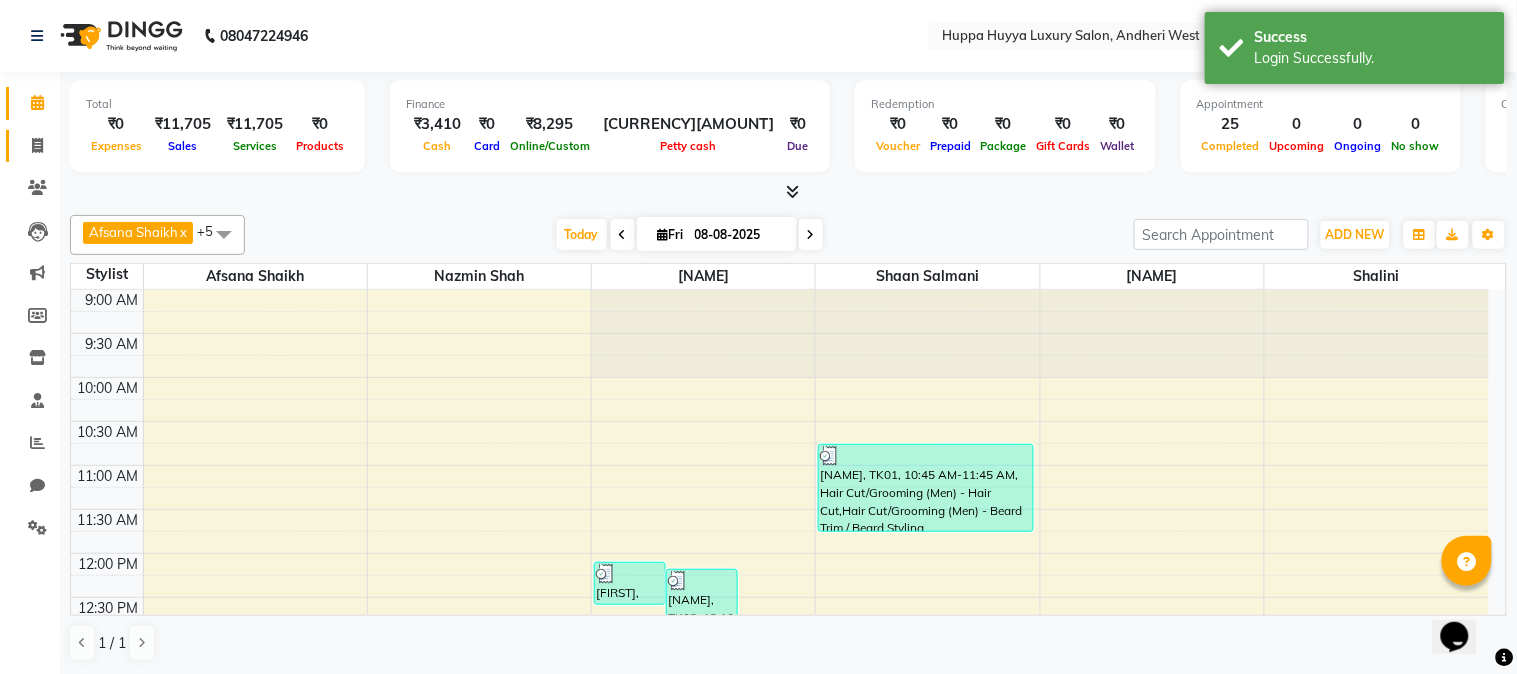 scroll, scrollTop: 0, scrollLeft: 0, axis: both 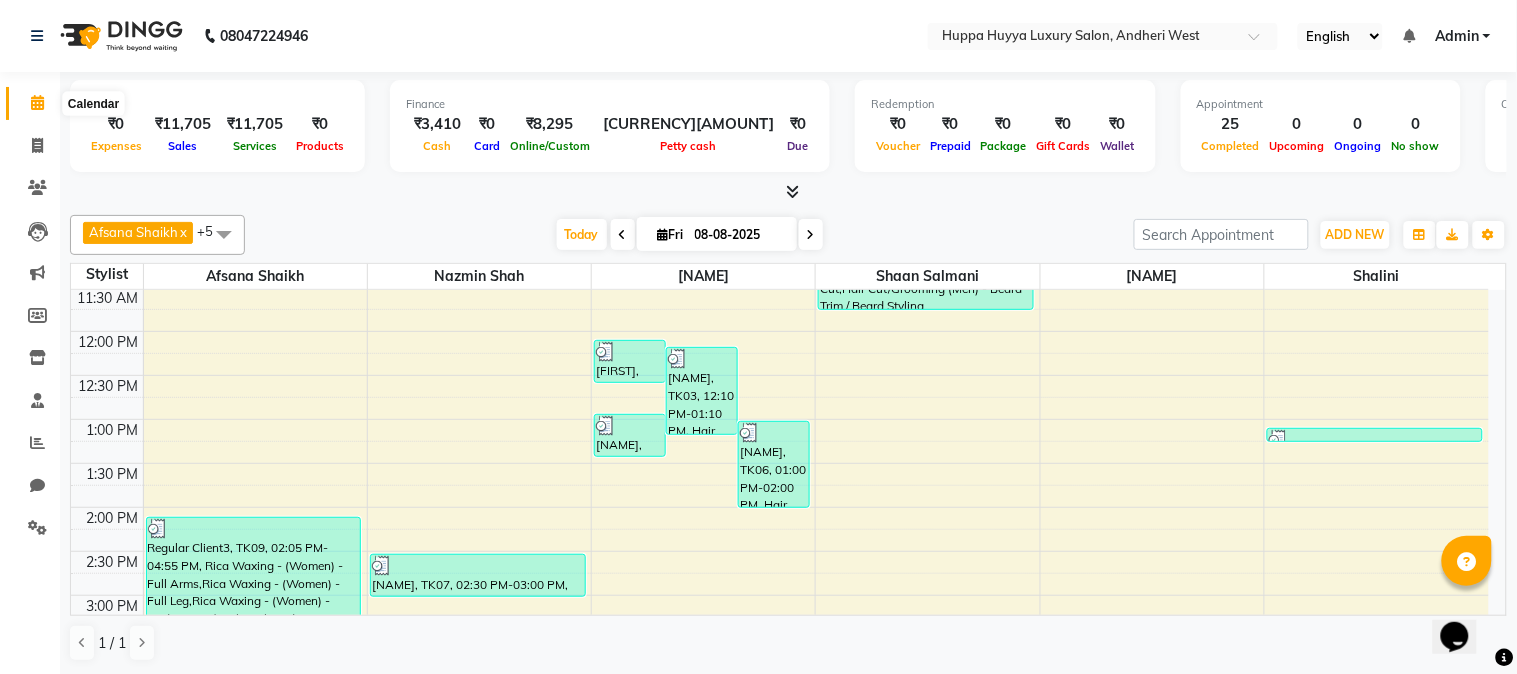 click 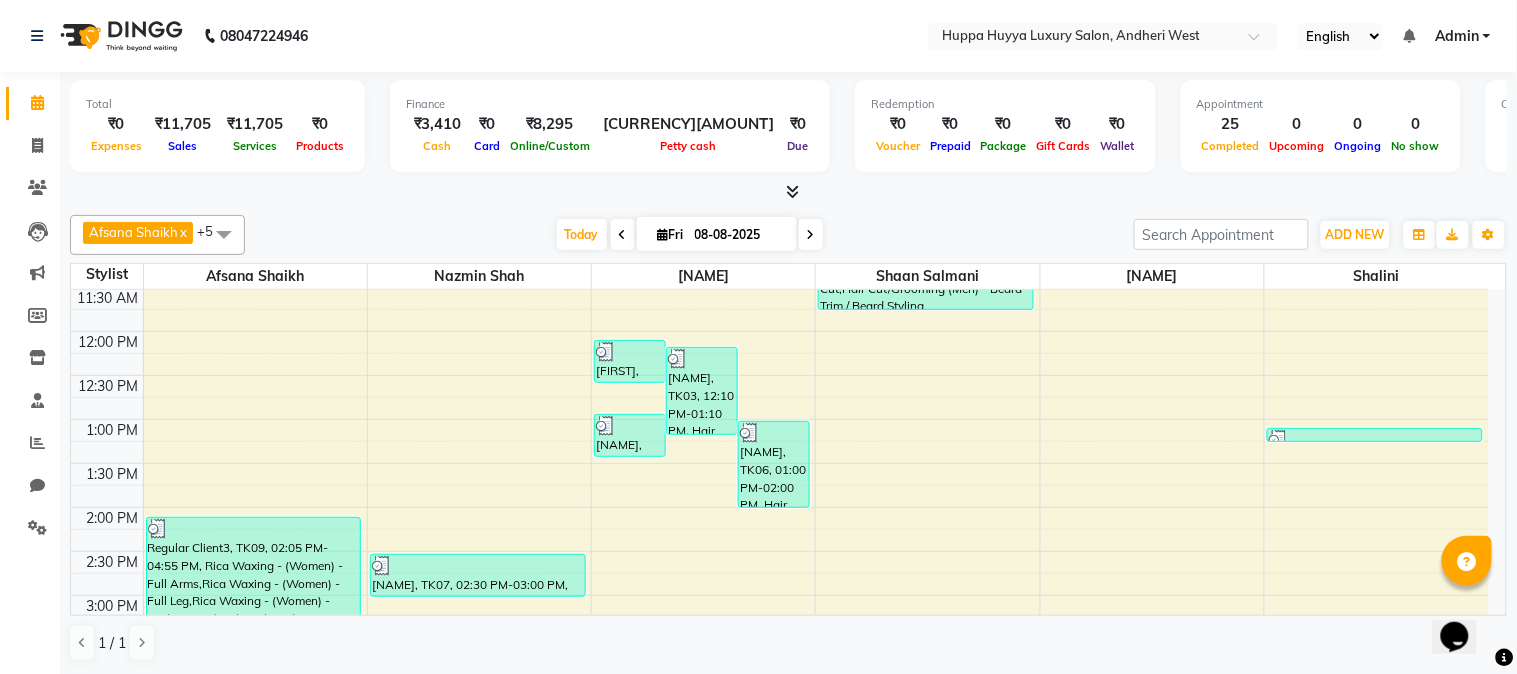 click on "Calendar" 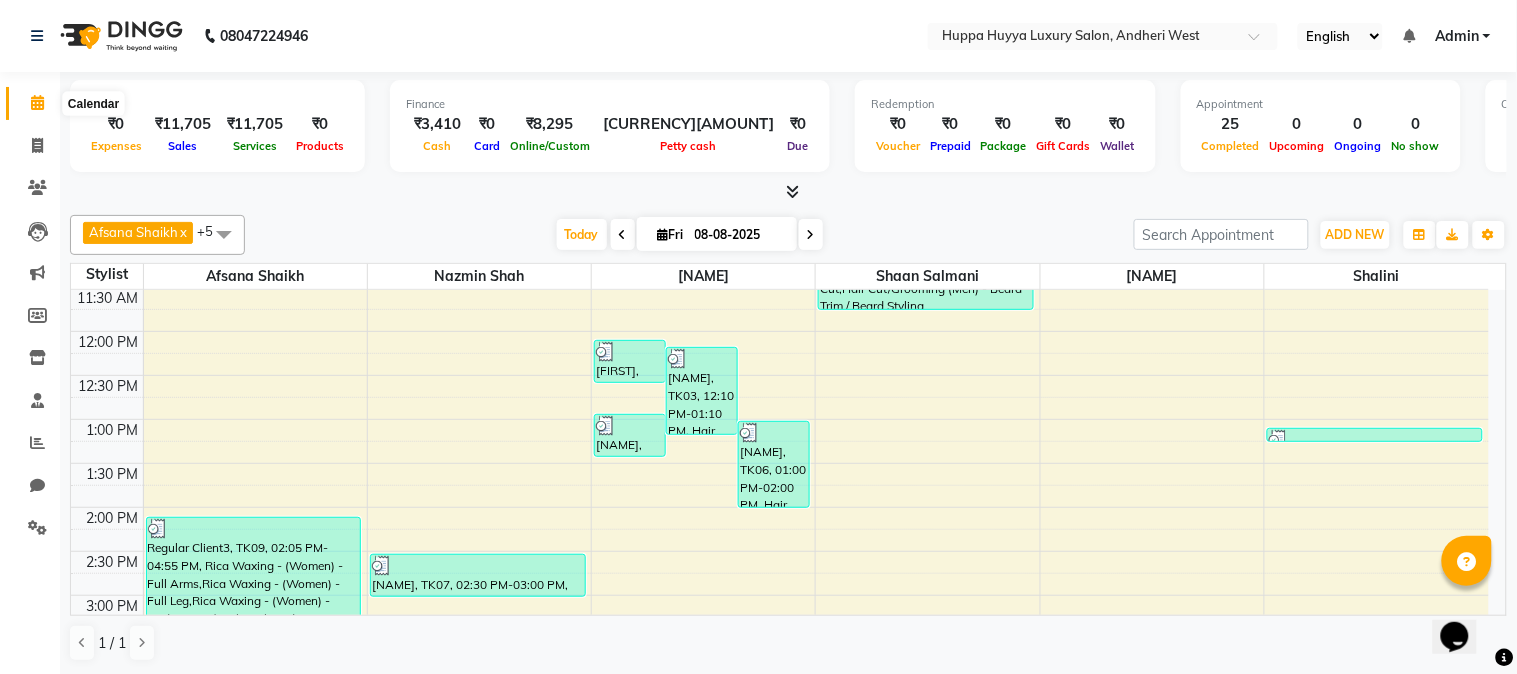 click 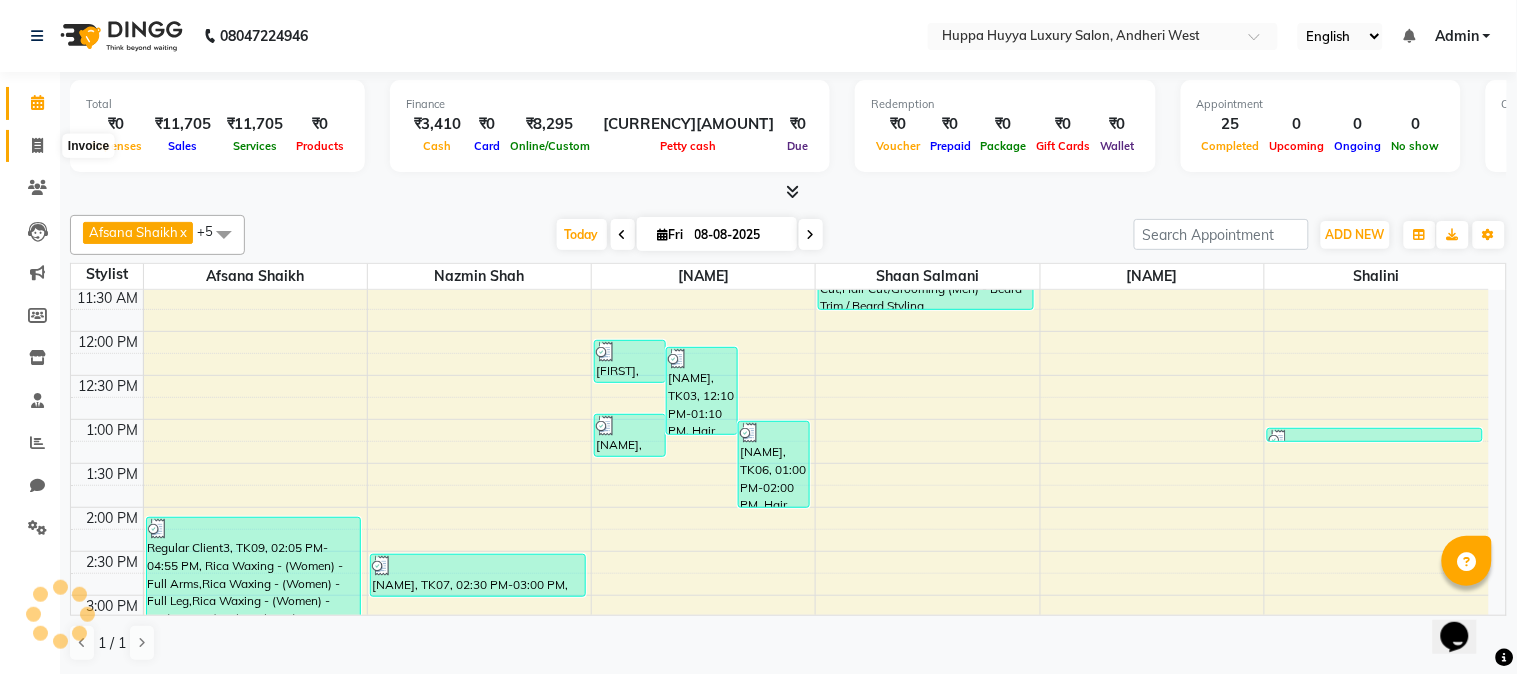 click 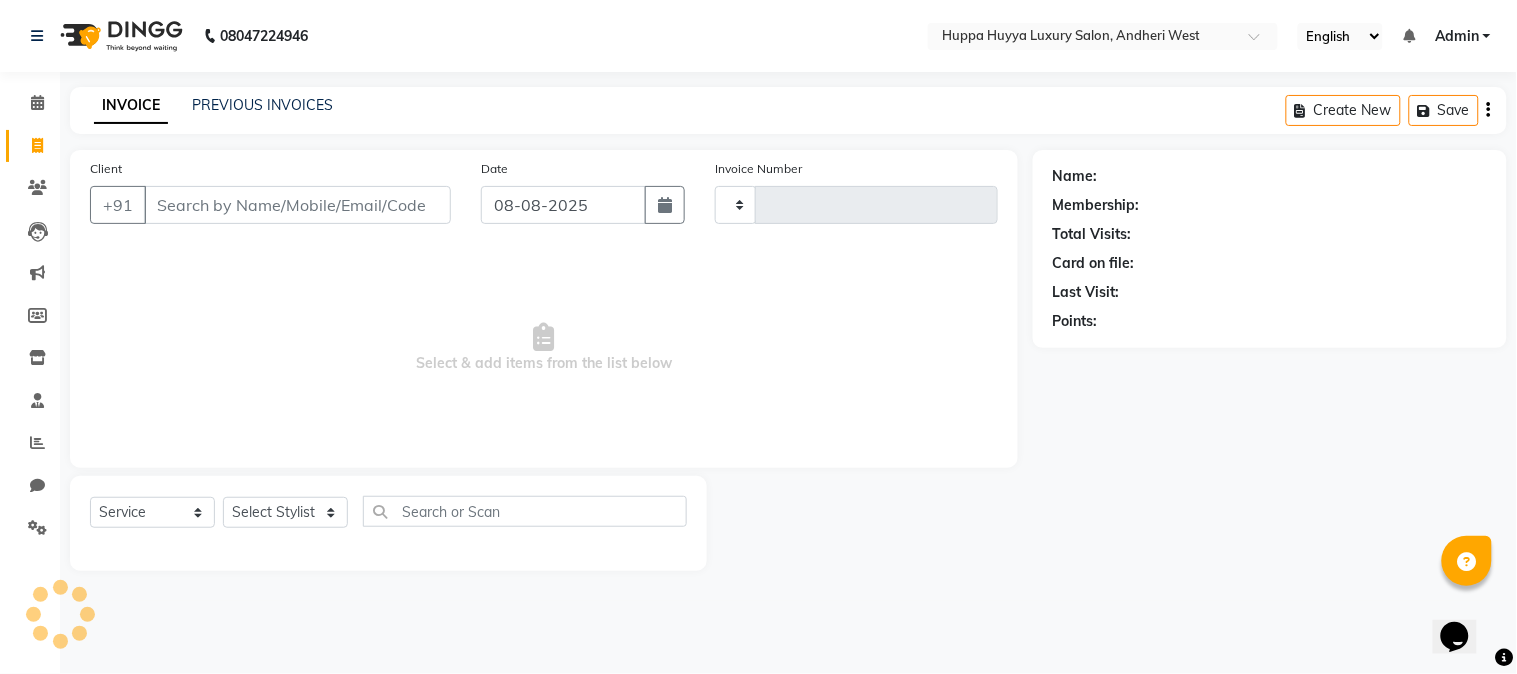 type on "1672" 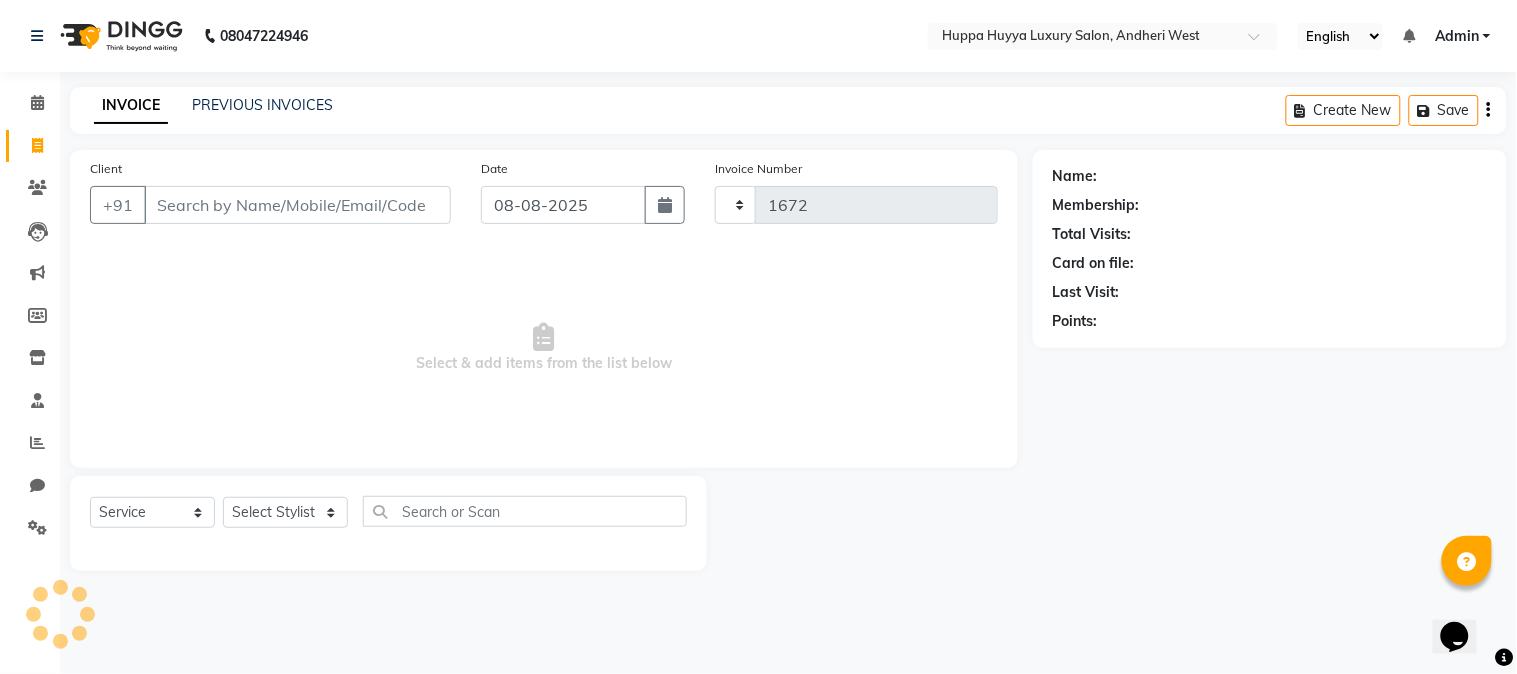 select on "7752" 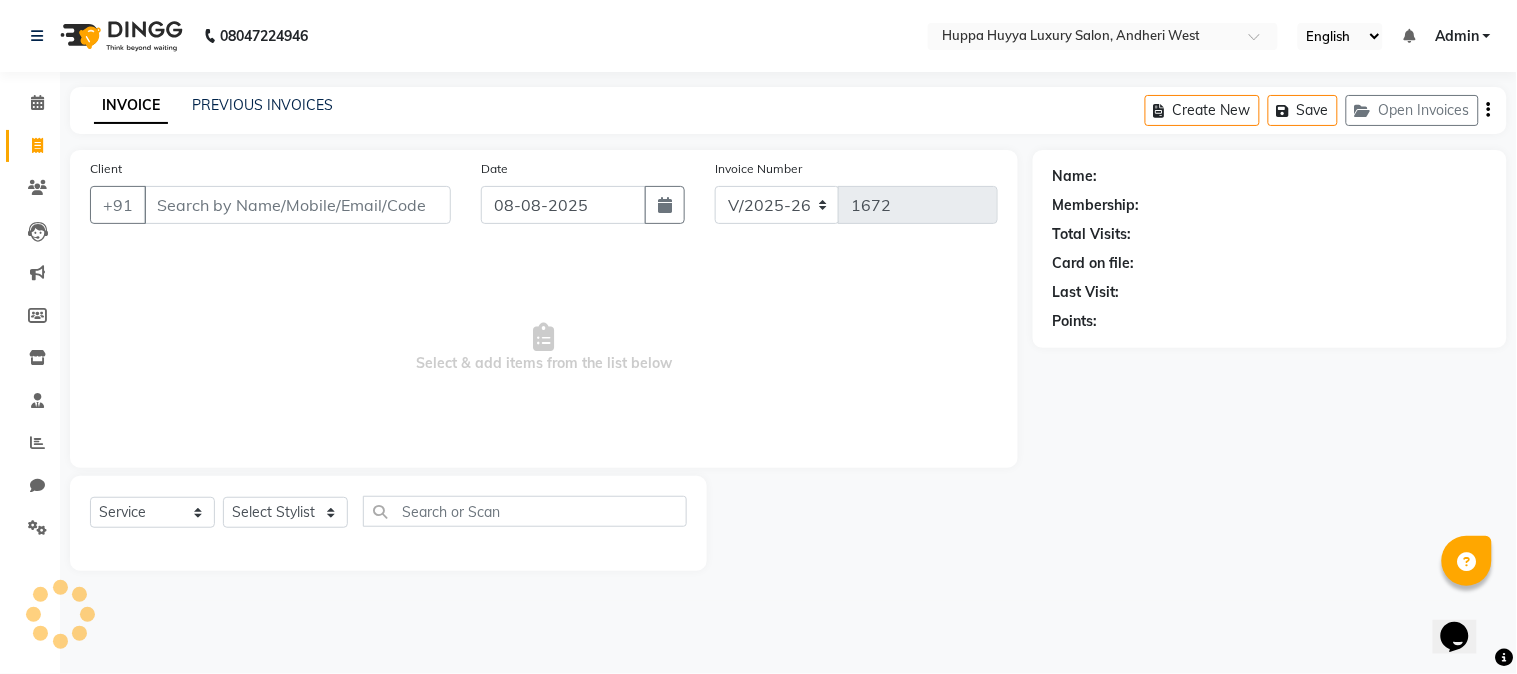 click on "Client" at bounding box center [297, 205] 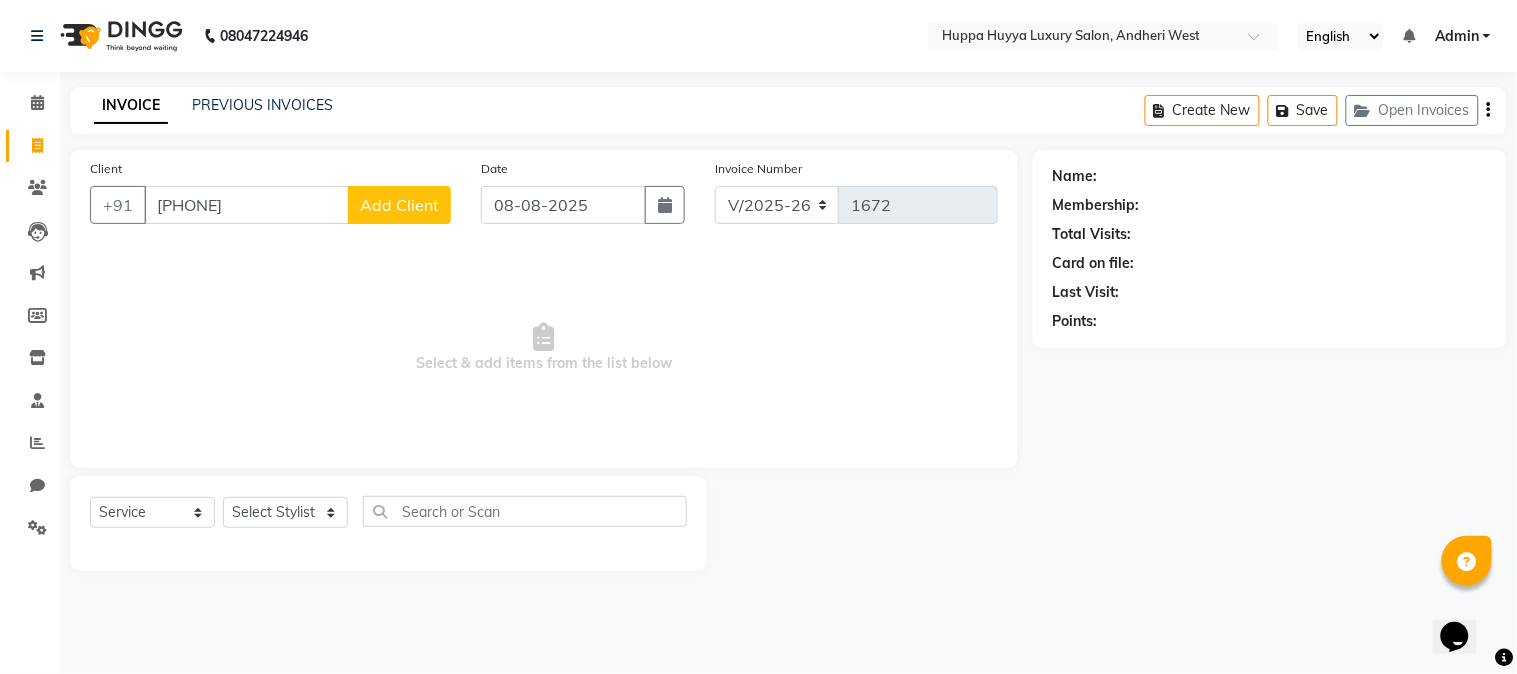 type on "[PHONE]" 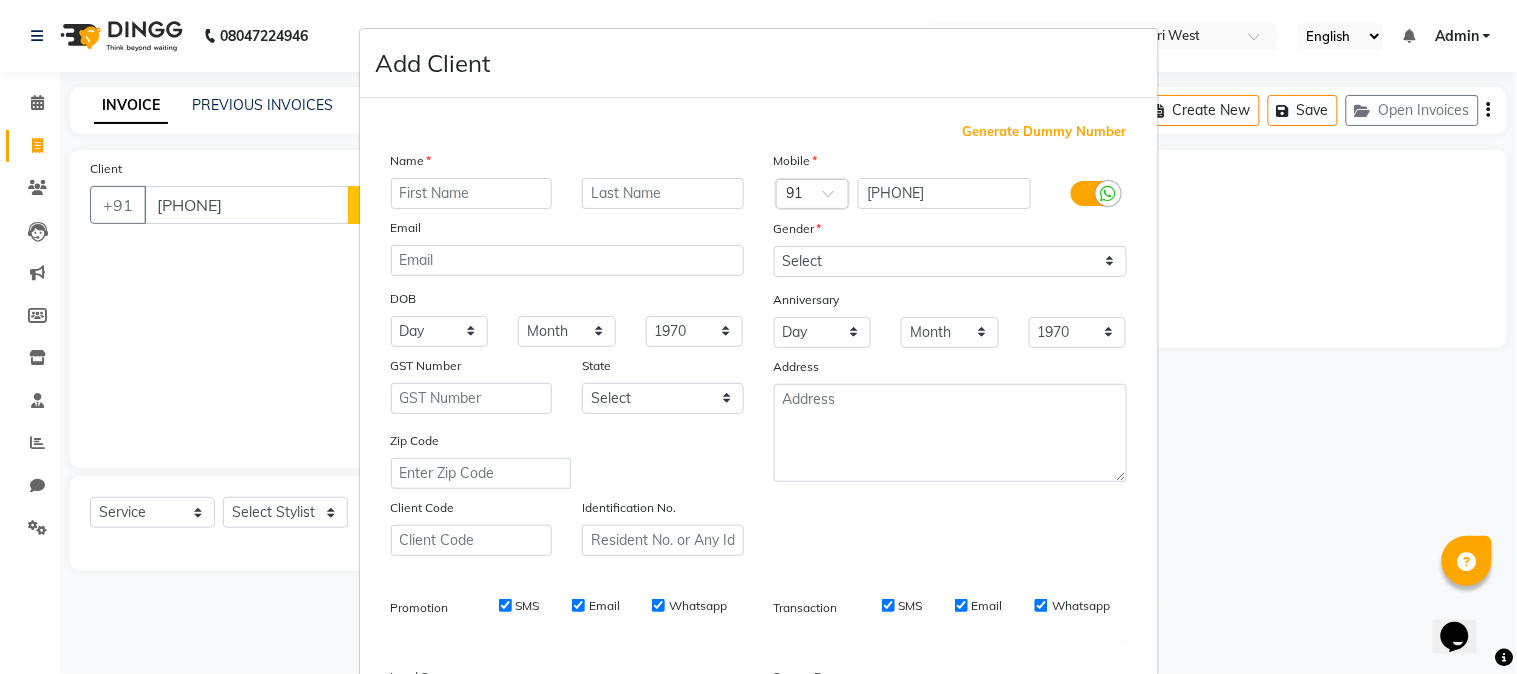 click at bounding box center (472, 193) 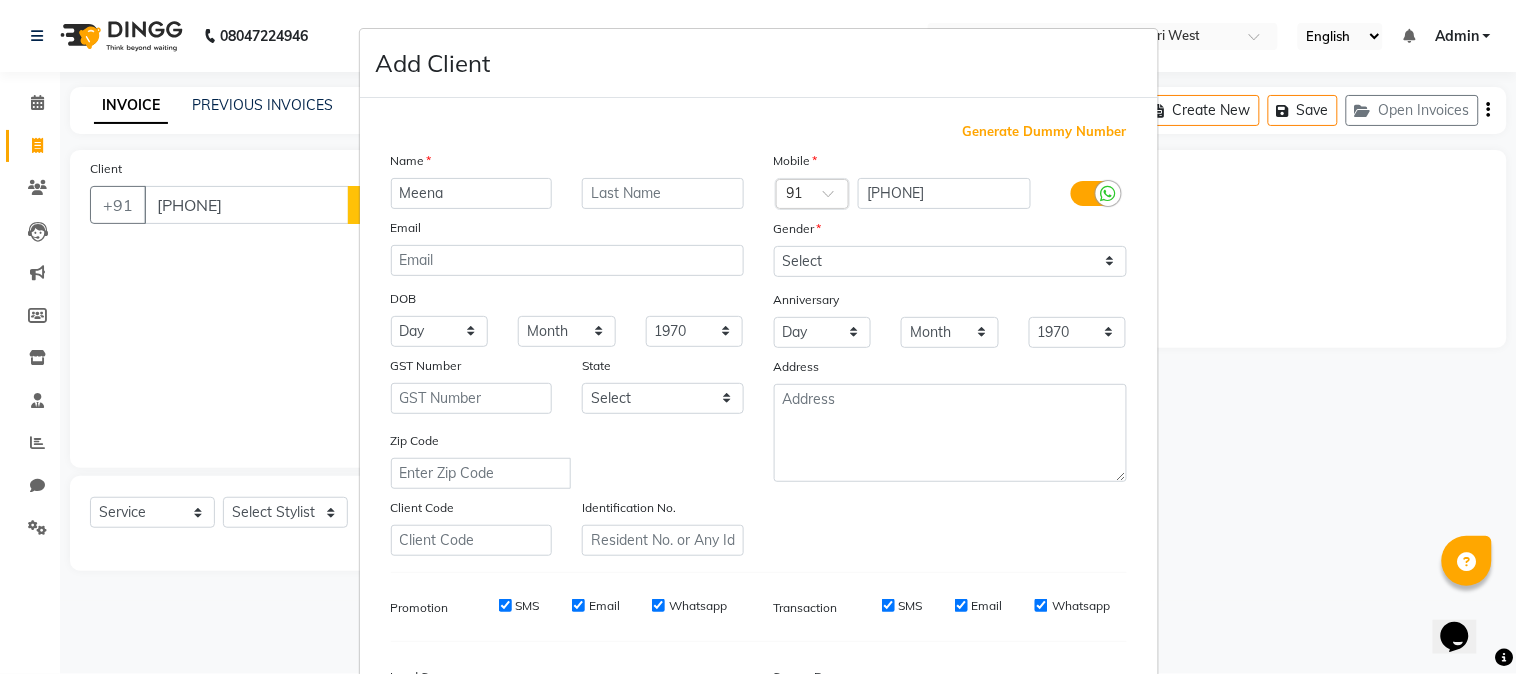 type on "Meena" 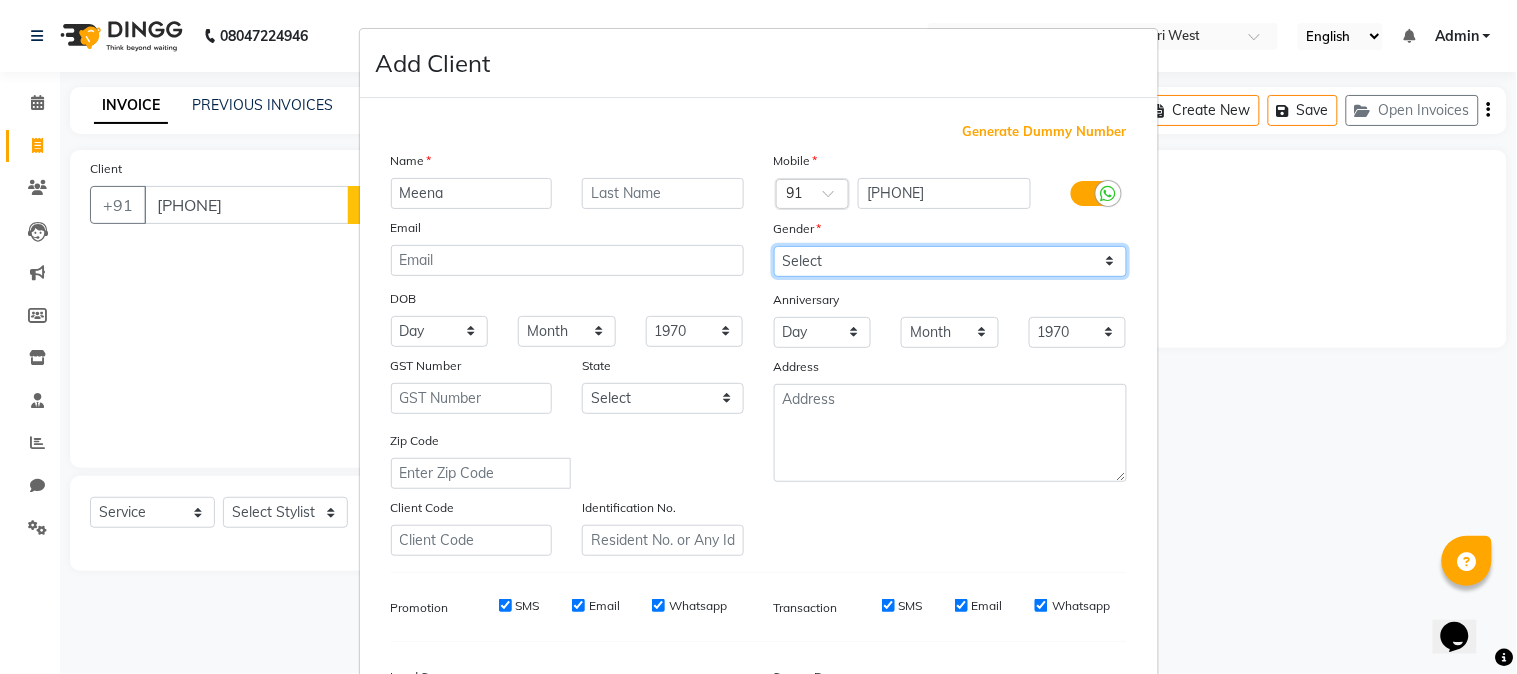 click on "Select Male Female Other Prefer Not To Say" at bounding box center (950, 261) 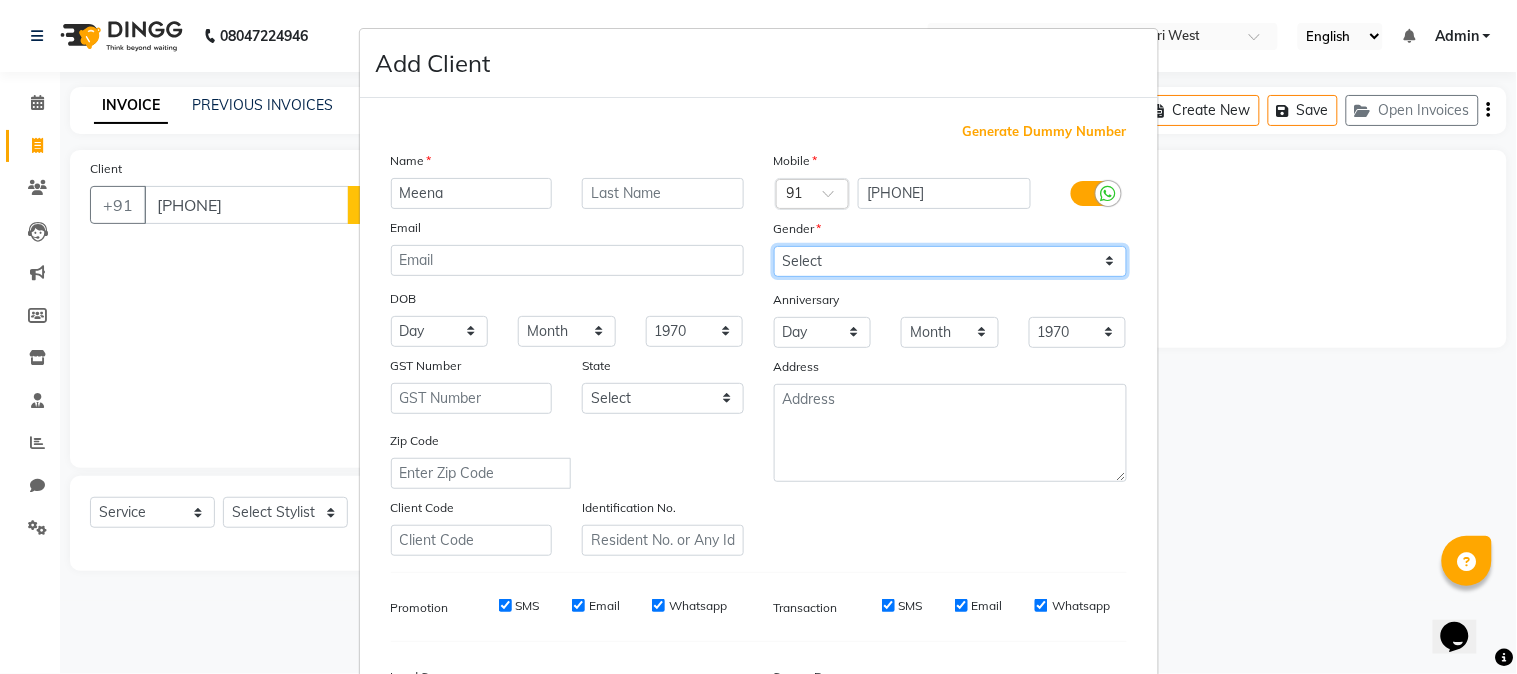 select on "female" 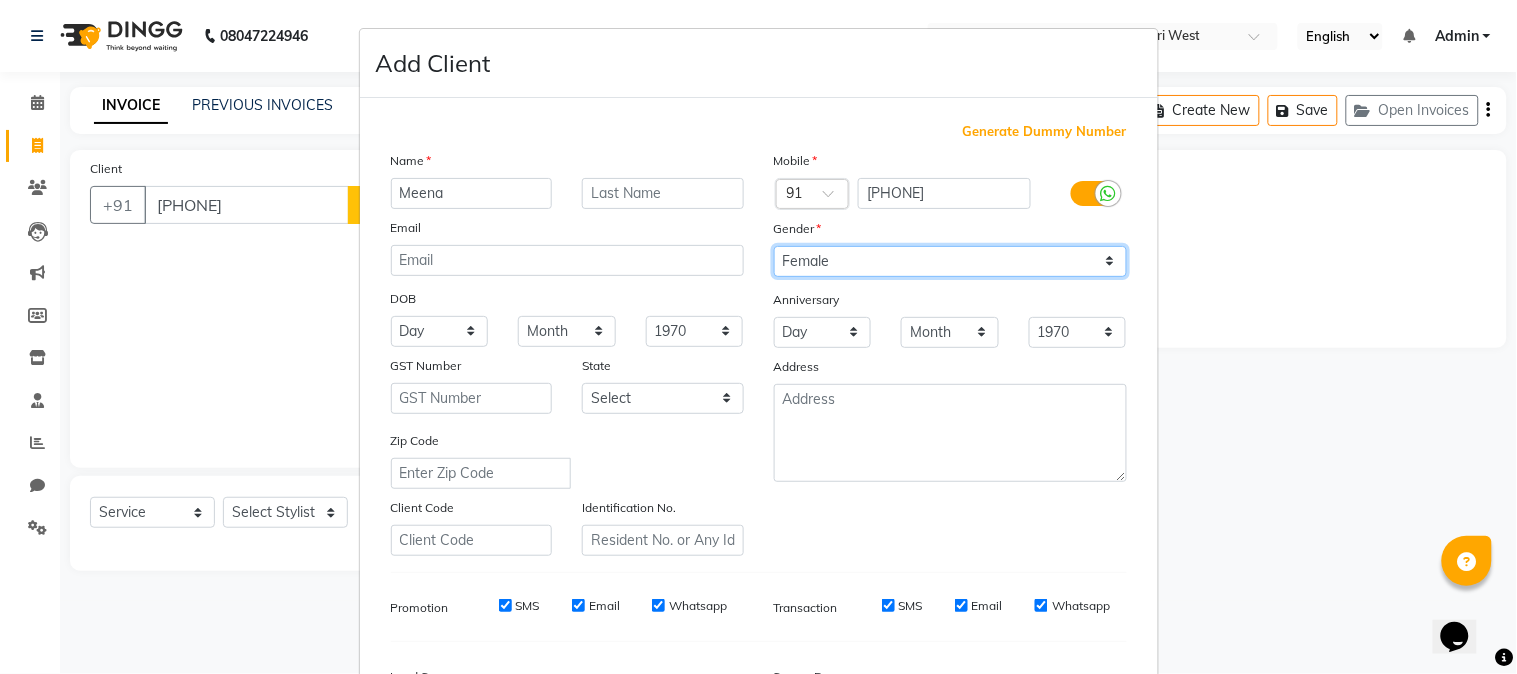click on "Select Male Female Other Prefer Not To Say" at bounding box center (950, 261) 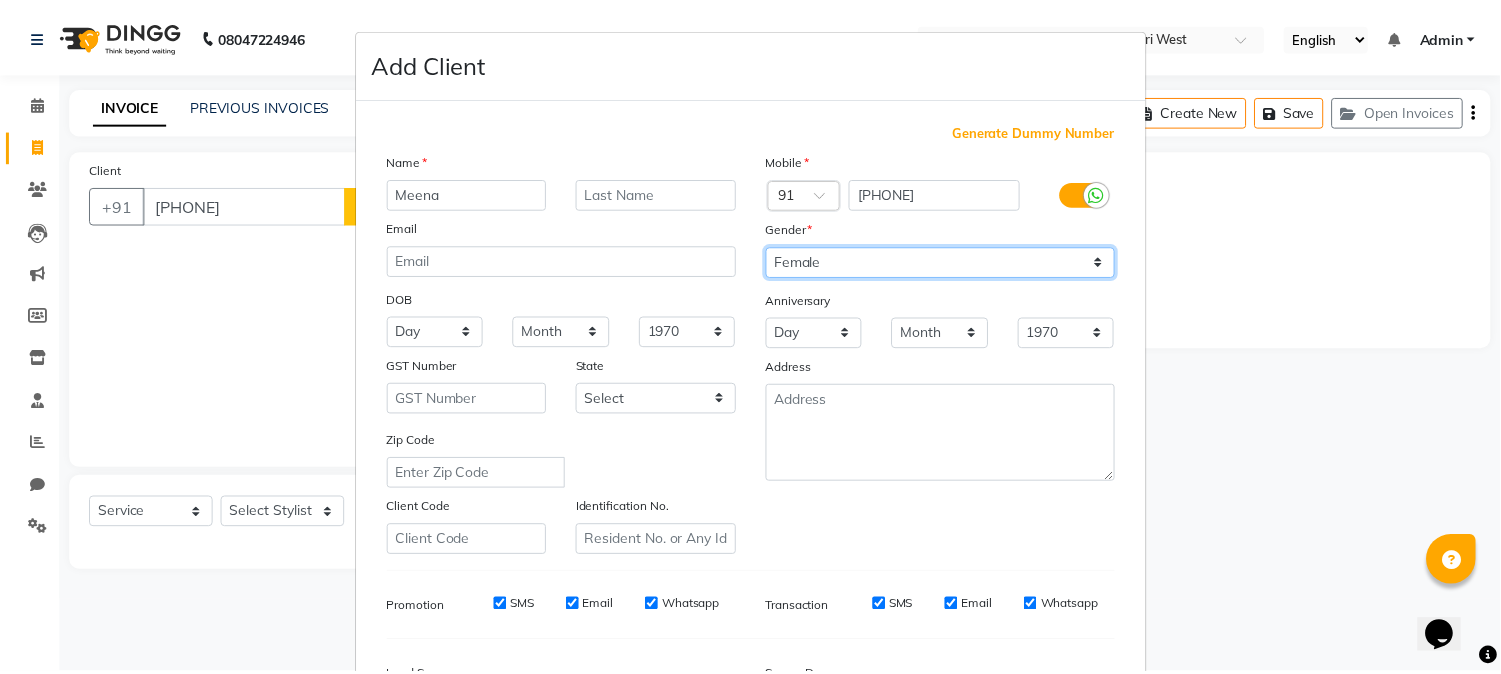 scroll, scrollTop: 250, scrollLeft: 0, axis: vertical 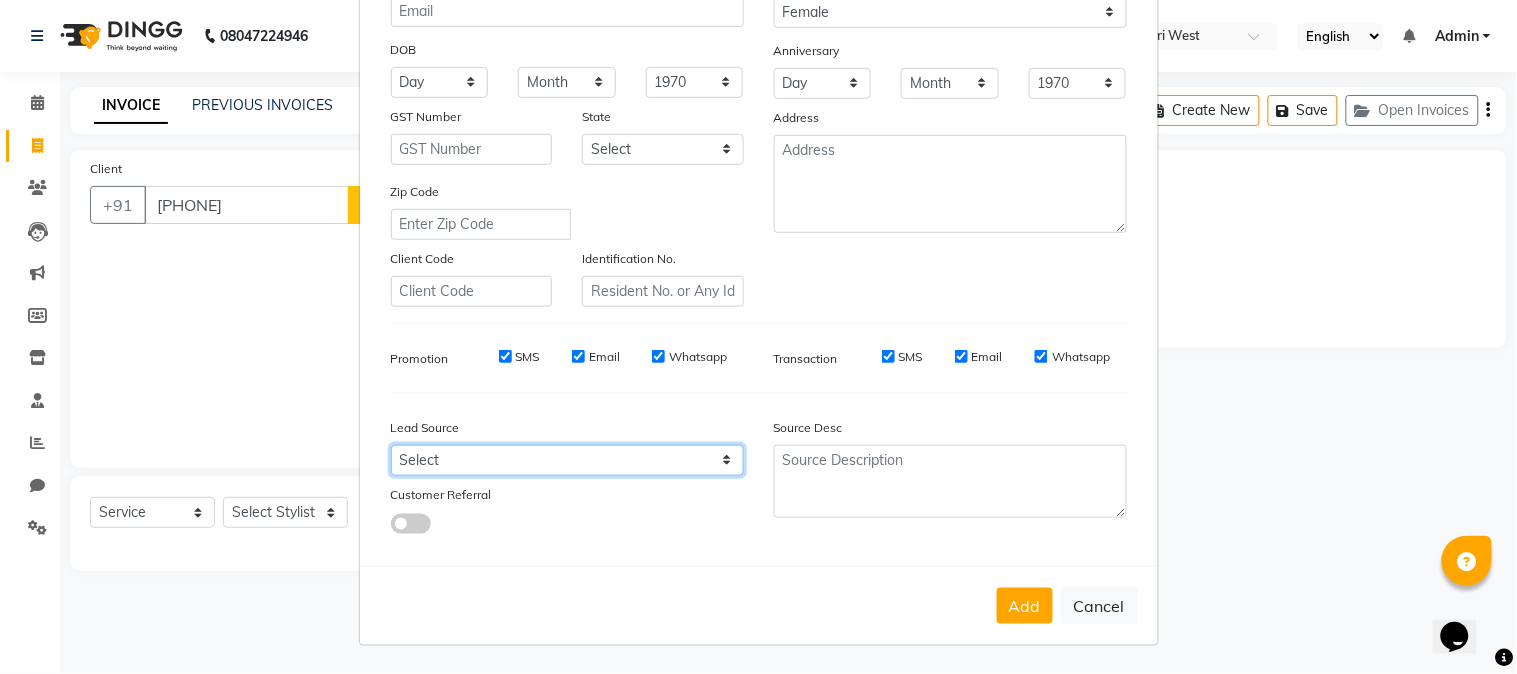 click on "Select Walk-in Referral Internet Friend Word of Mouth Advertisement Facebook JustDial Google Other" at bounding box center [567, 460] 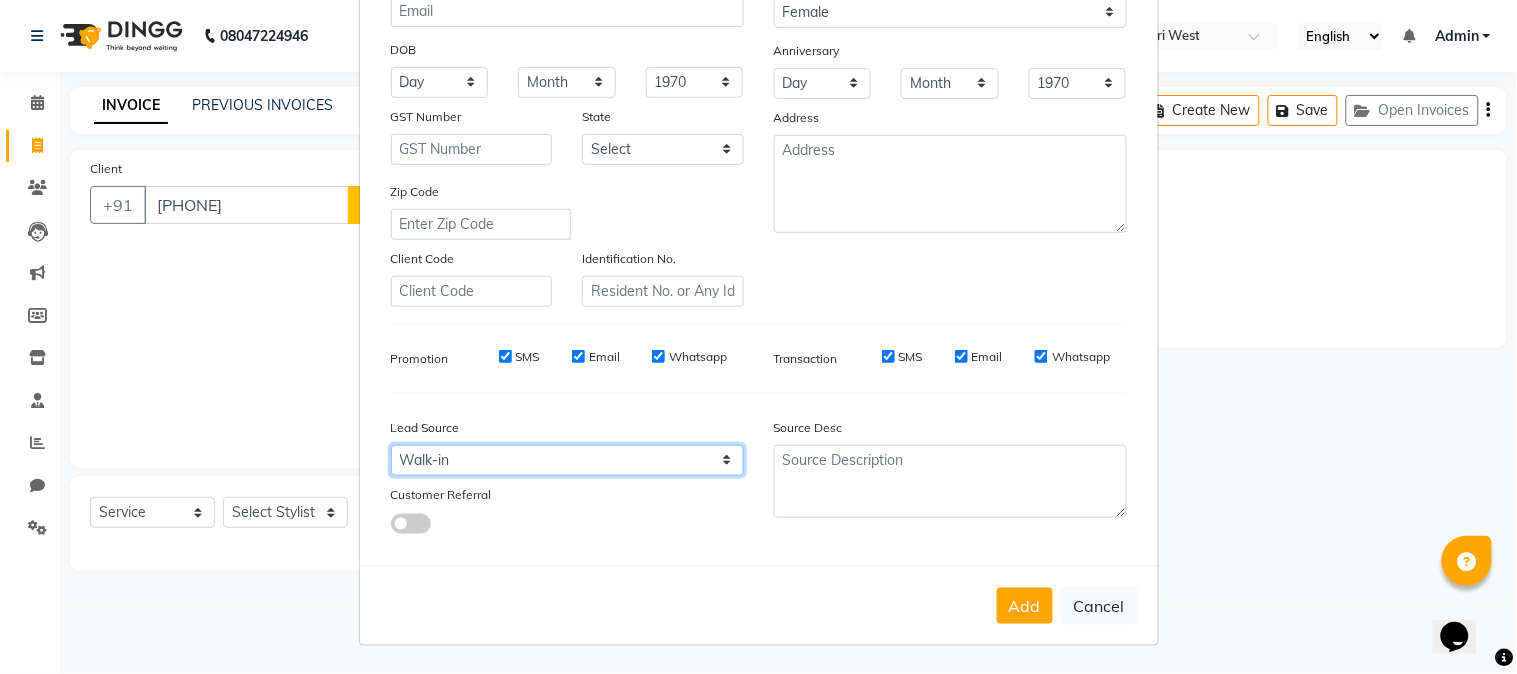 click on "Select Walk-in Referral Internet Friend Word of Mouth Advertisement Facebook JustDial Google Other" at bounding box center [567, 460] 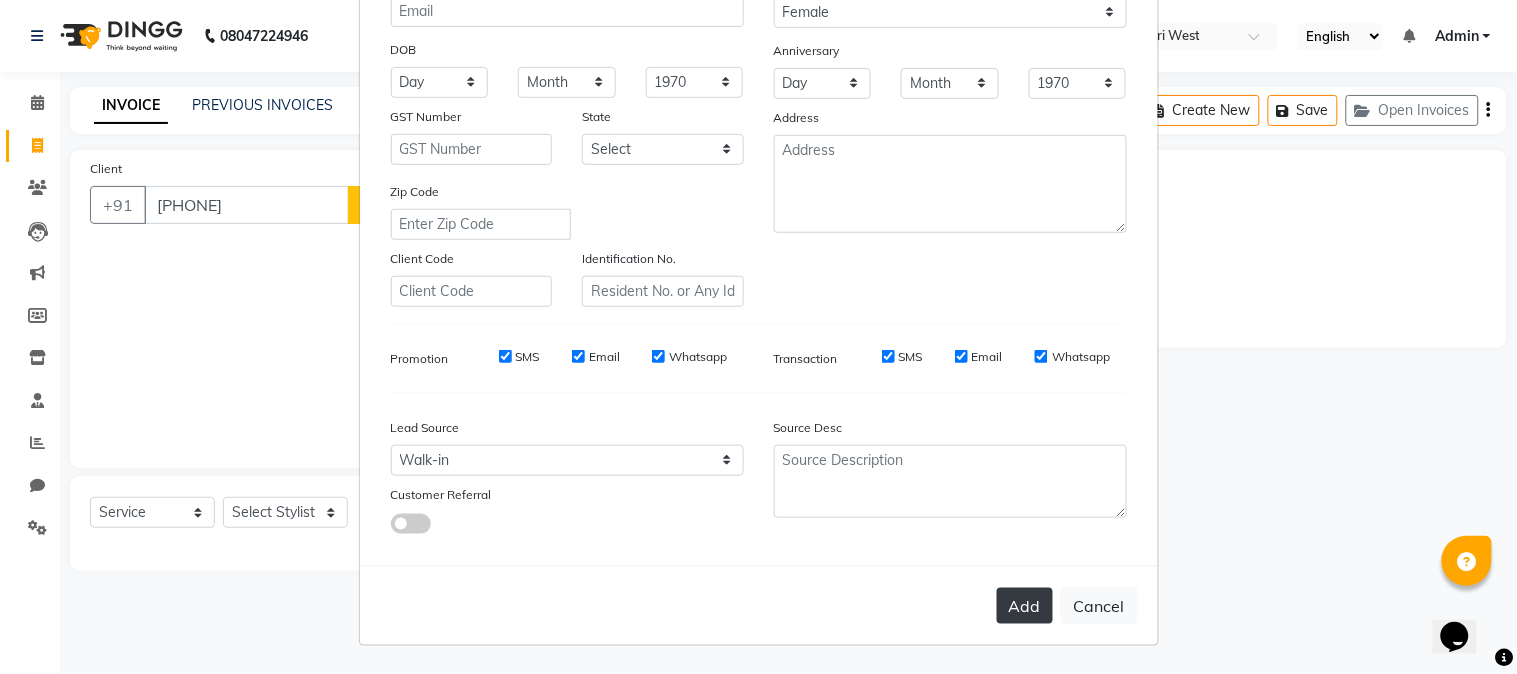 click on "Add" at bounding box center (1025, 606) 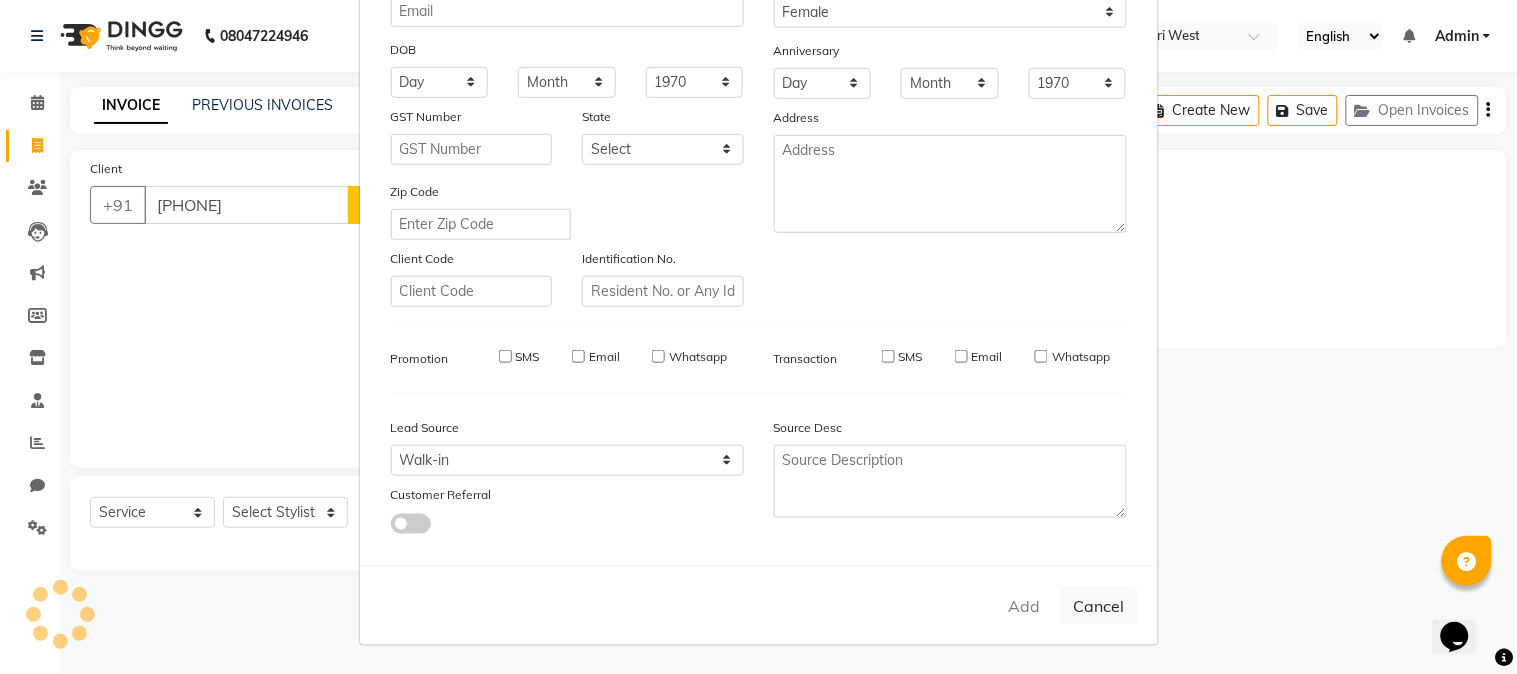 type 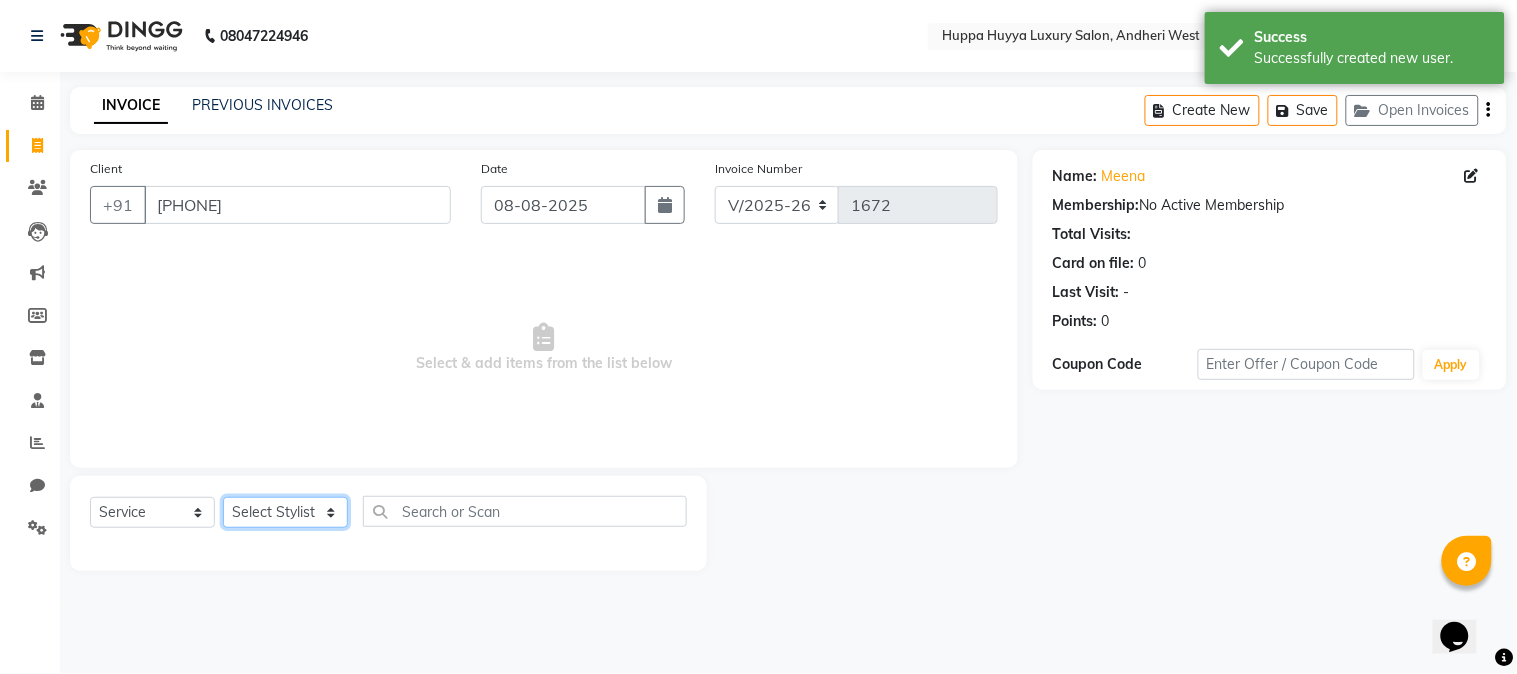 click on "Select Stylist [NAME] [NAME] [NAME] [NAME] Salon [NAME] [NAME]" 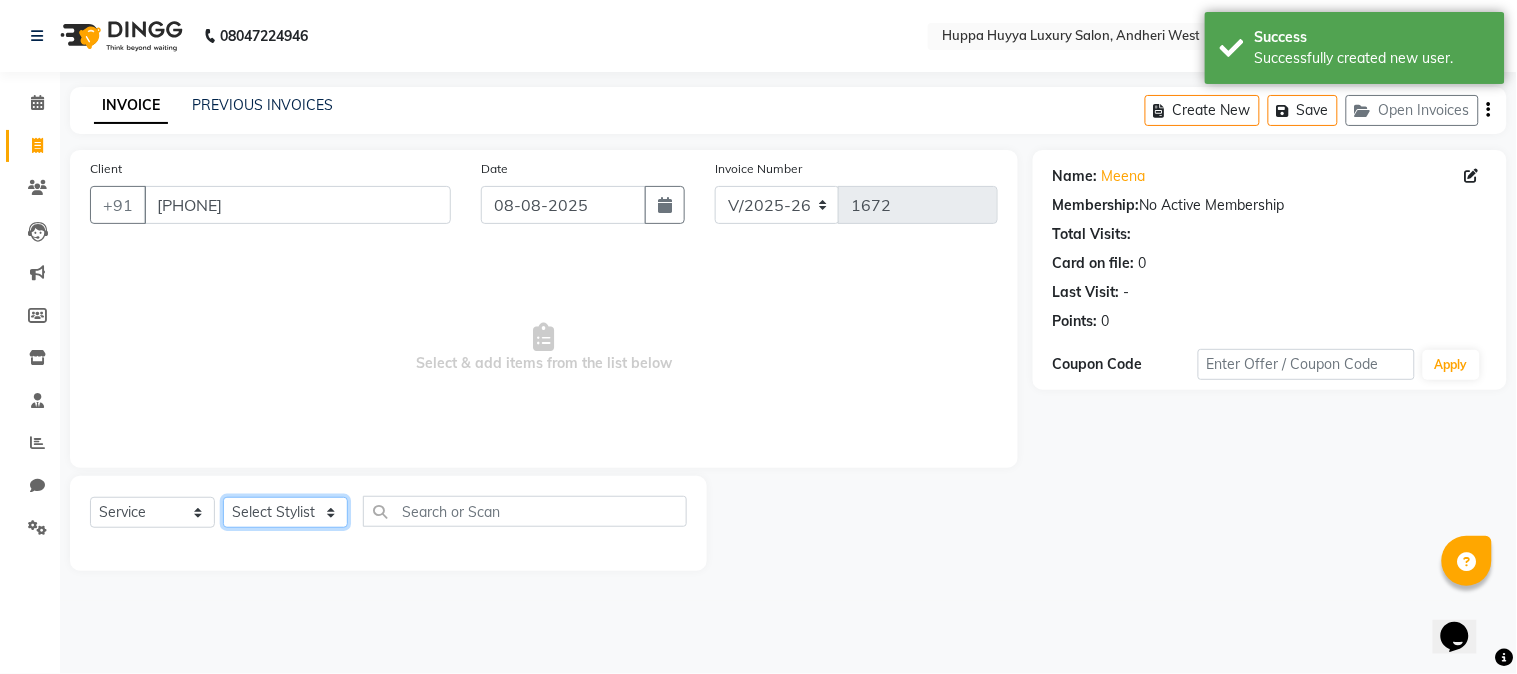 select on "[PHONE]" 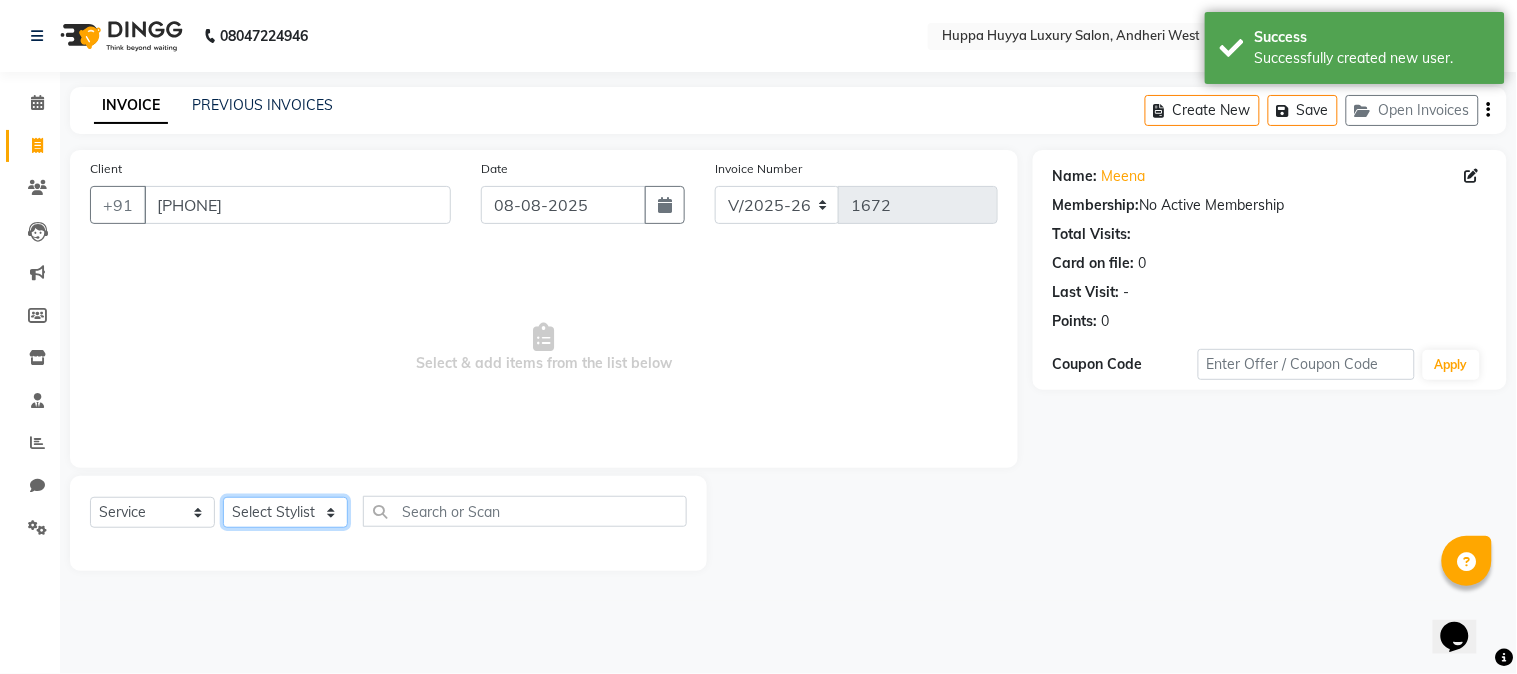 click on "Select Stylist [NAME] [NAME] [NAME] [NAME] Salon [NAME] [NAME]" 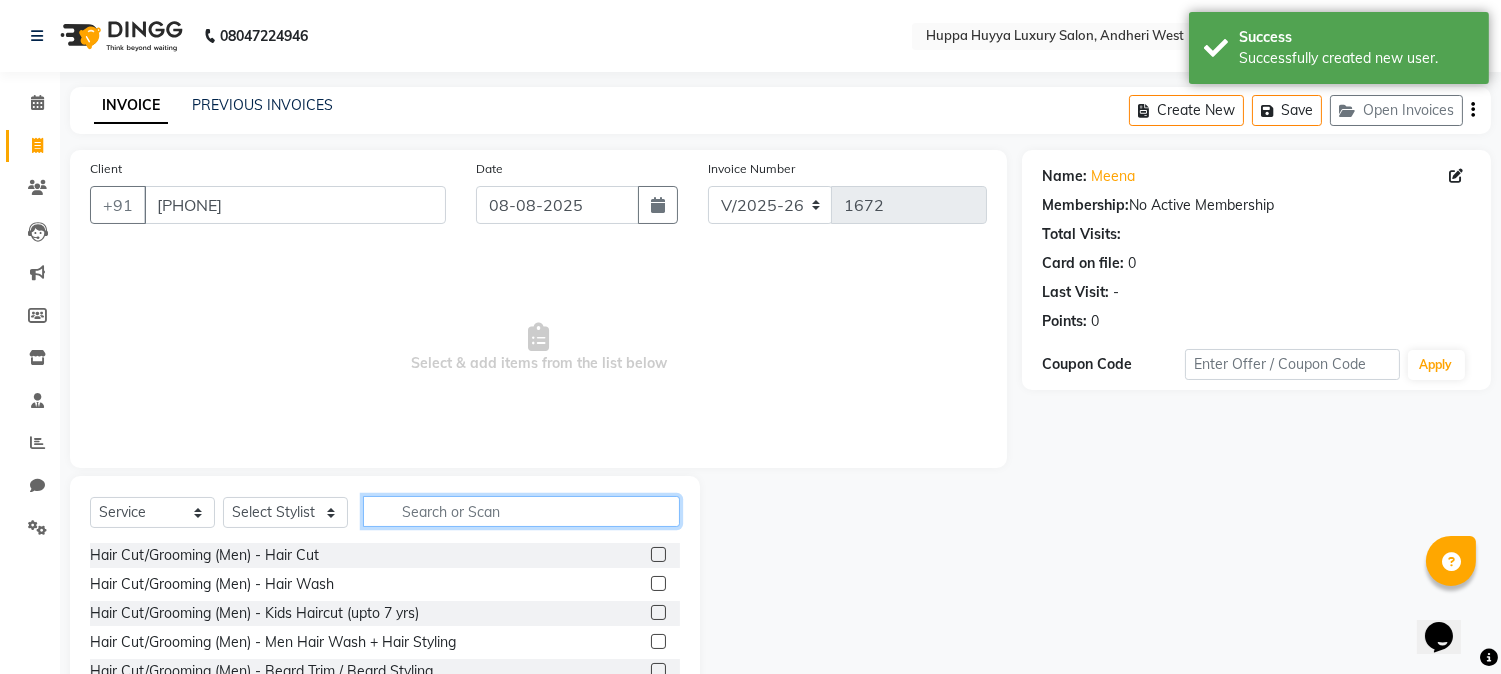 click 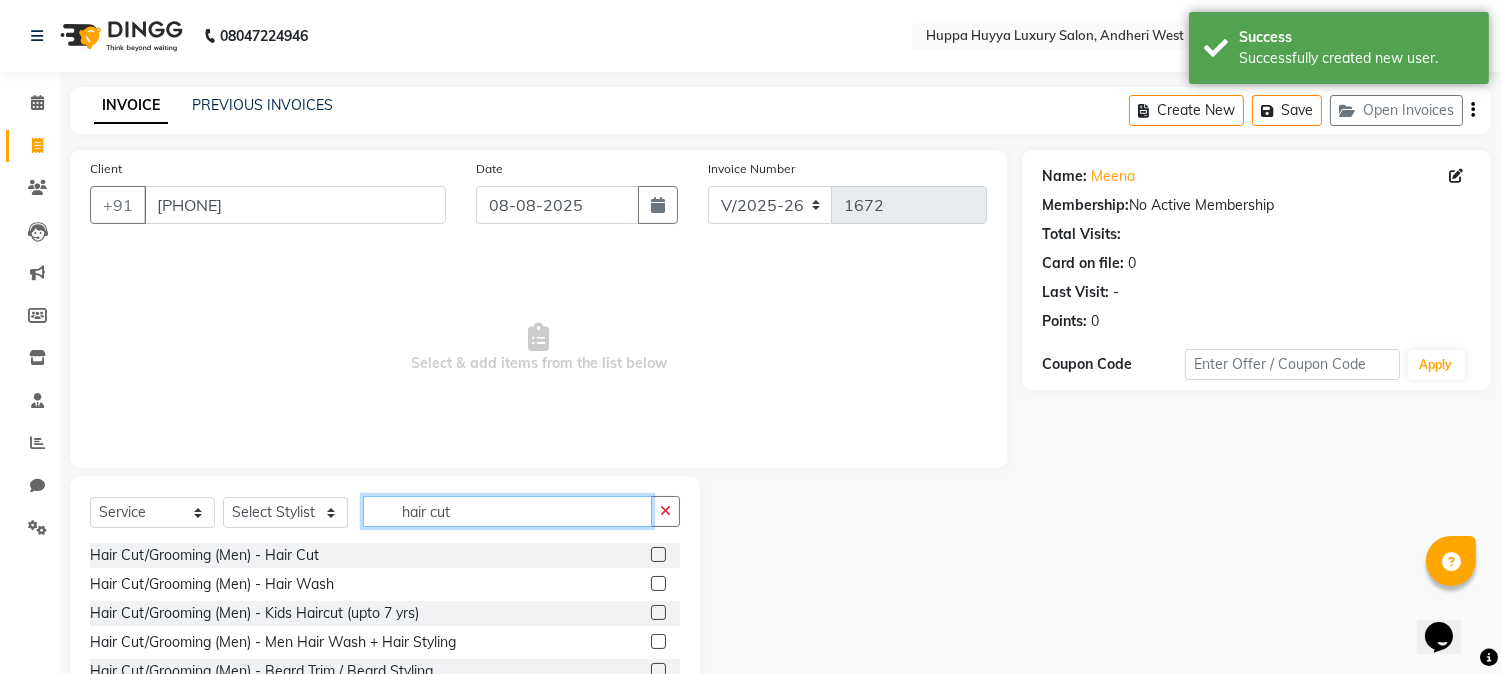 scroll, scrollTop: 126, scrollLeft: 0, axis: vertical 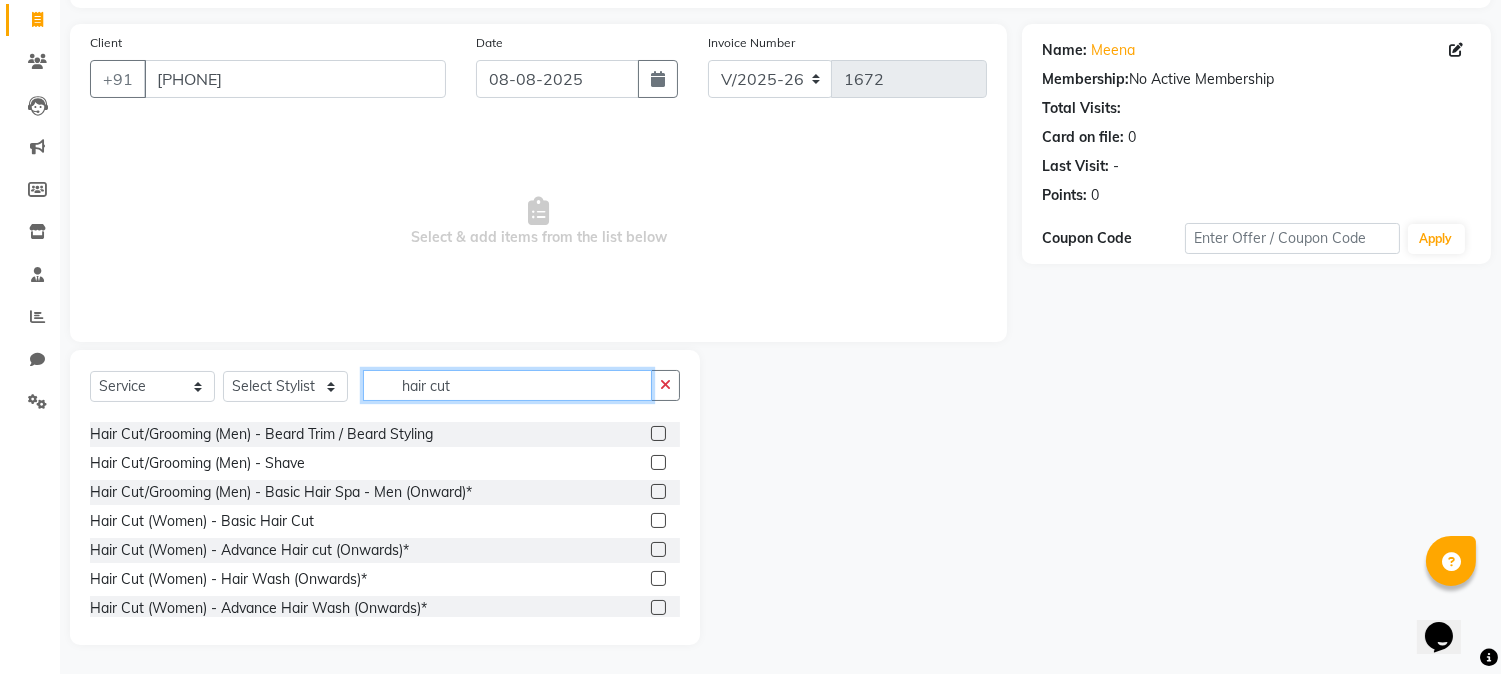 type on "hair cut" 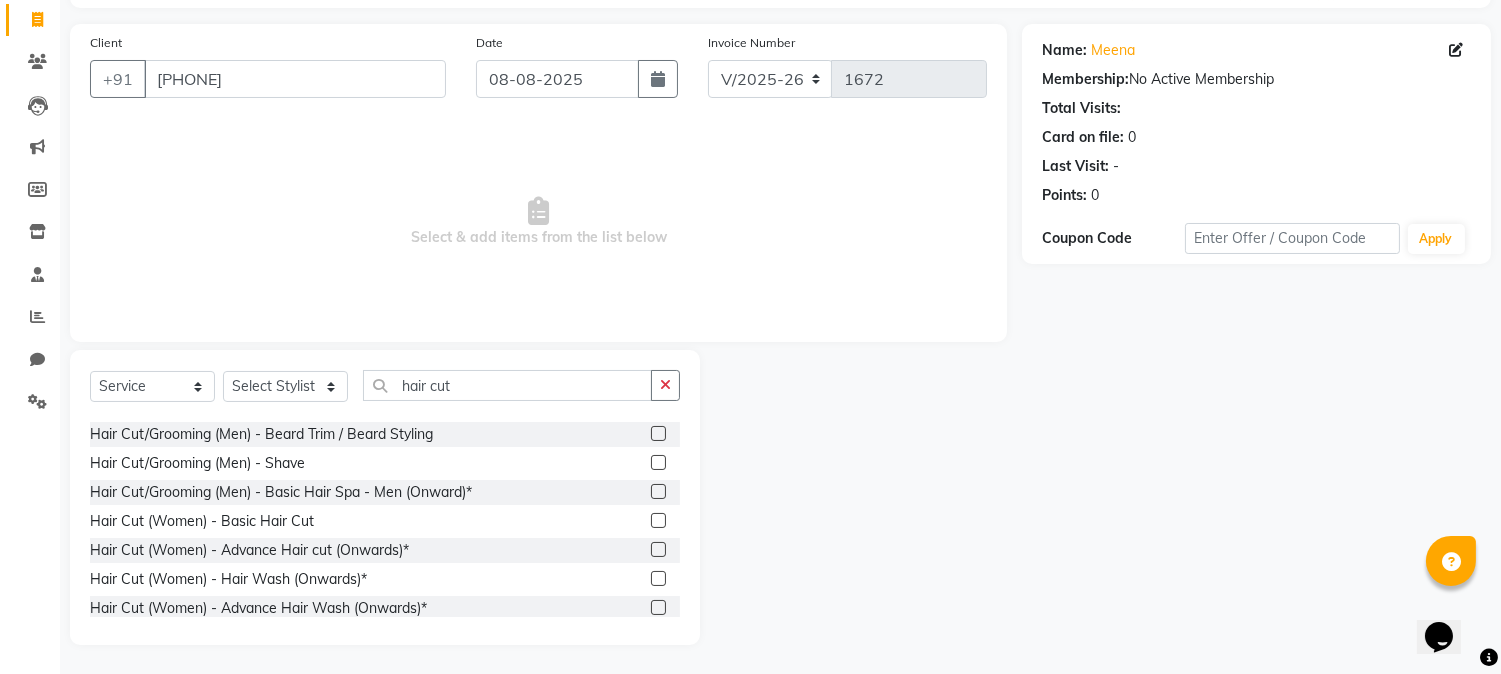 click 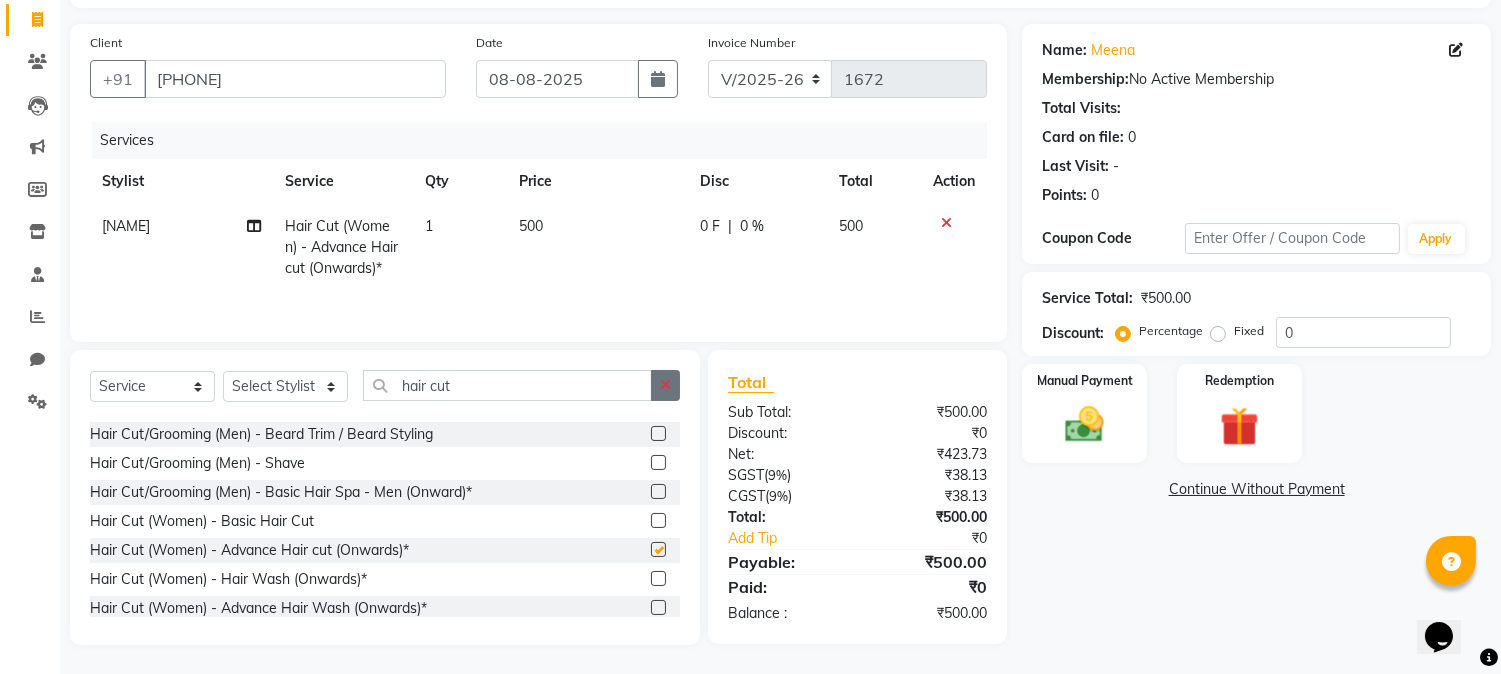 checkbox on "false" 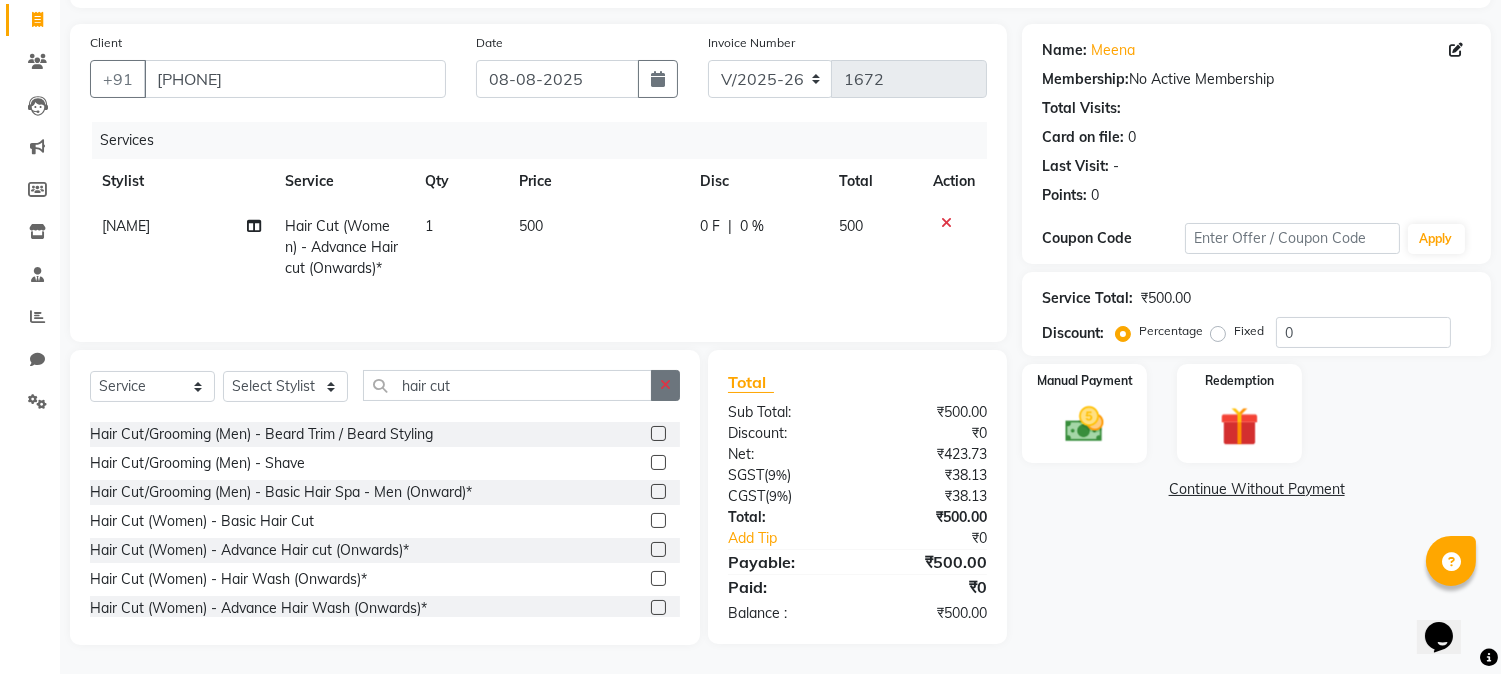 click 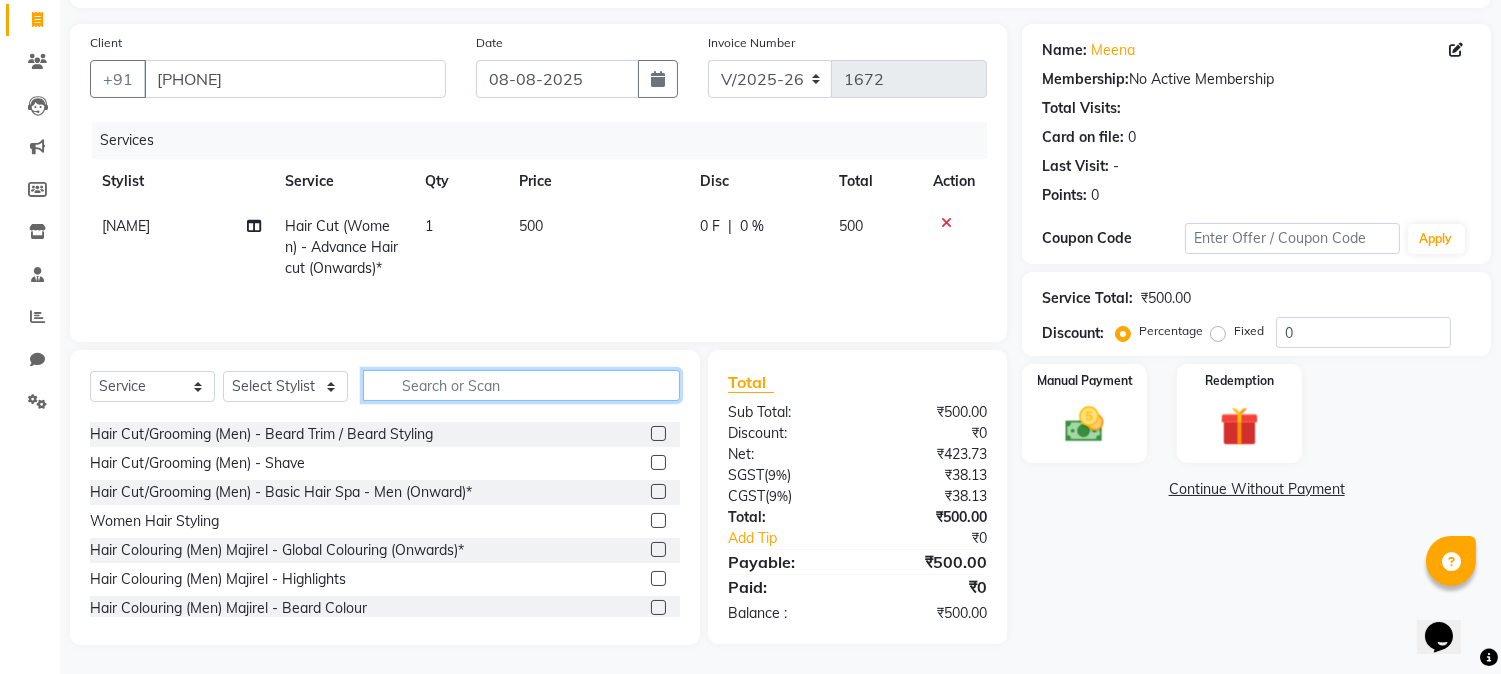 click 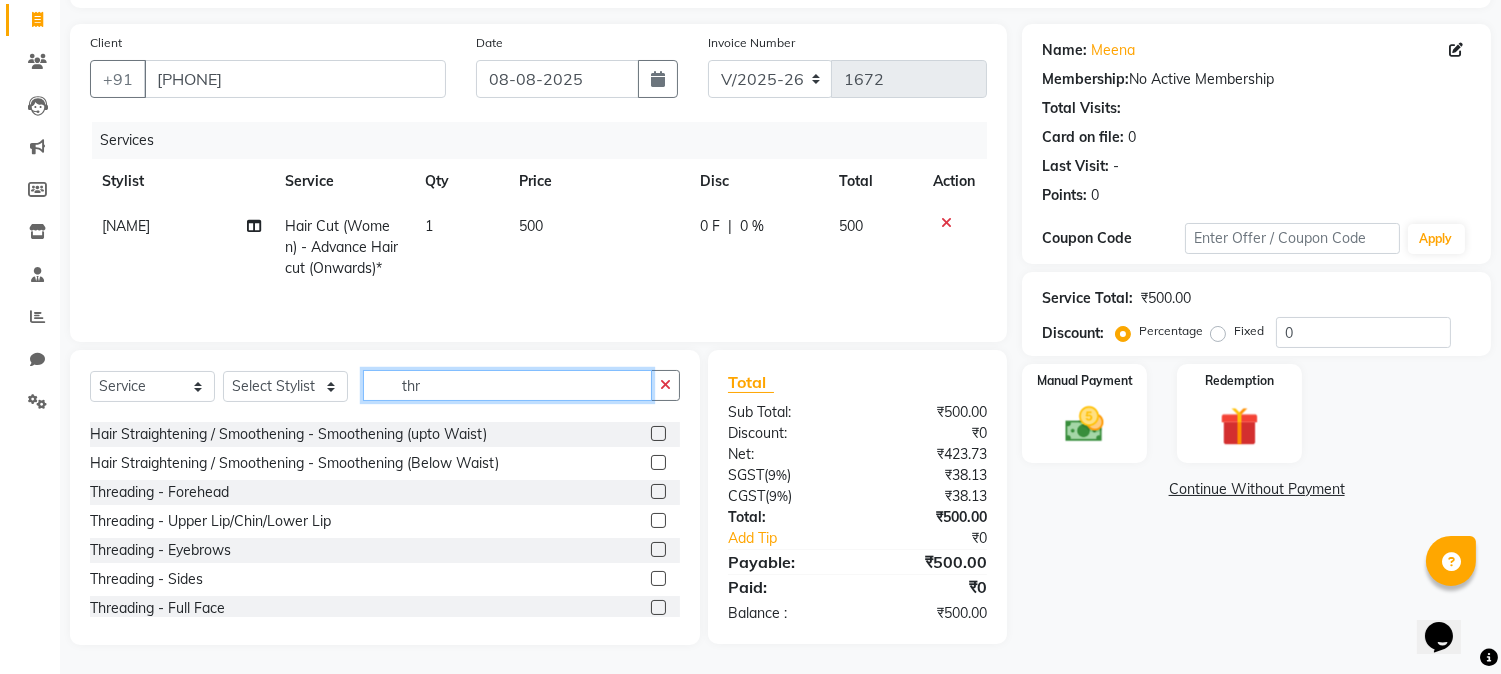 scroll, scrollTop: 0, scrollLeft: 0, axis: both 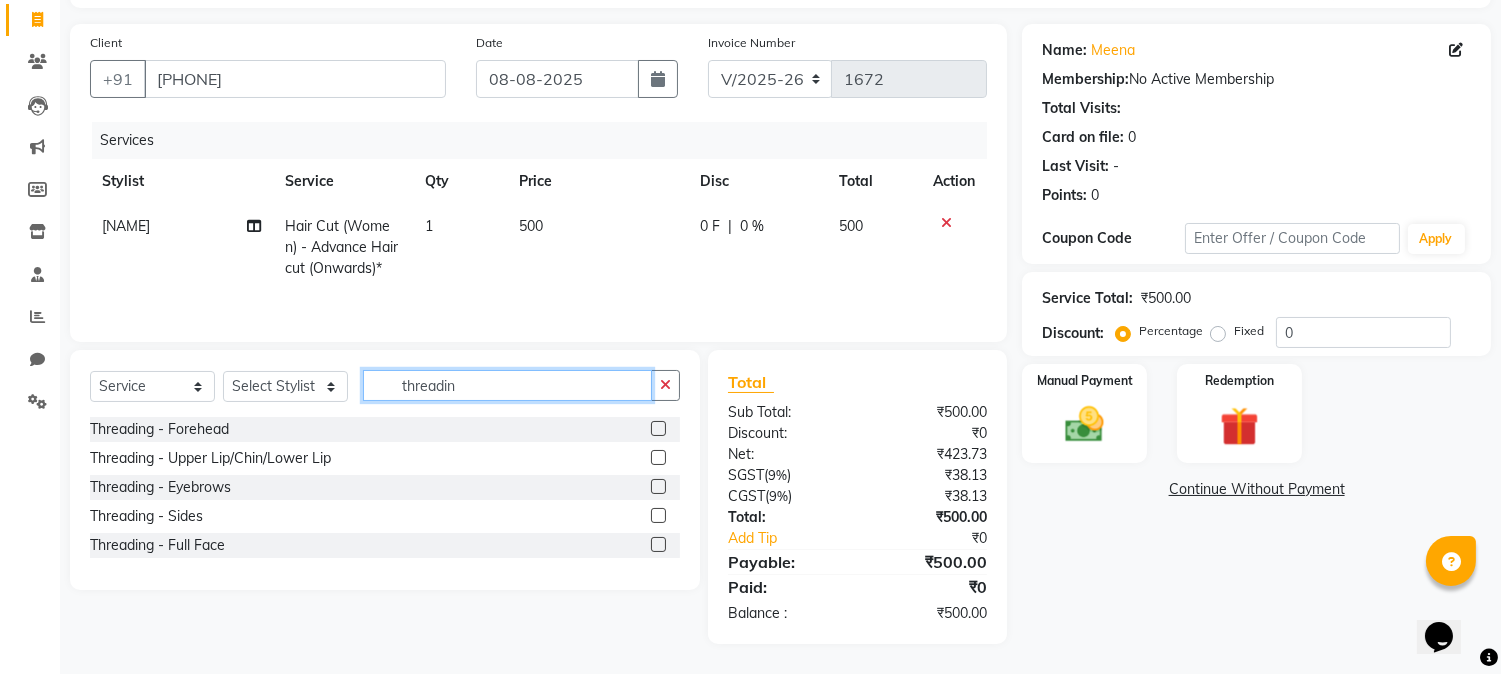 type on "threadin" 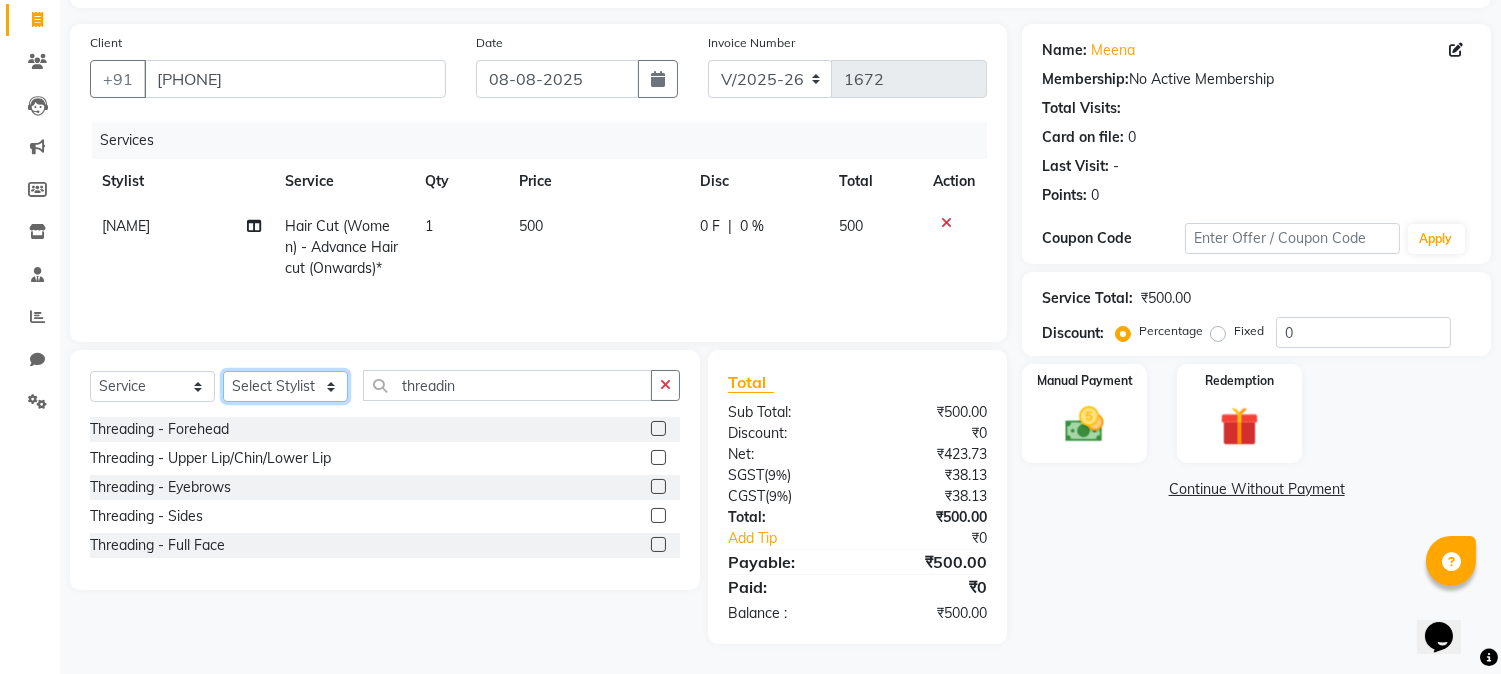 click on "Select Stylist [NAME] [NAME] [NAME] [NAME] Salon [NAME] [NAME]" 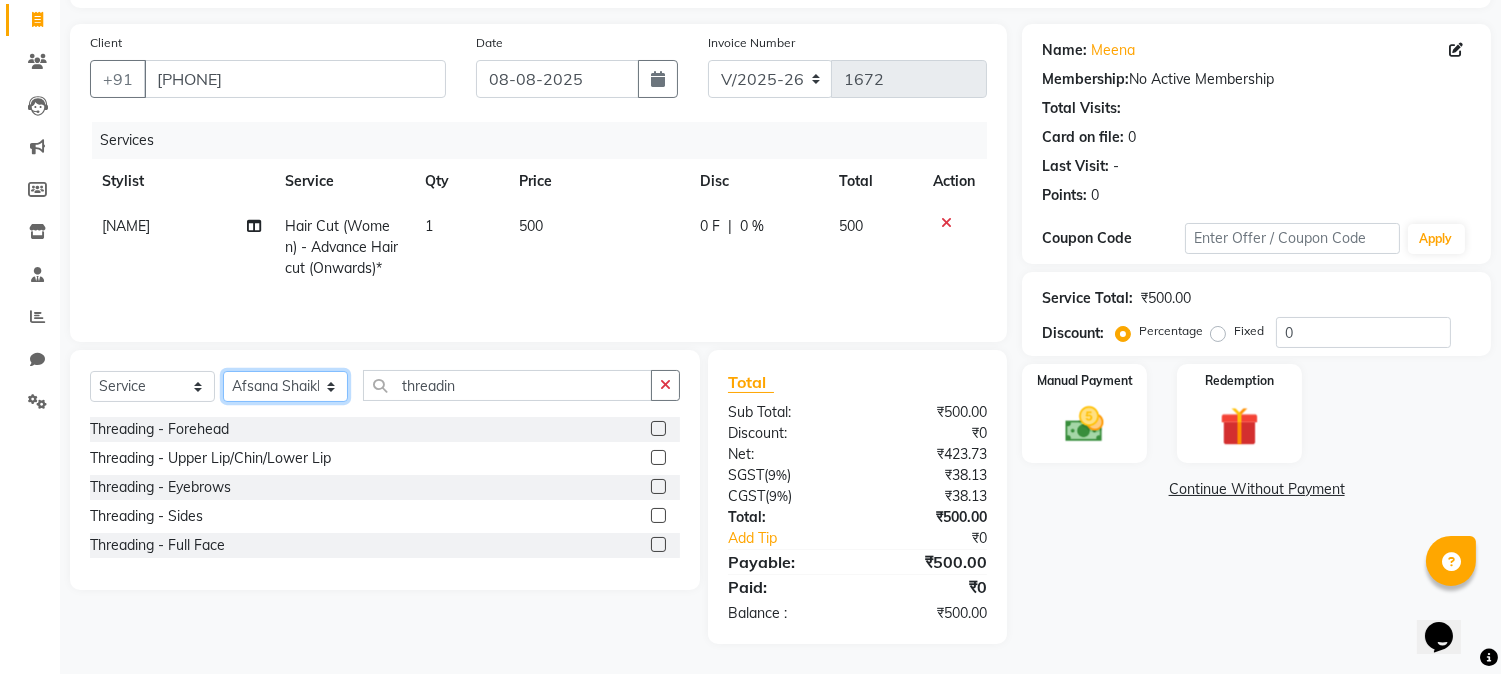 click on "Select Stylist [NAME] [NAME] [NAME] [NAME] Salon [NAME] [NAME]" 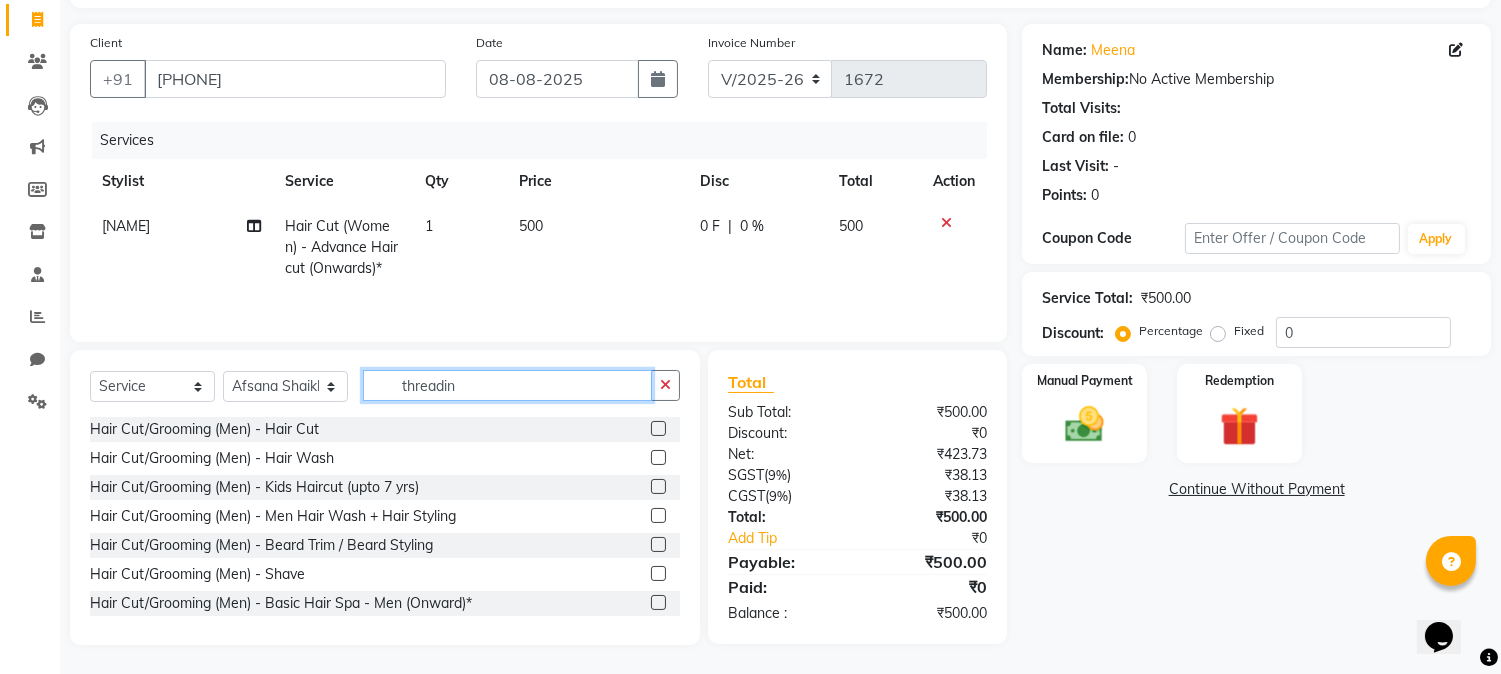 click on "threadin" 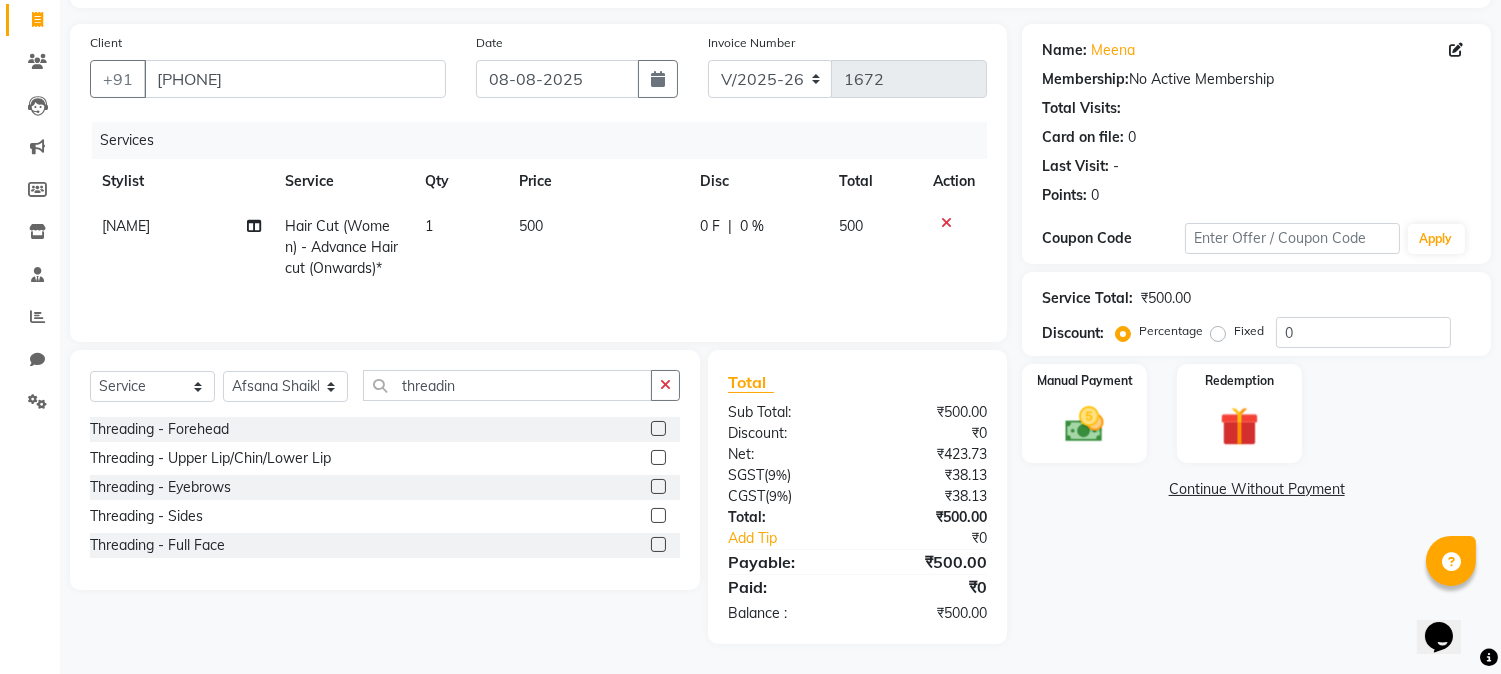 click 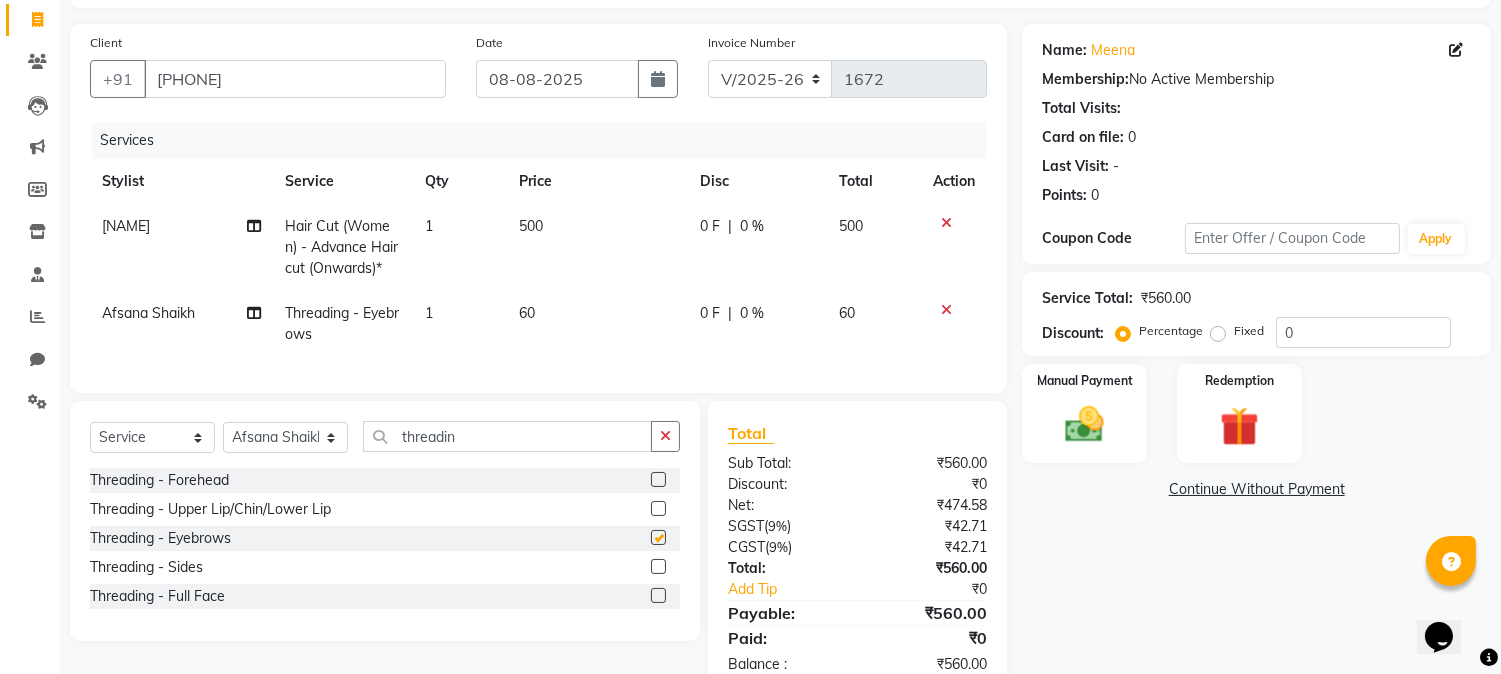 checkbox on "false" 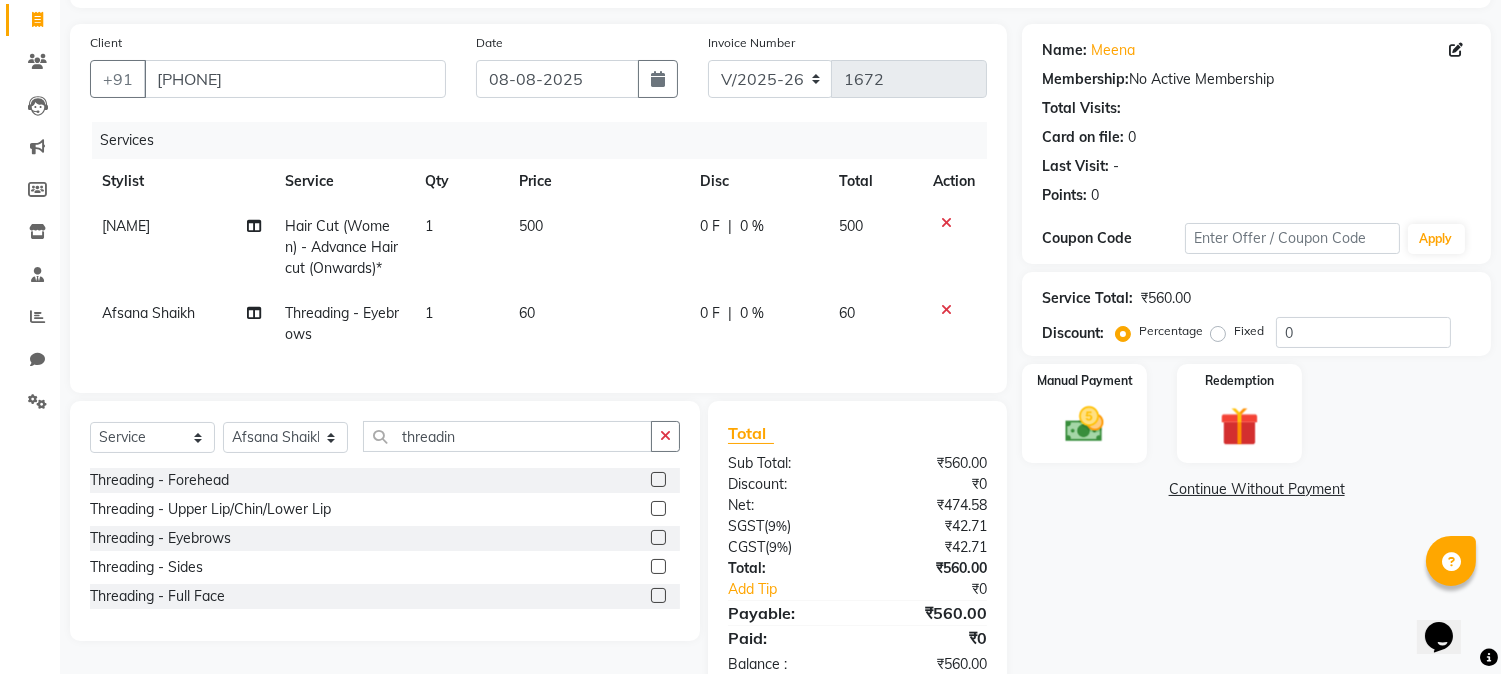 click 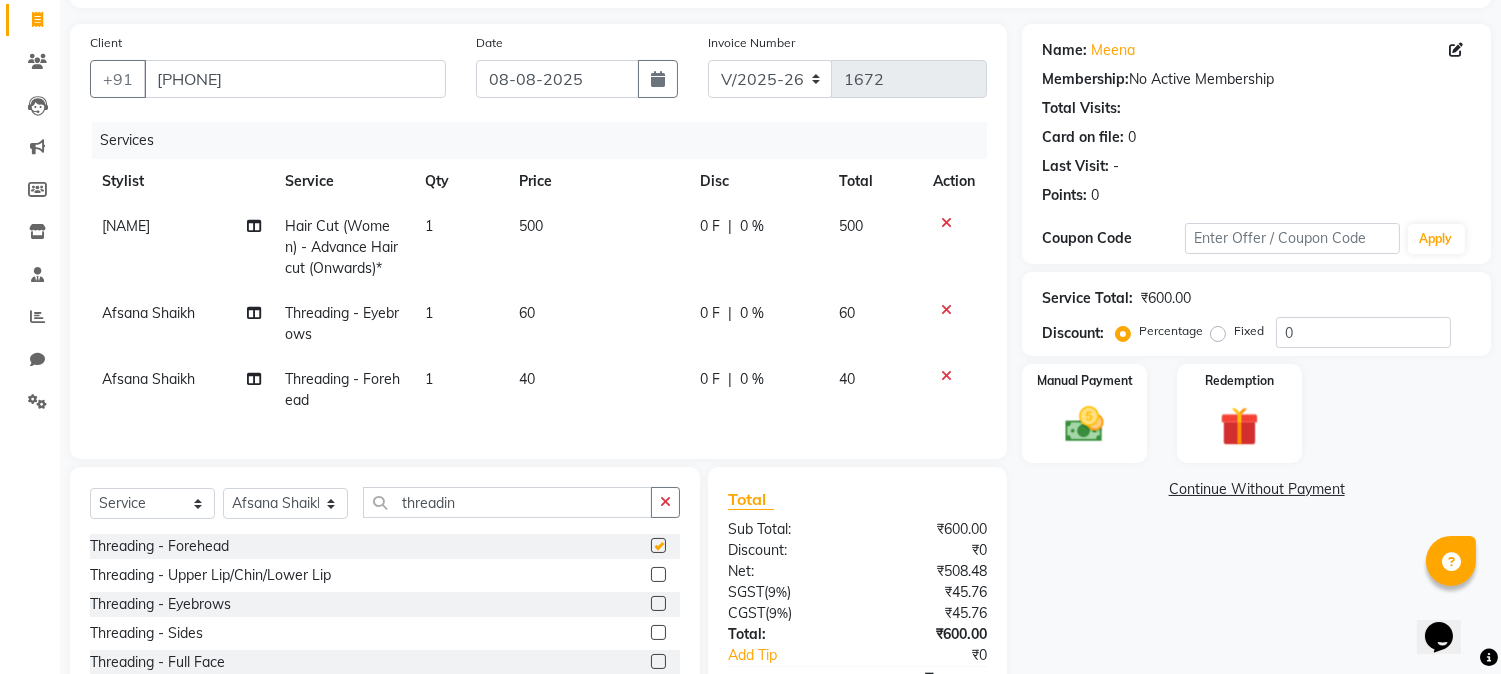 checkbox on "false" 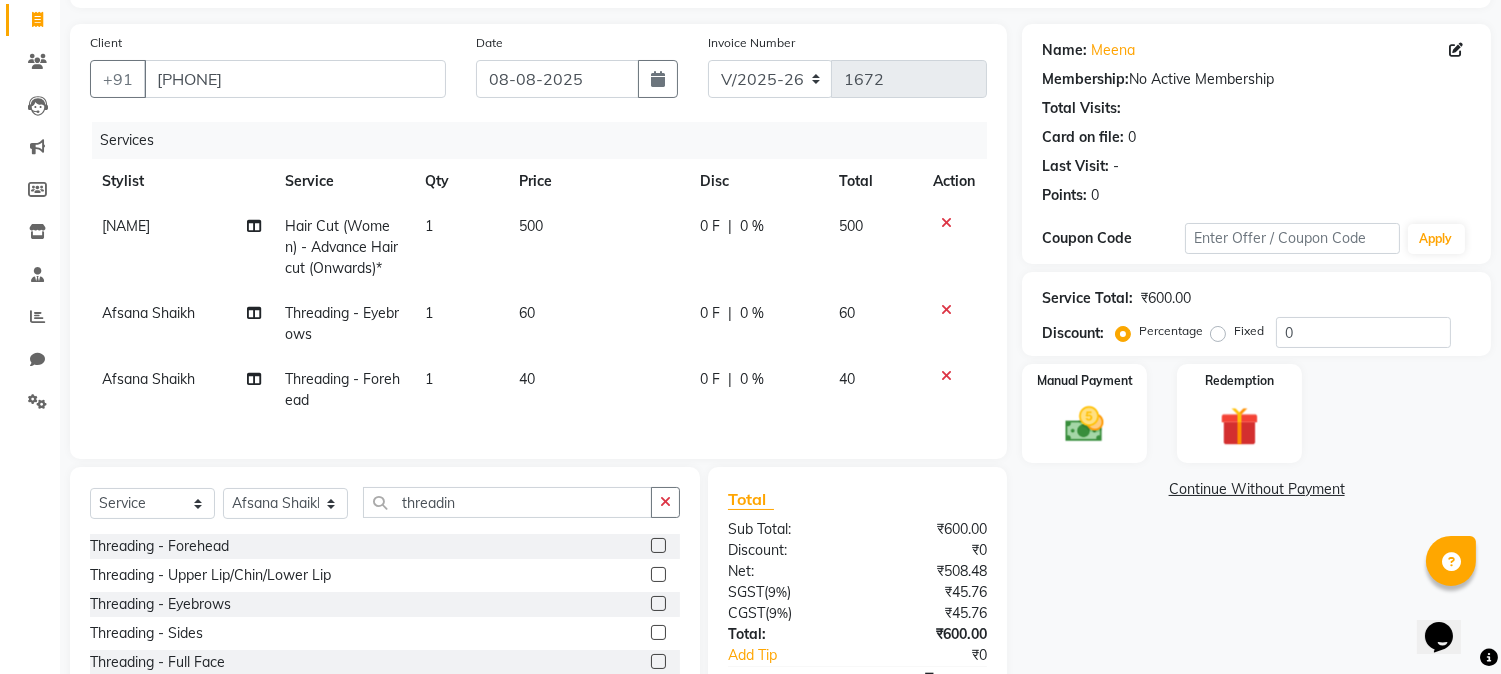 scroll, scrollTop: 260, scrollLeft: 0, axis: vertical 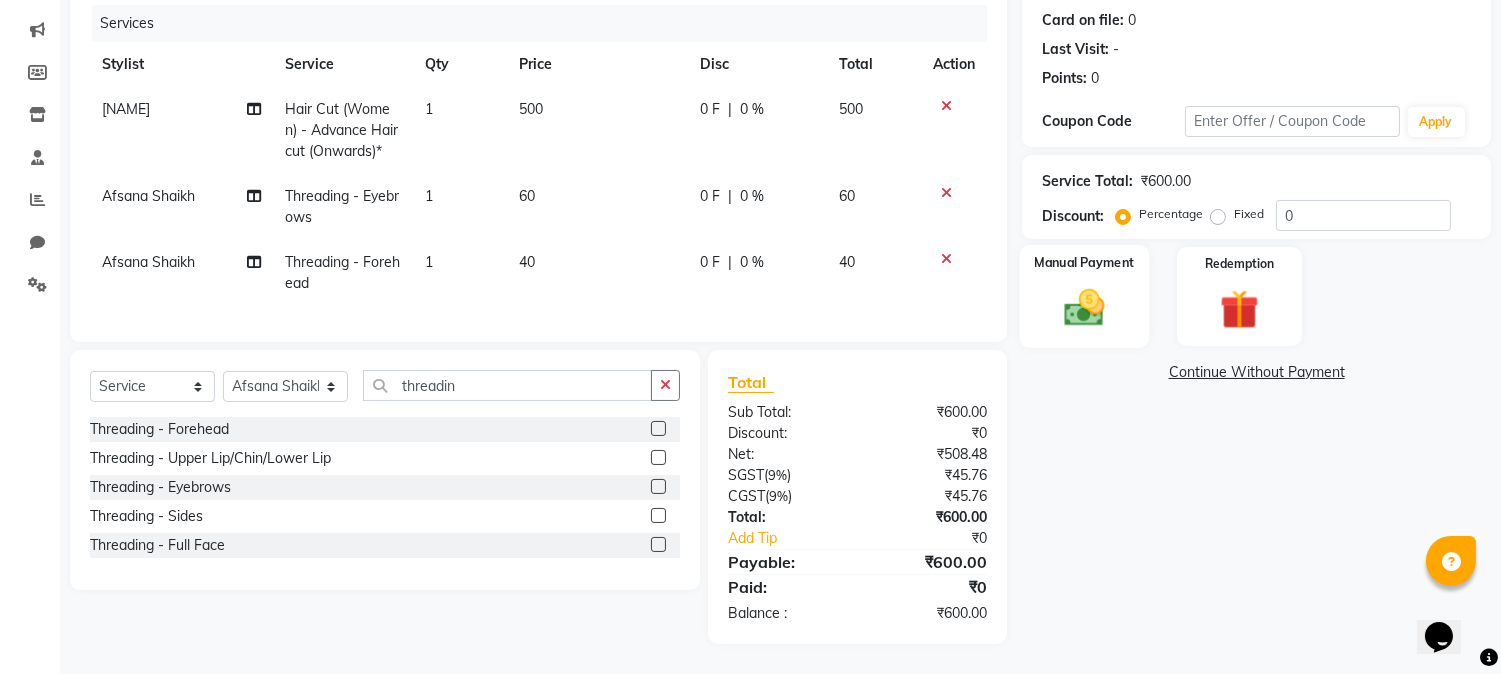 click 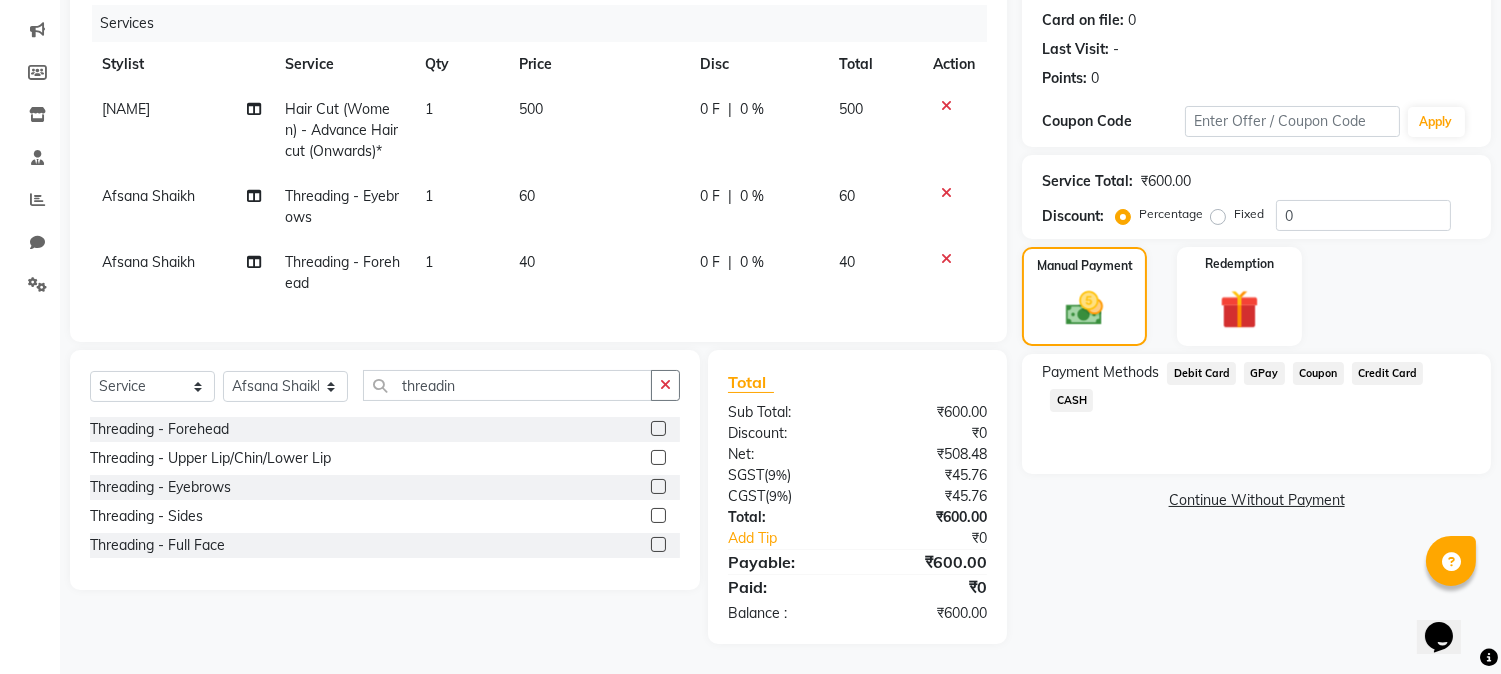 click on "GPay" 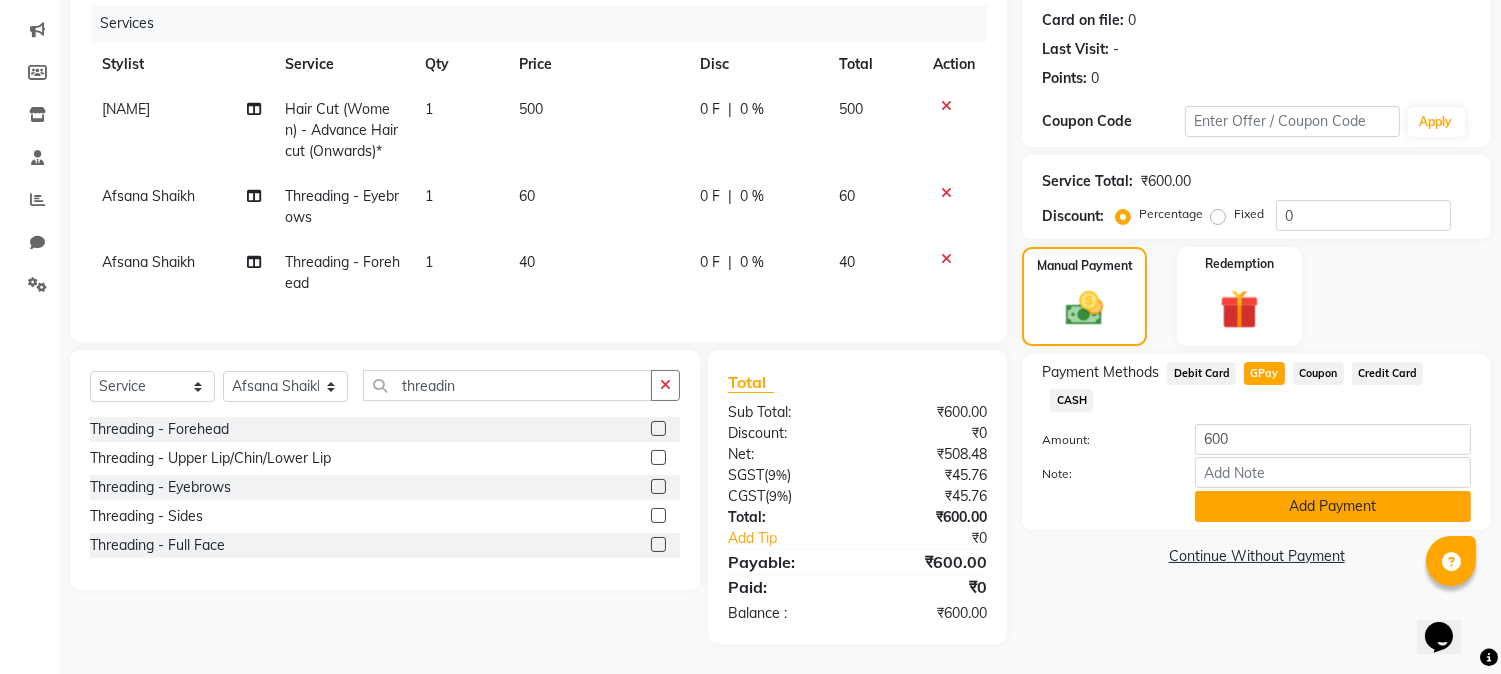 click on "Add Payment" 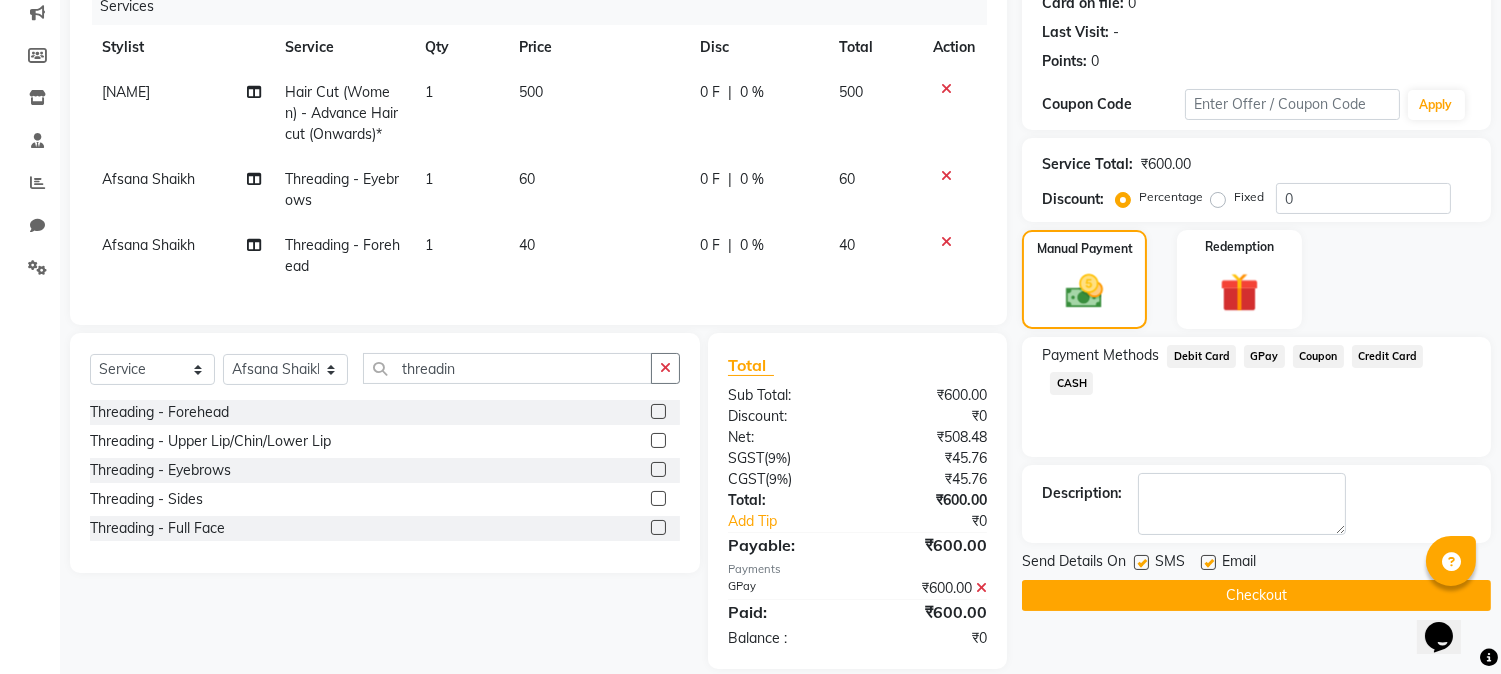 click on "Checkout" 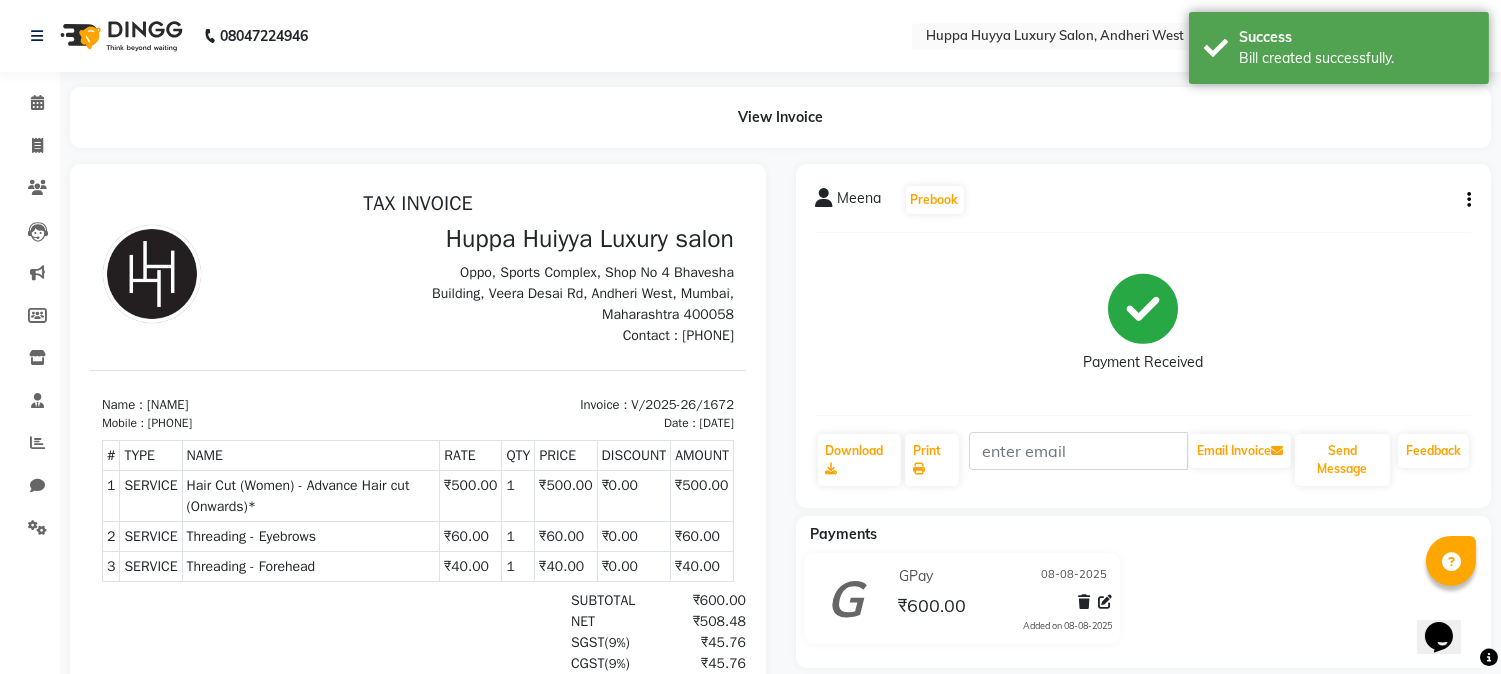 scroll, scrollTop: 0, scrollLeft: 0, axis: both 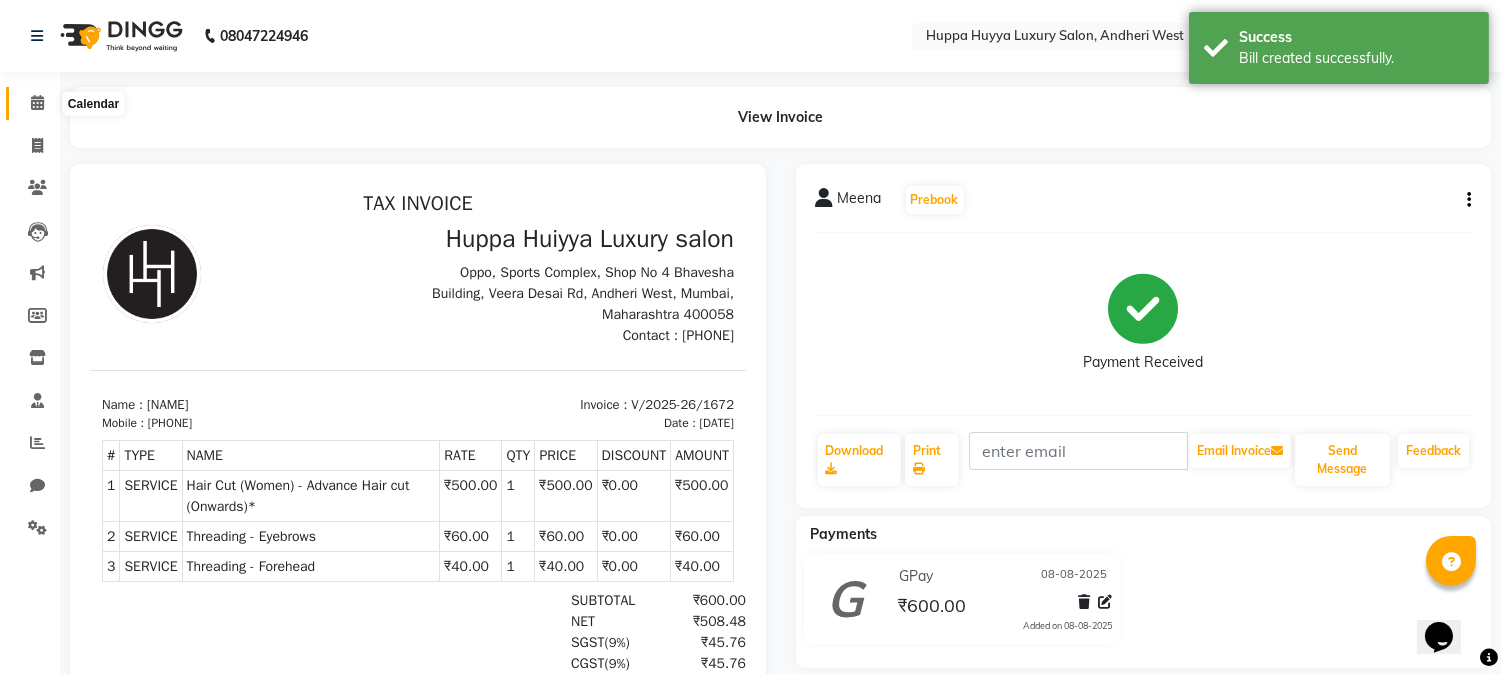 click 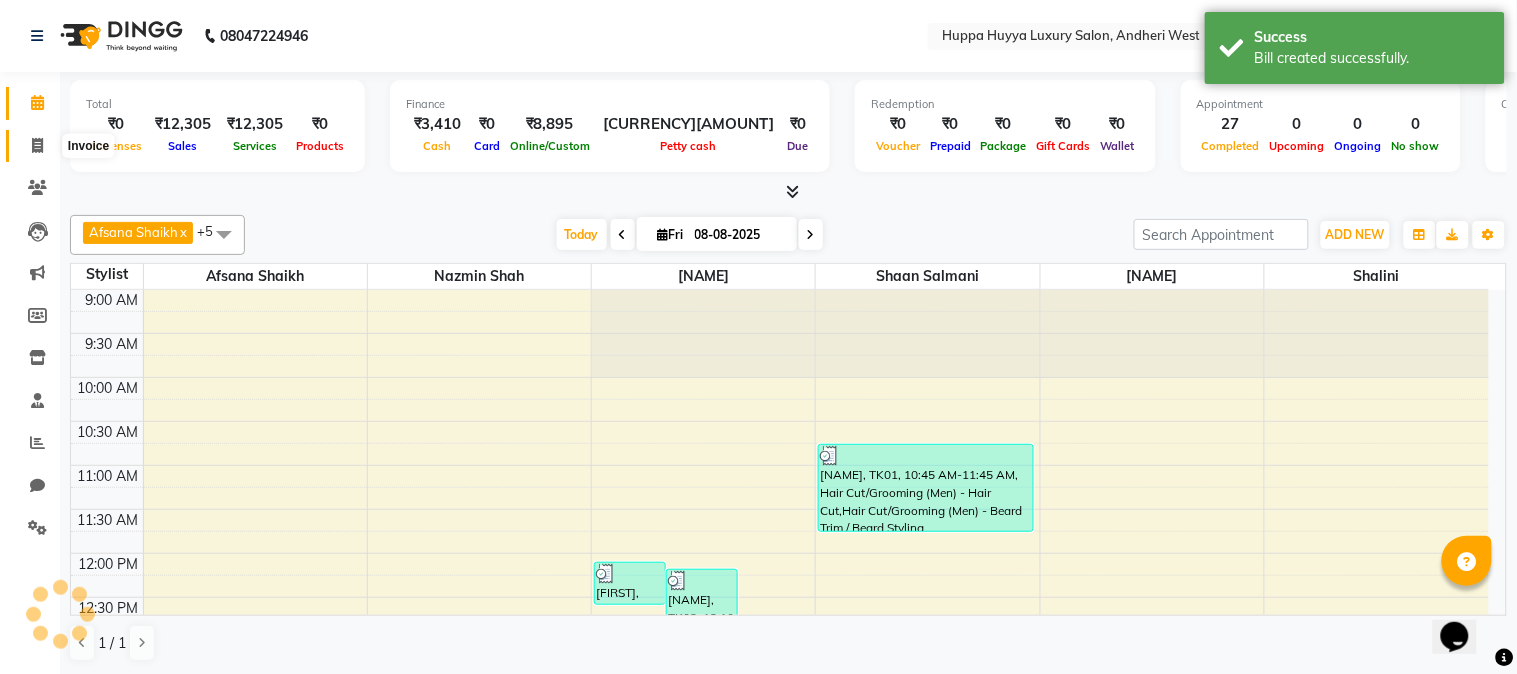 click 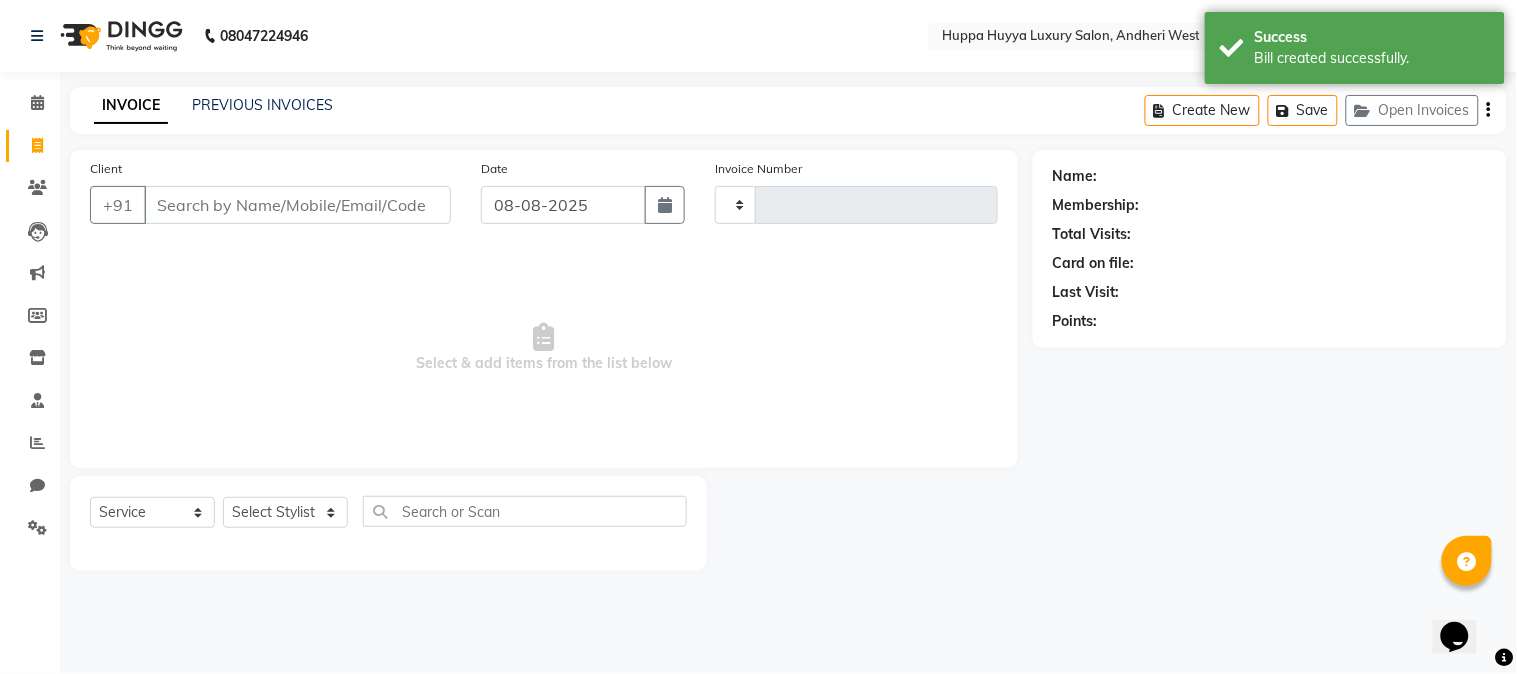 type on "1673" 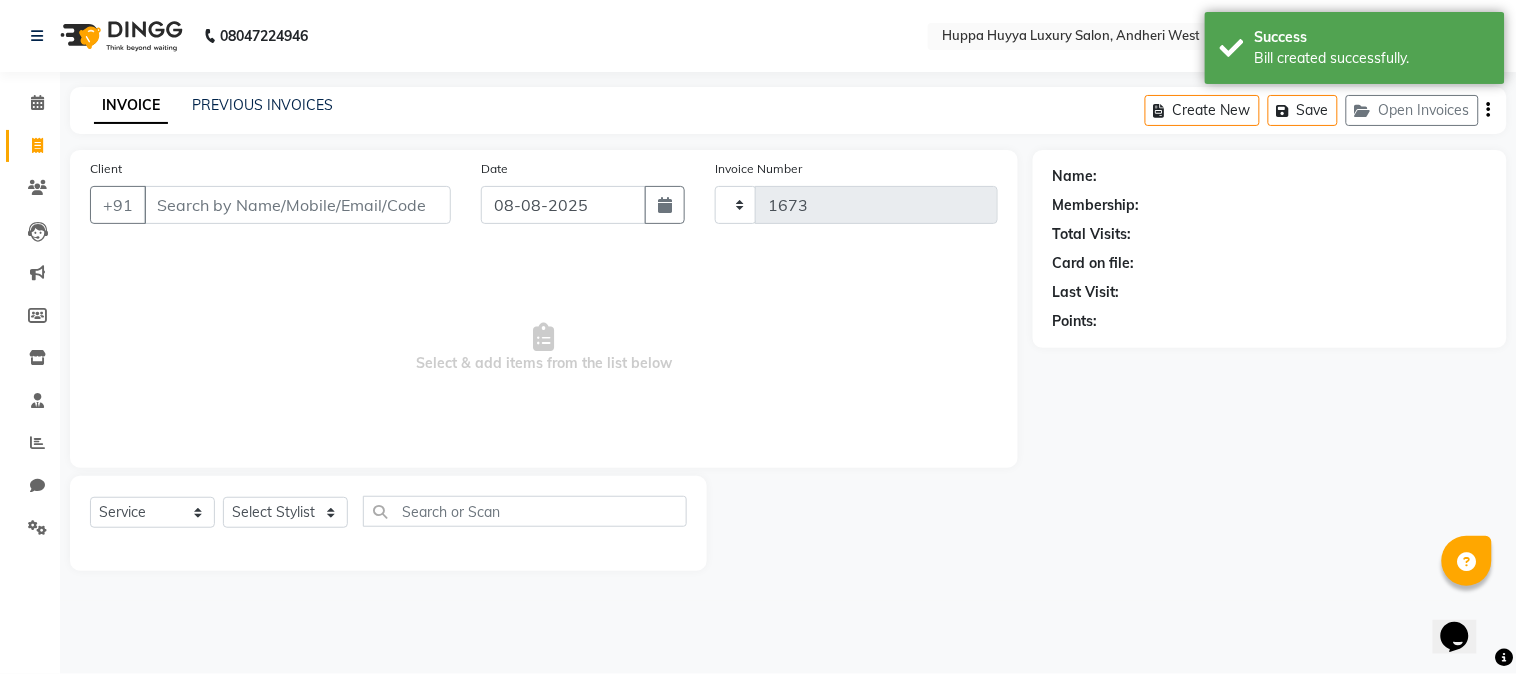 select on "7752" 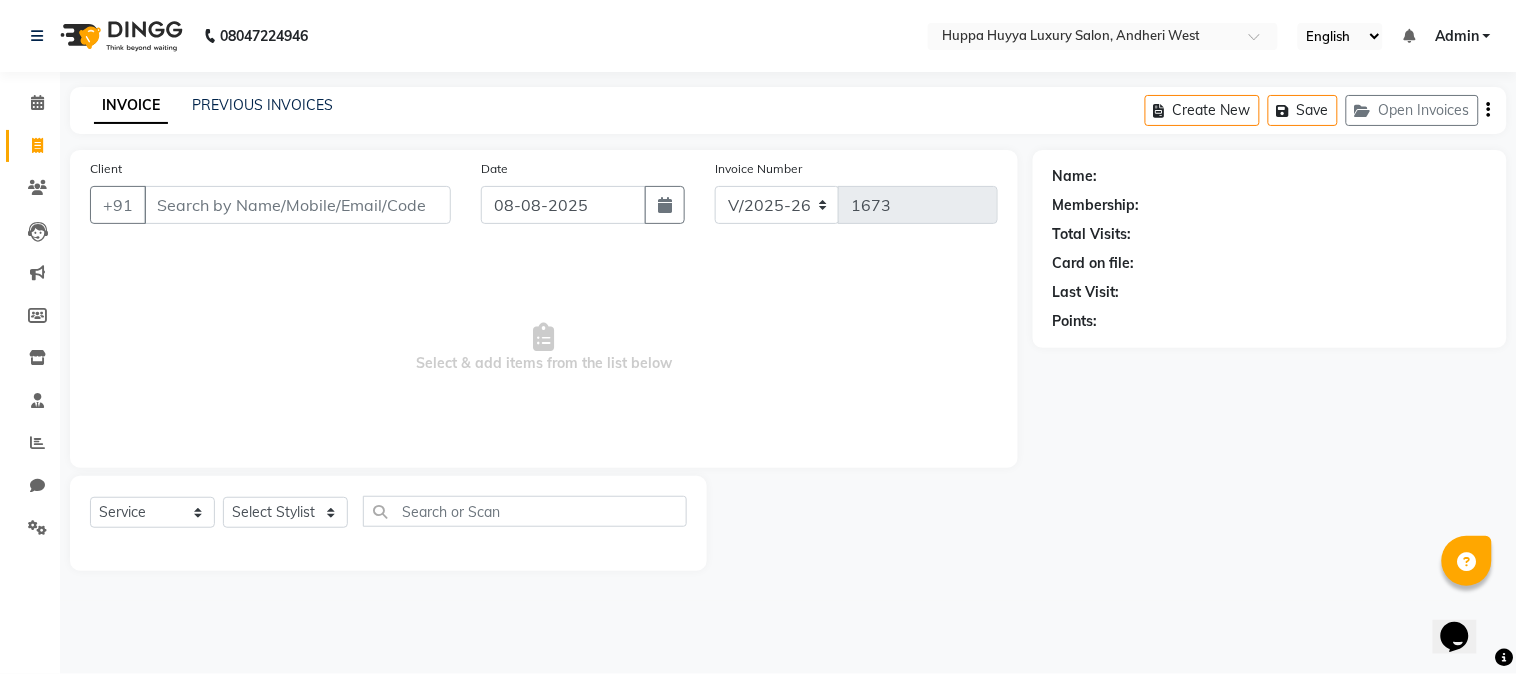 click on "Client" at bounding box center (297, 205) 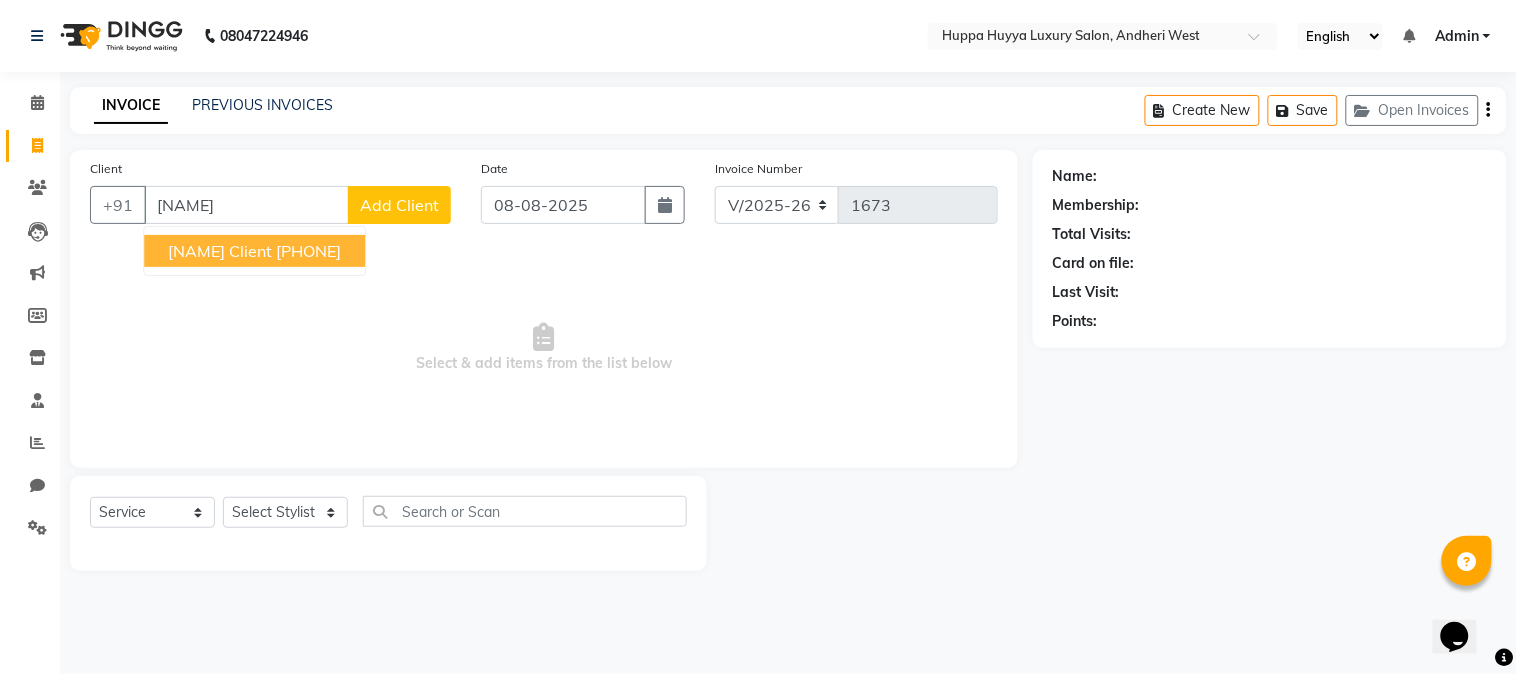 click on "[NAME] Client" at bounding box center (220, 251) 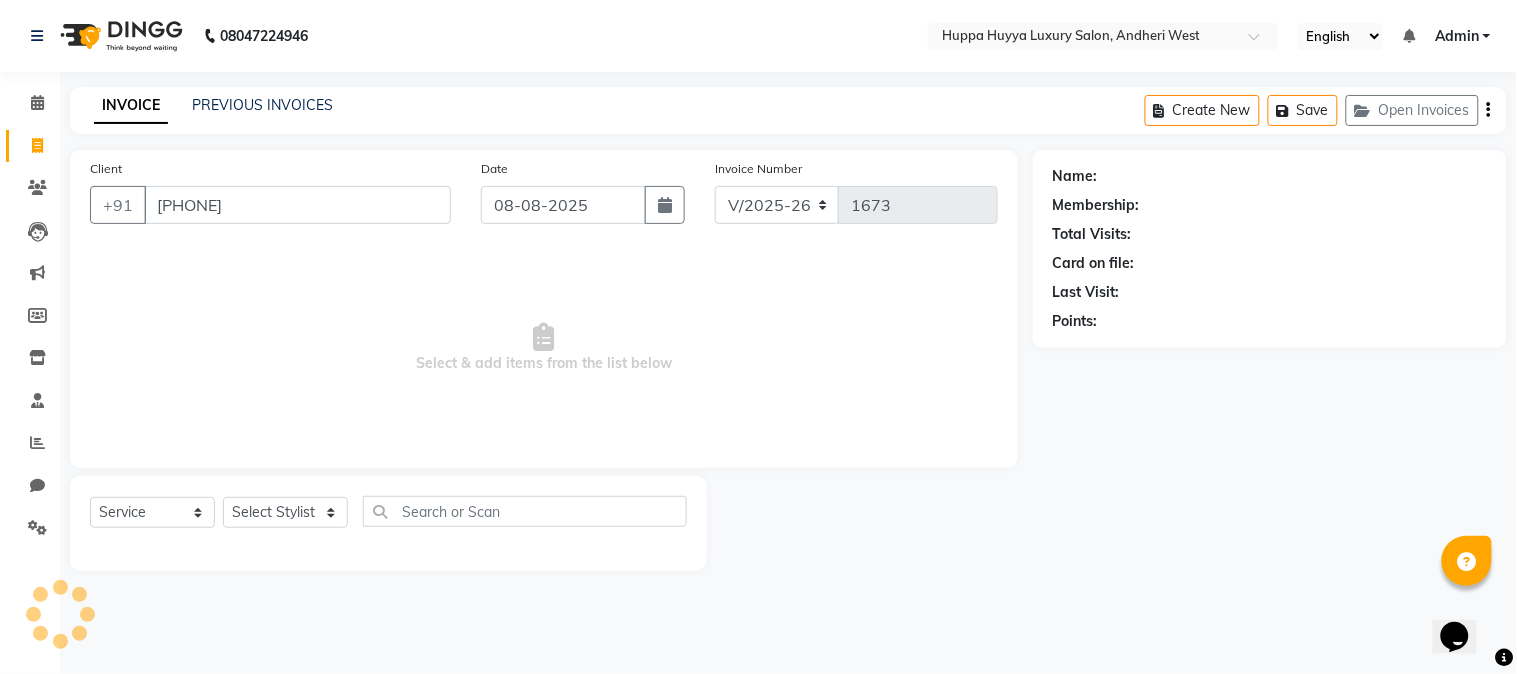 type on "[PHONE]" 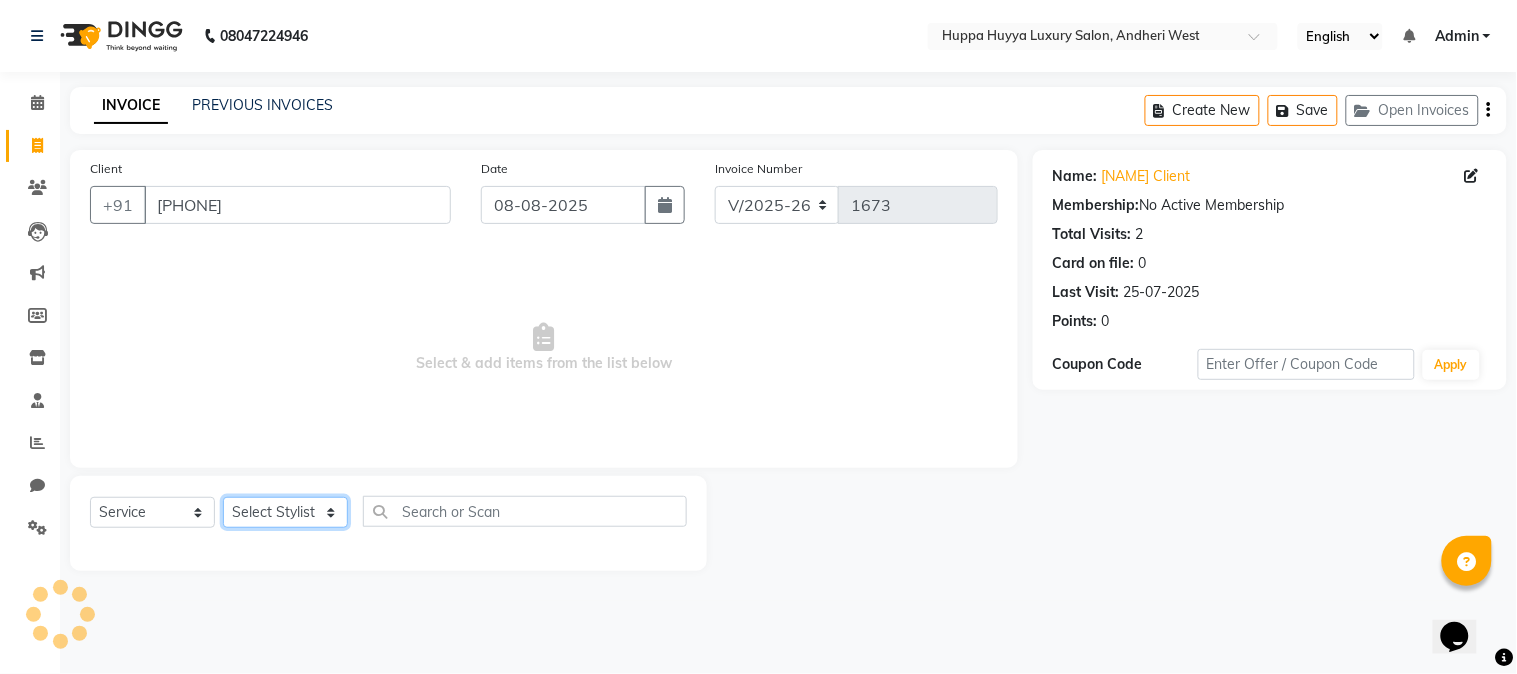 click on "Select Stylist [NAME] [NAME] [NAME] [NAME] Salon [NAME] [NAME]" 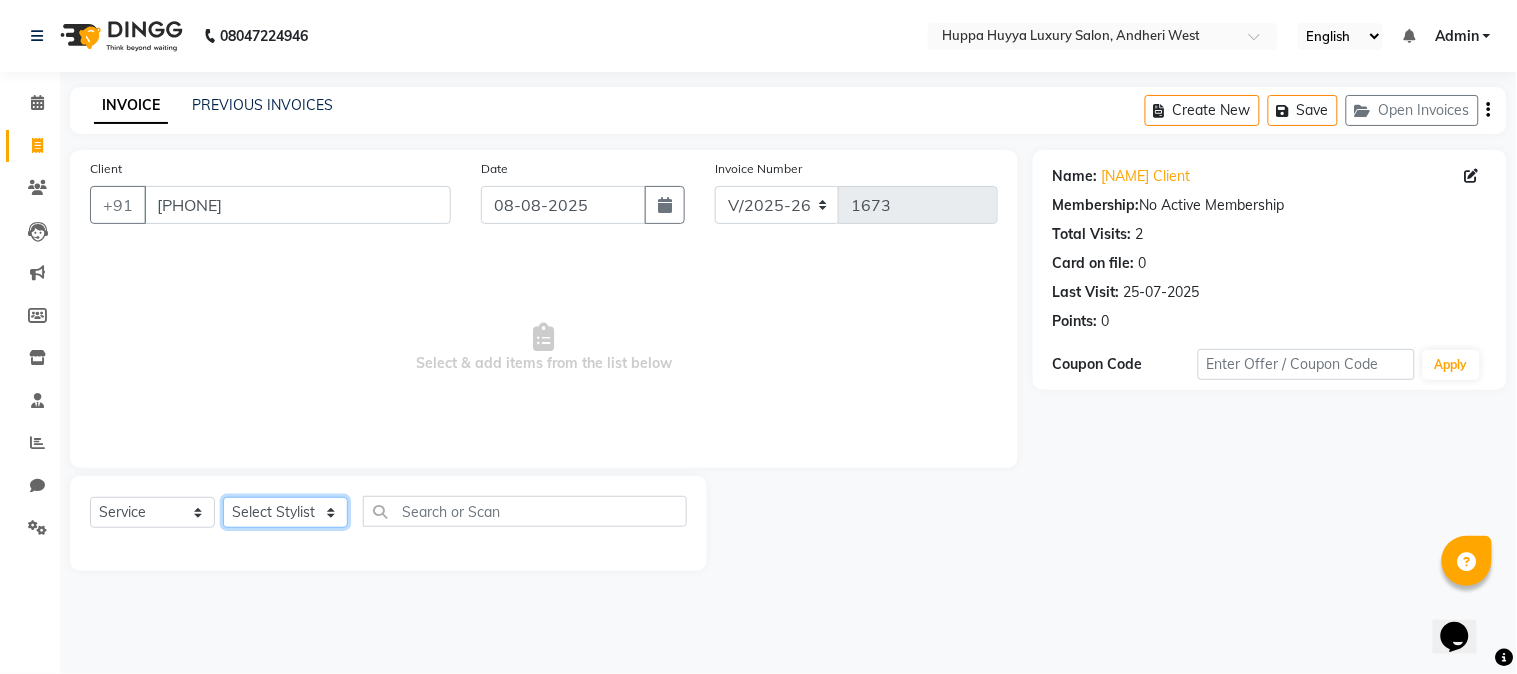 select on "69294" 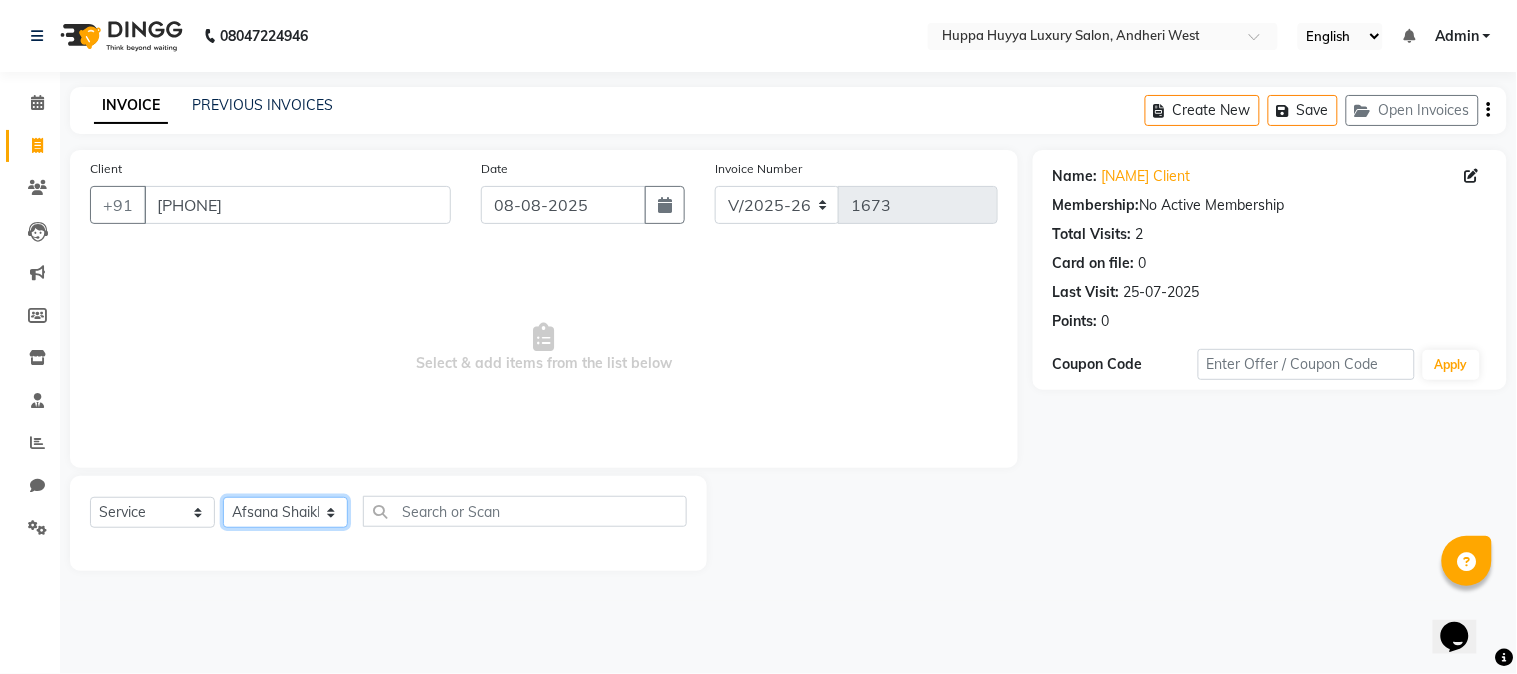 click on "Select Stylist [NAME] [NAME] [NAME] [NAME] Salon [NAME] [NAME]" 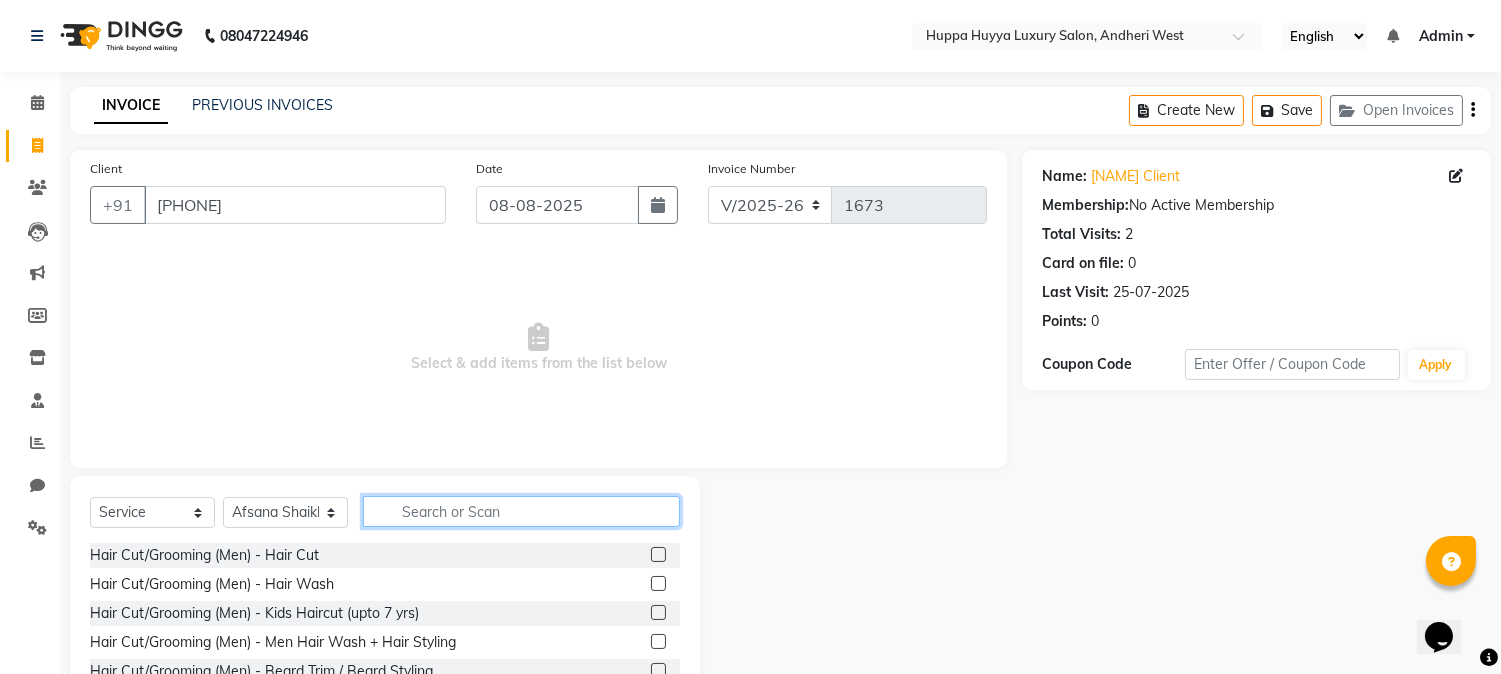 click 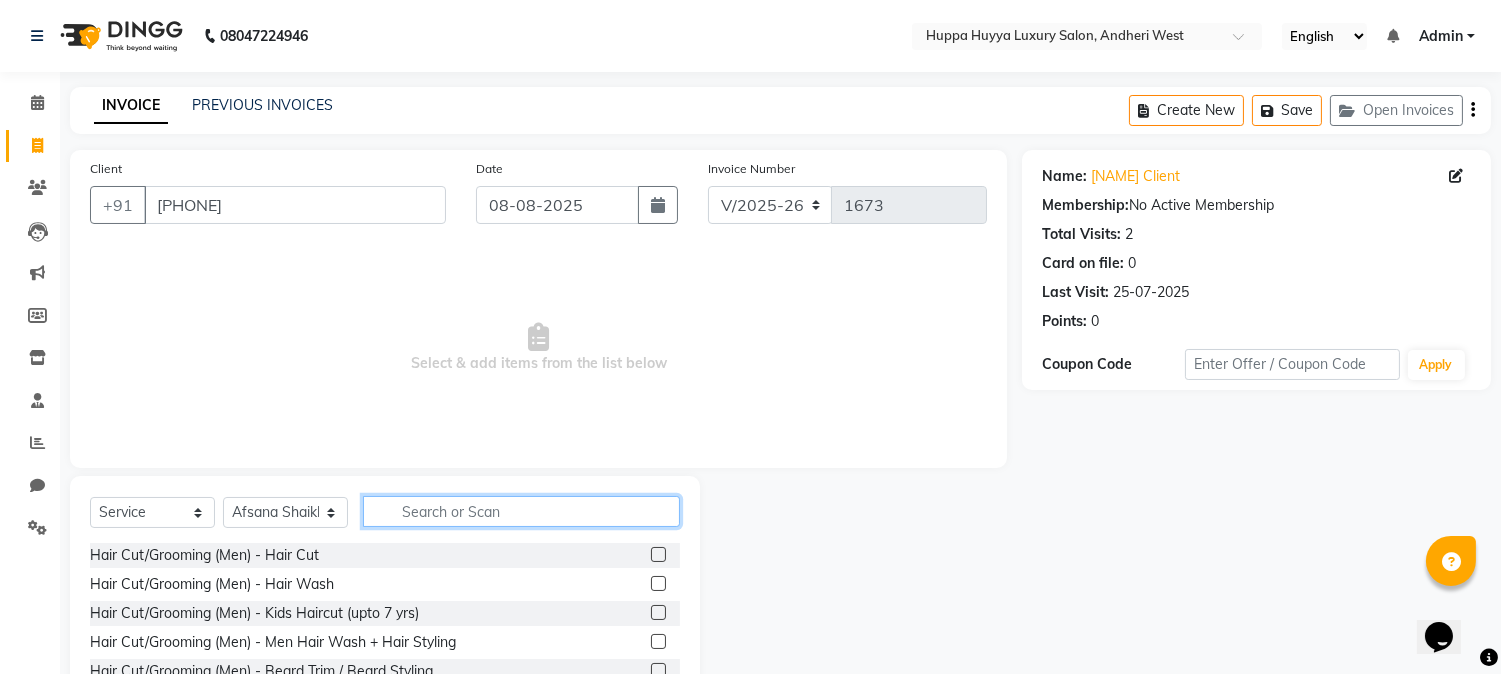 scroll, scrollTop: 126, scrollLeft: 0, axis: vertical 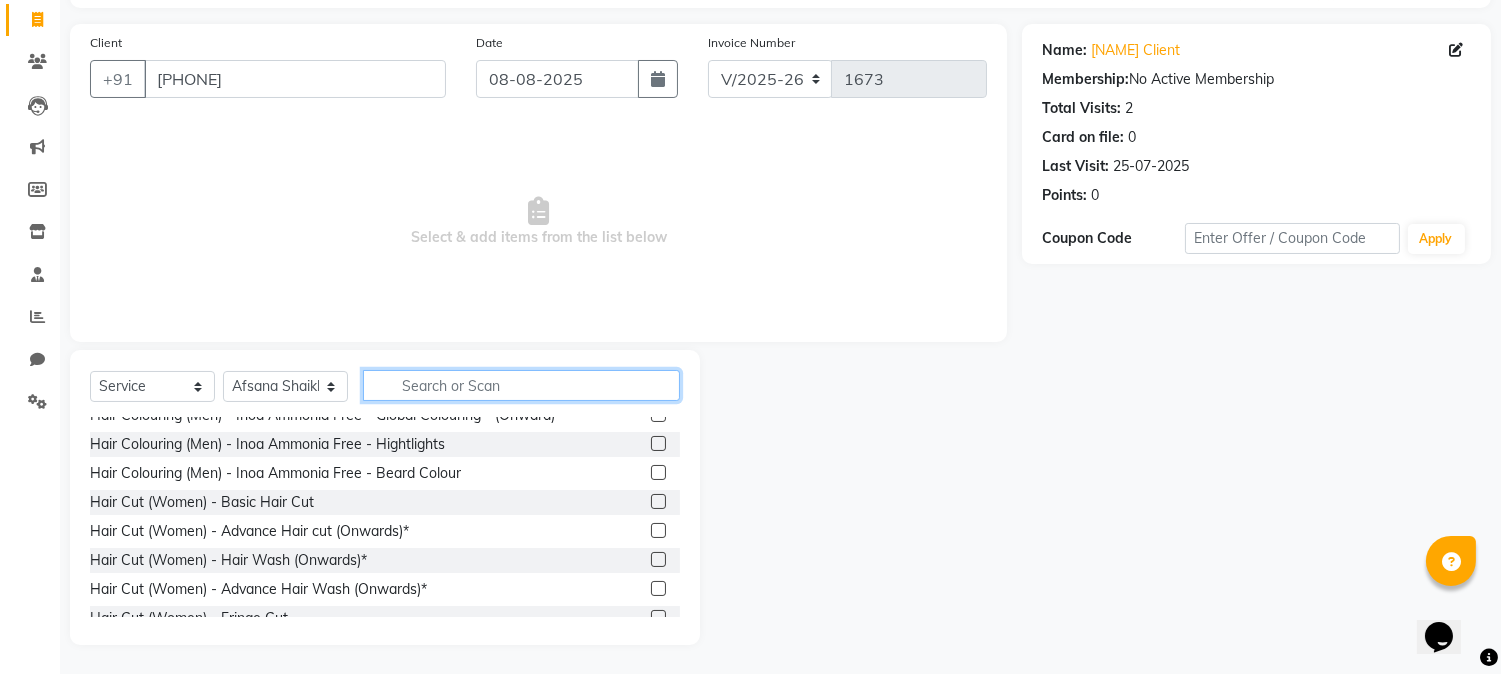 click 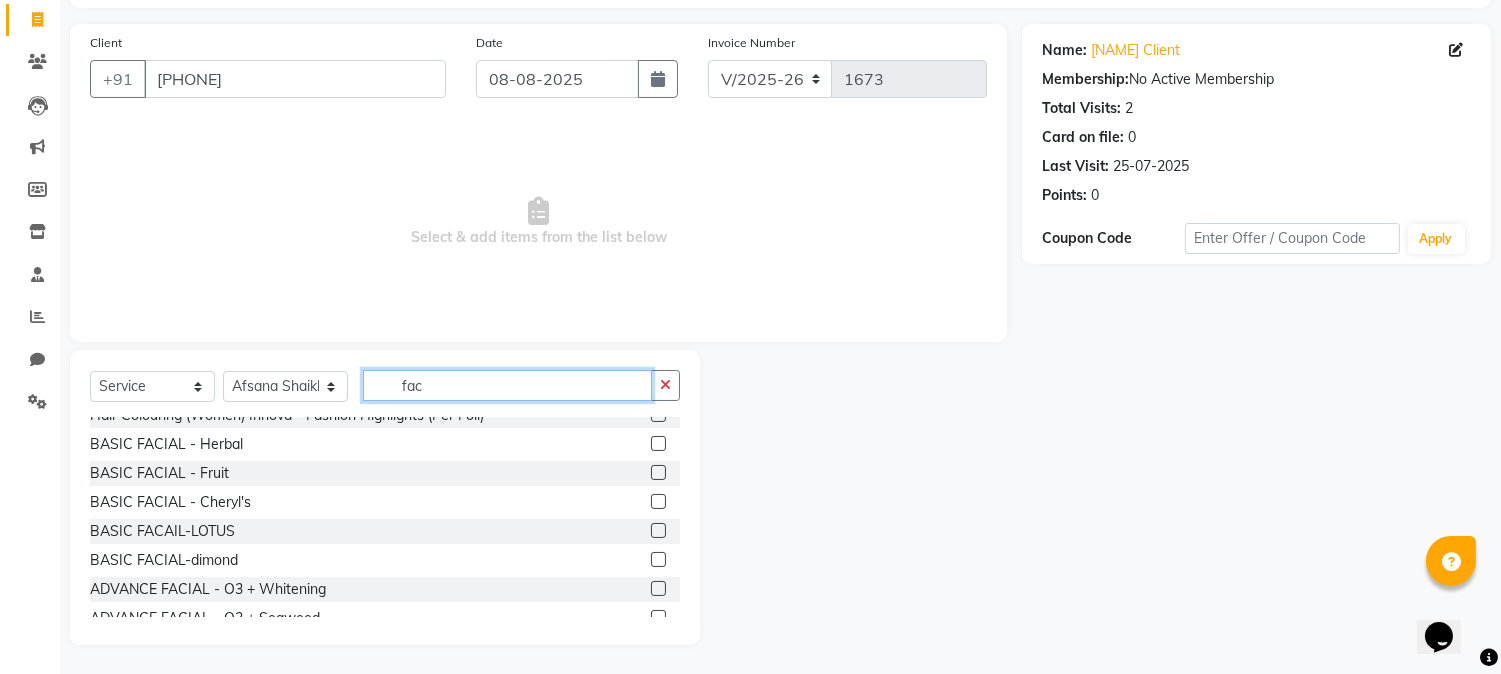 scroll, scrollTop: 0, scrollLeft: 0, axis: both 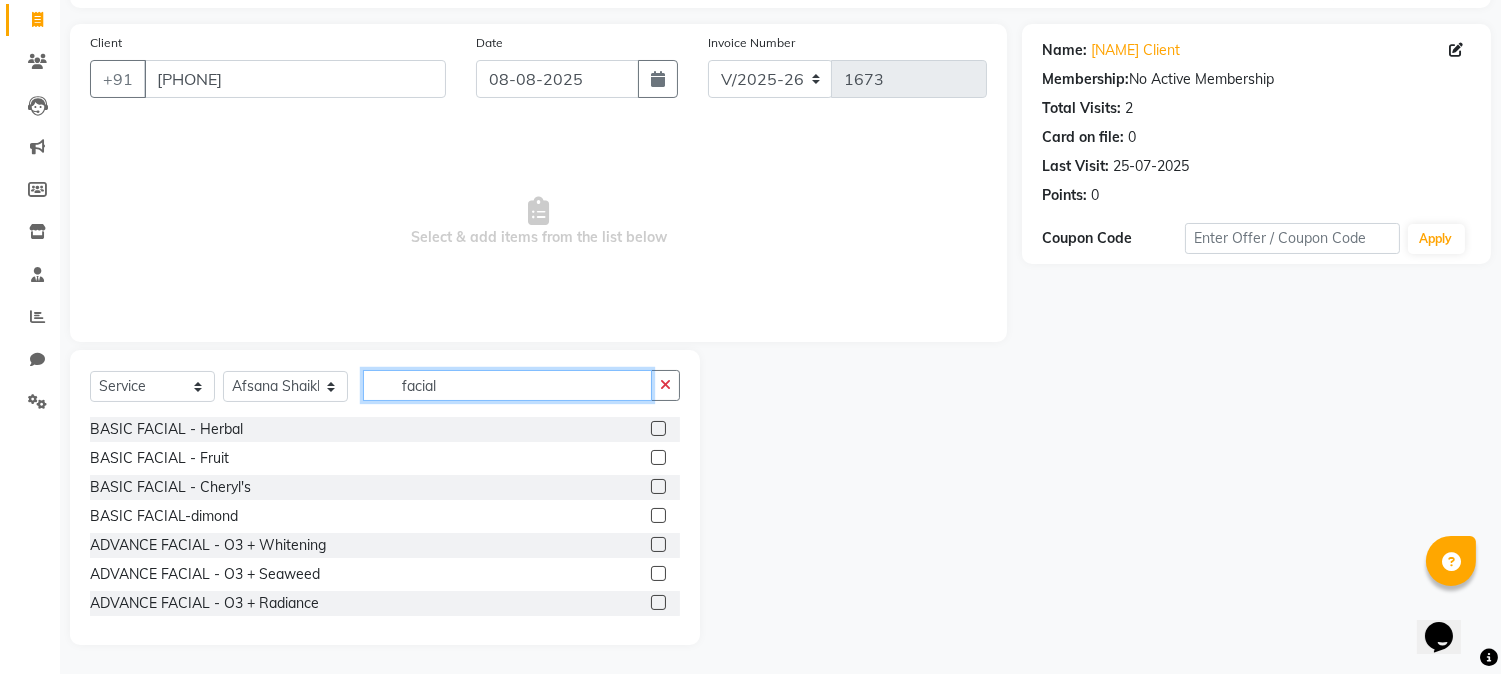 type on "facial" 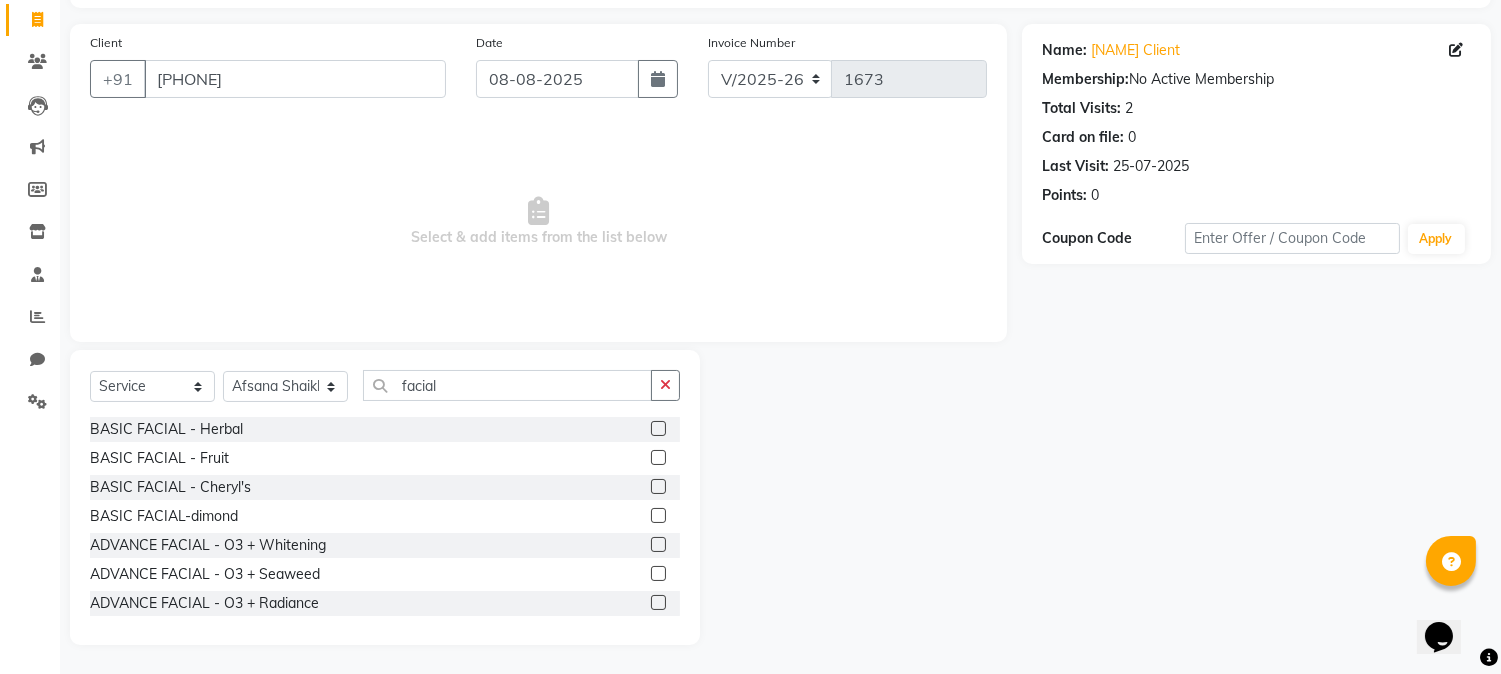 click 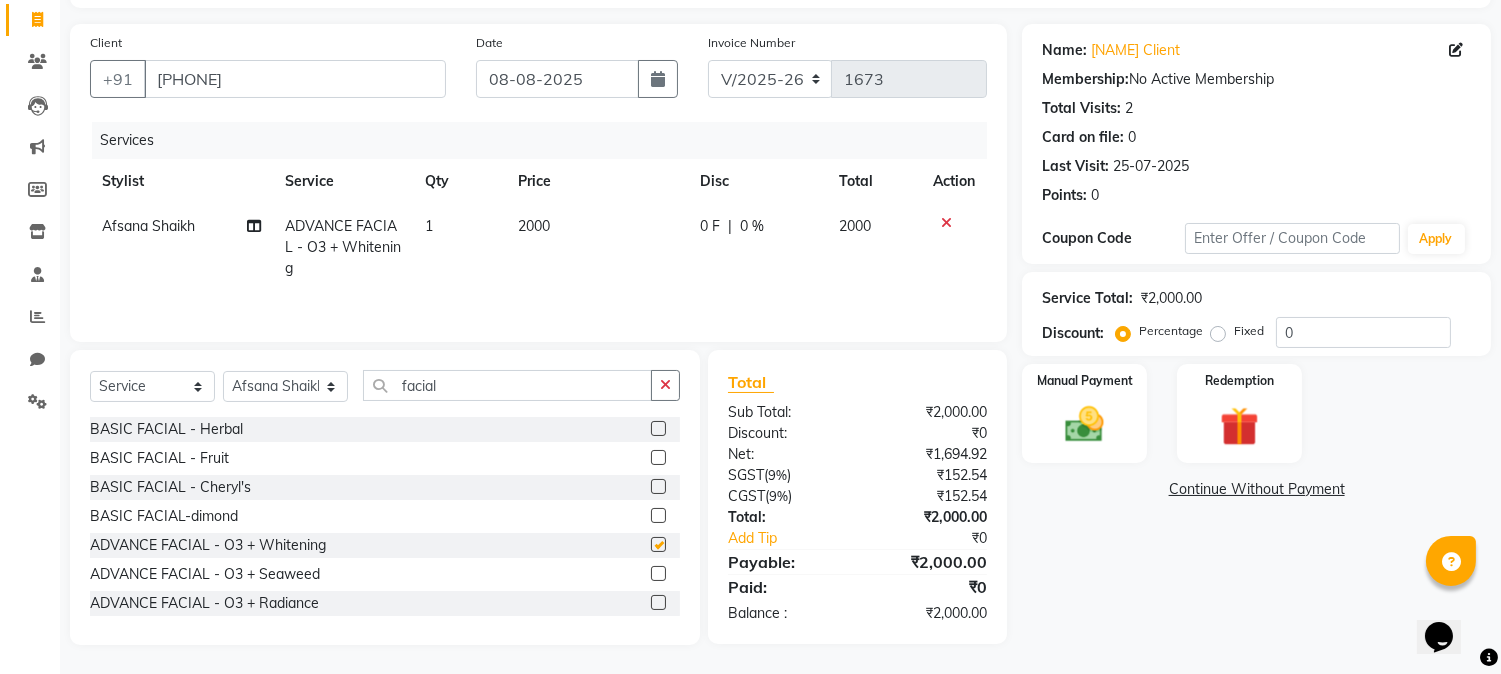 checkbox on "false" 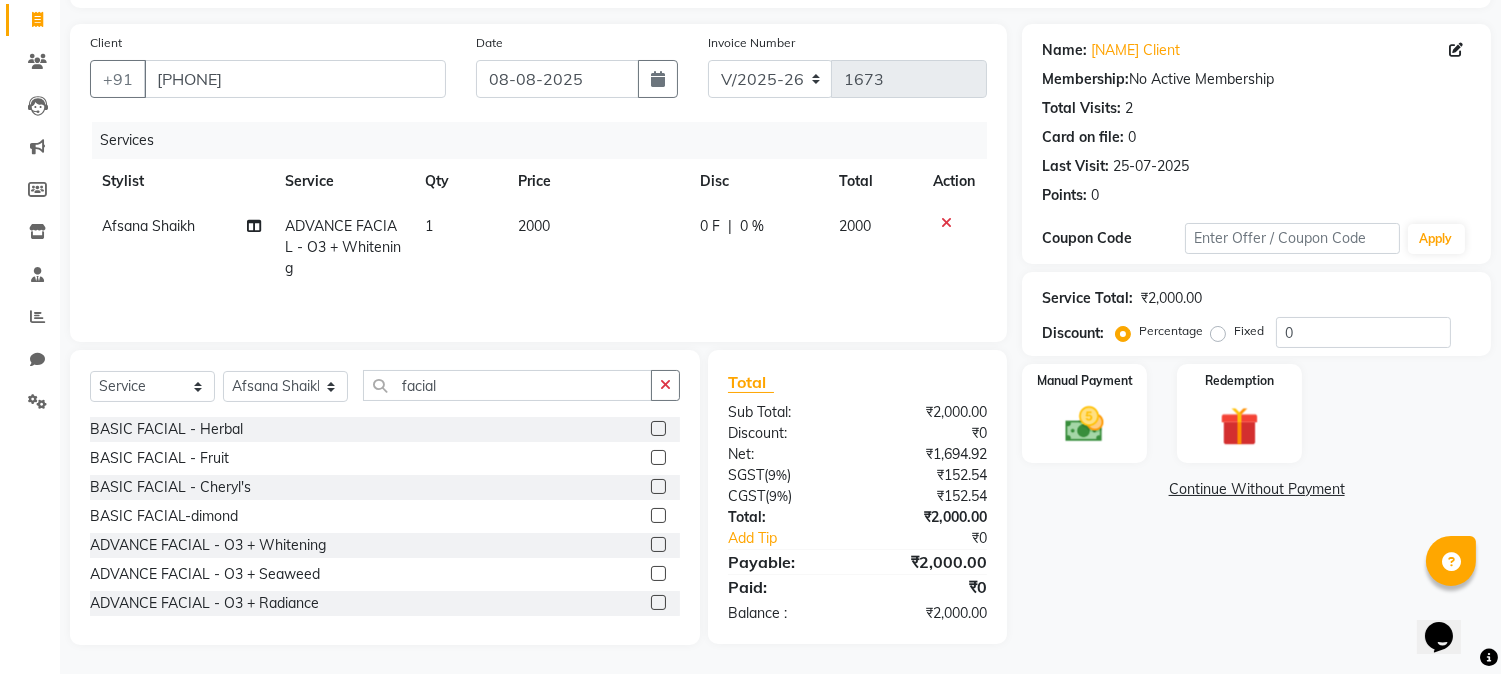 click on "2000" 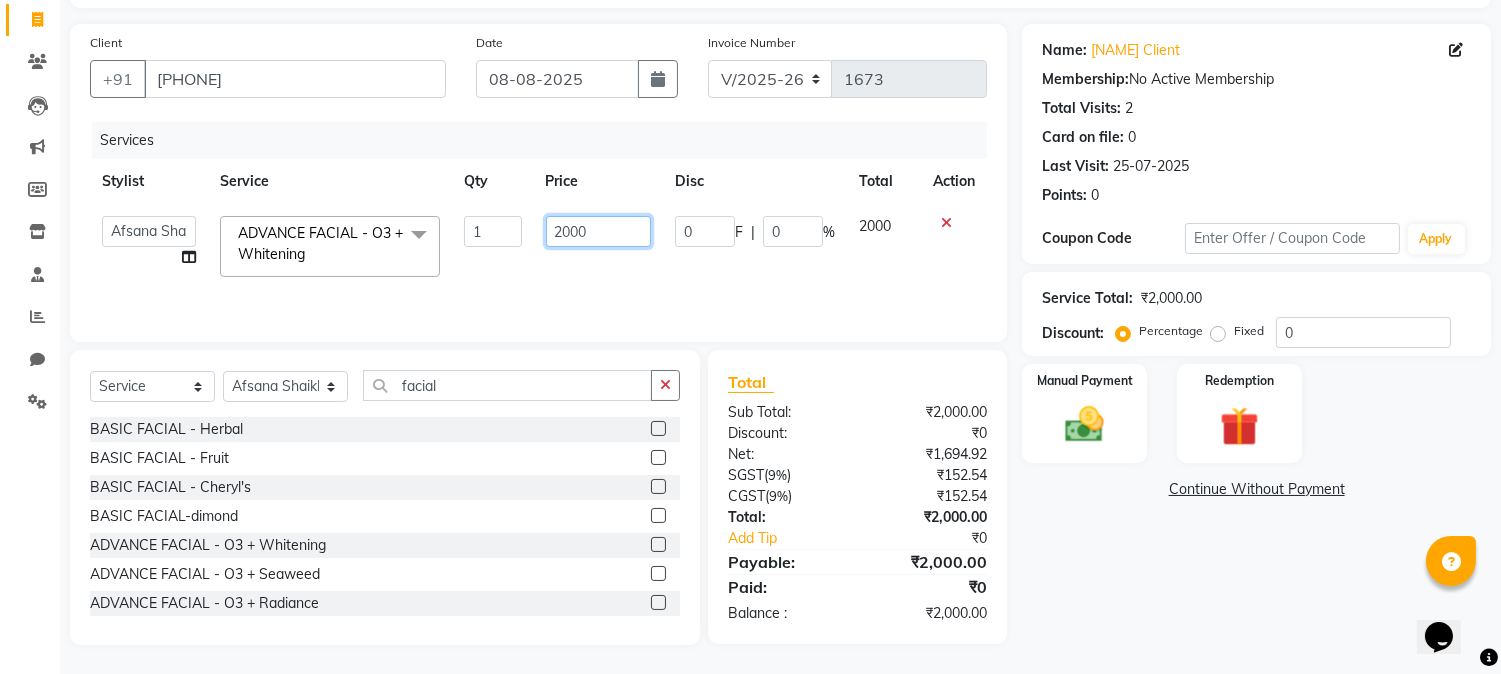 drag, startPoint x: 612, startPoint y: 234, endPoint x: 535, endPoint y: 241, distance: 77.31753 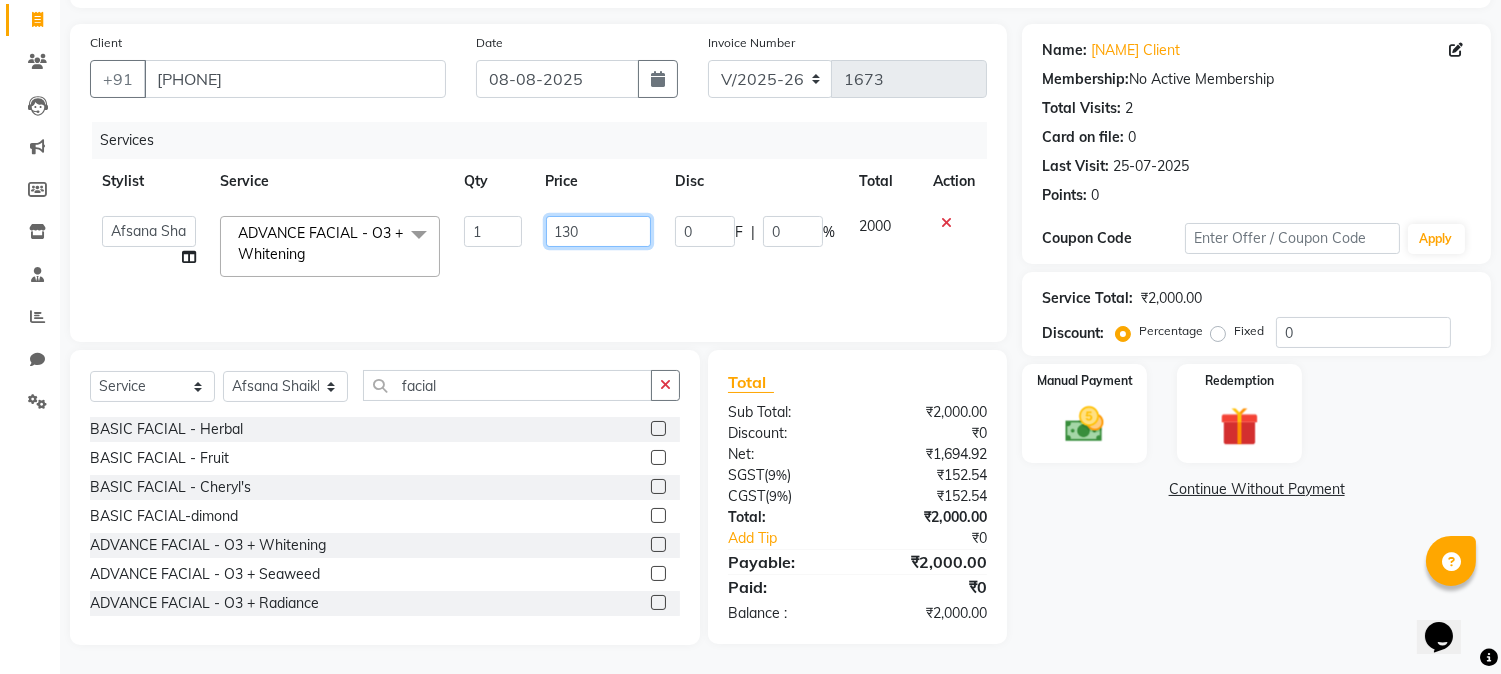 type on "1300" 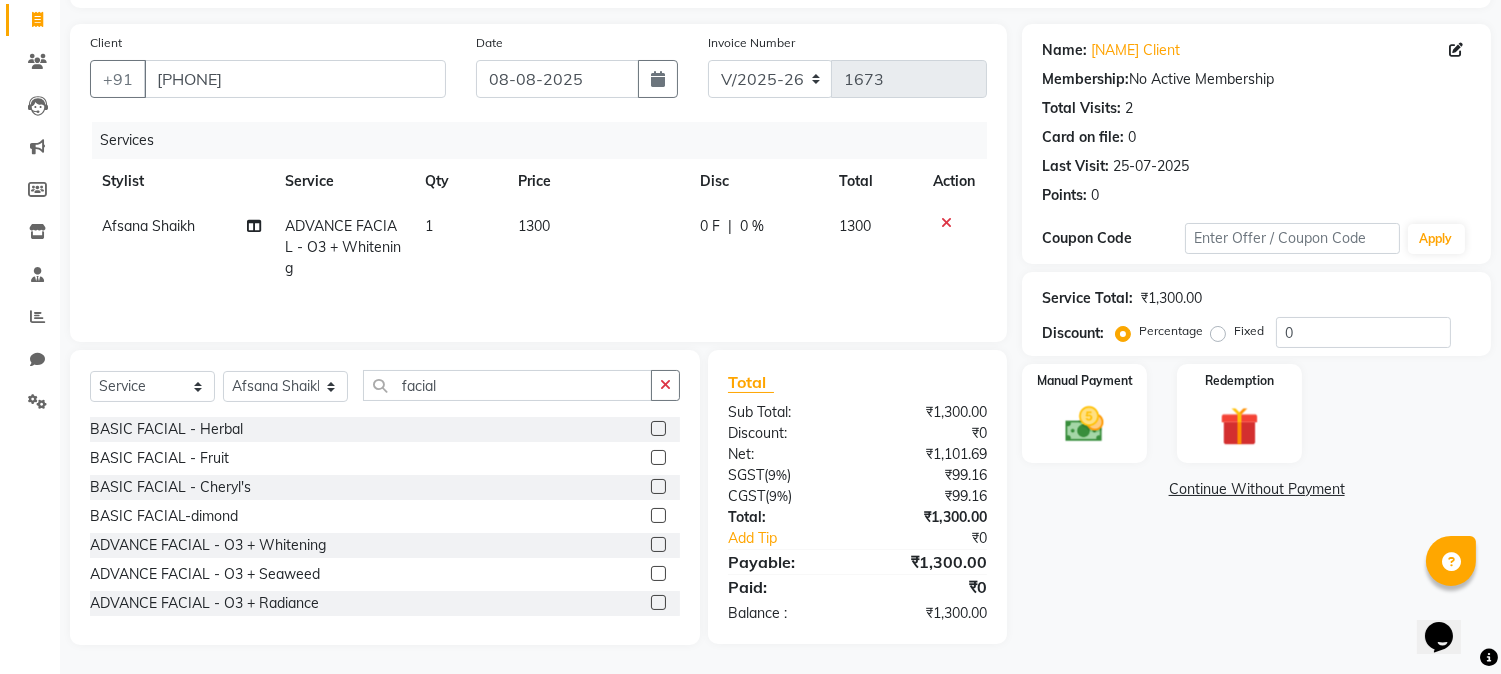 click on "1300" 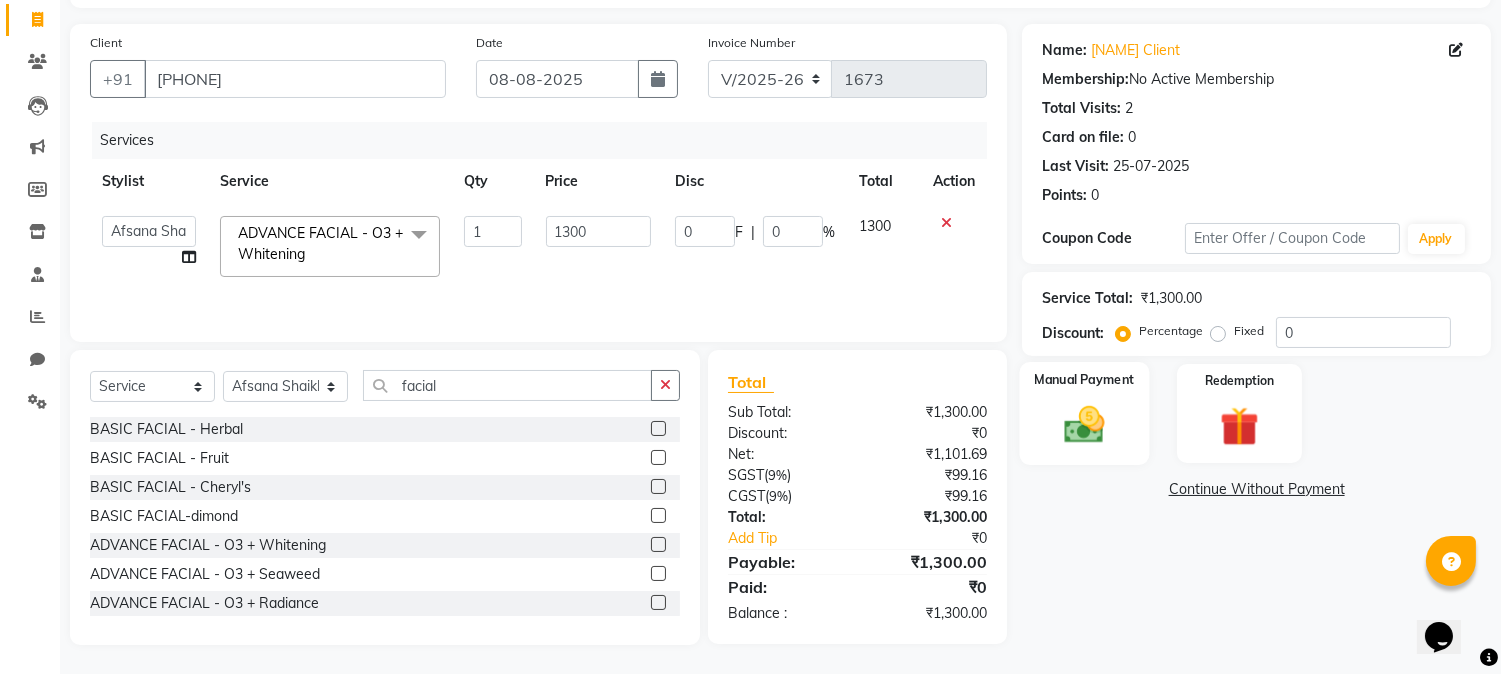 click 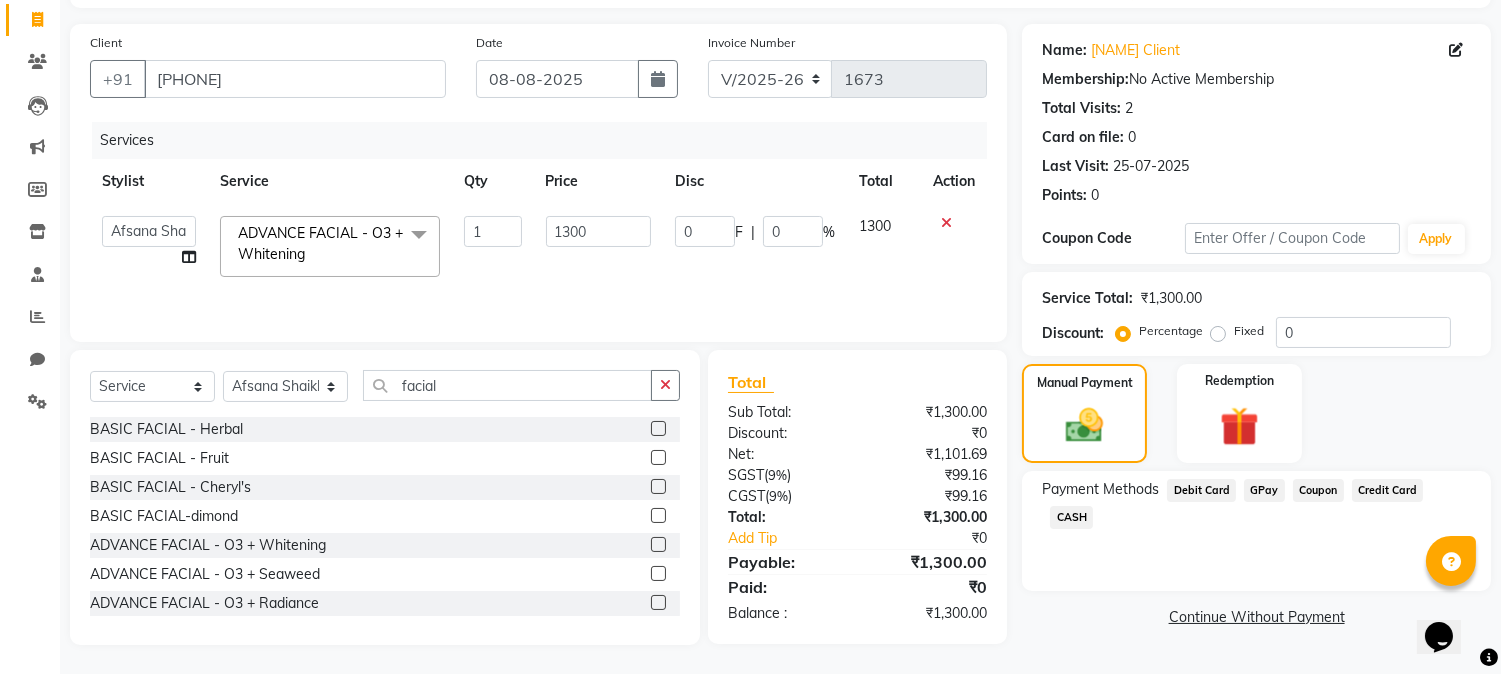 click on "CASH" 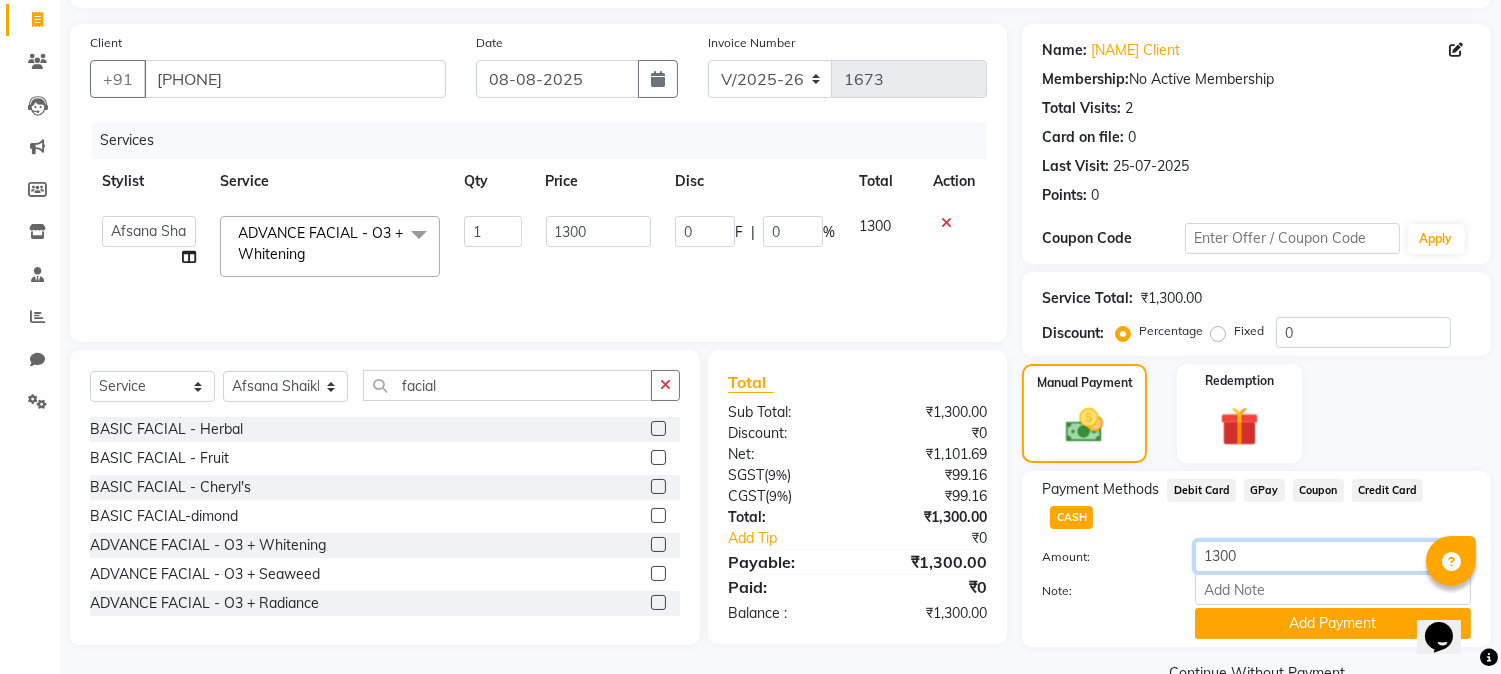 drag, startPoint x: 1261, startPoint y: 525, endPoint x: 1127, endPoint y: 523, distance: 134.01492 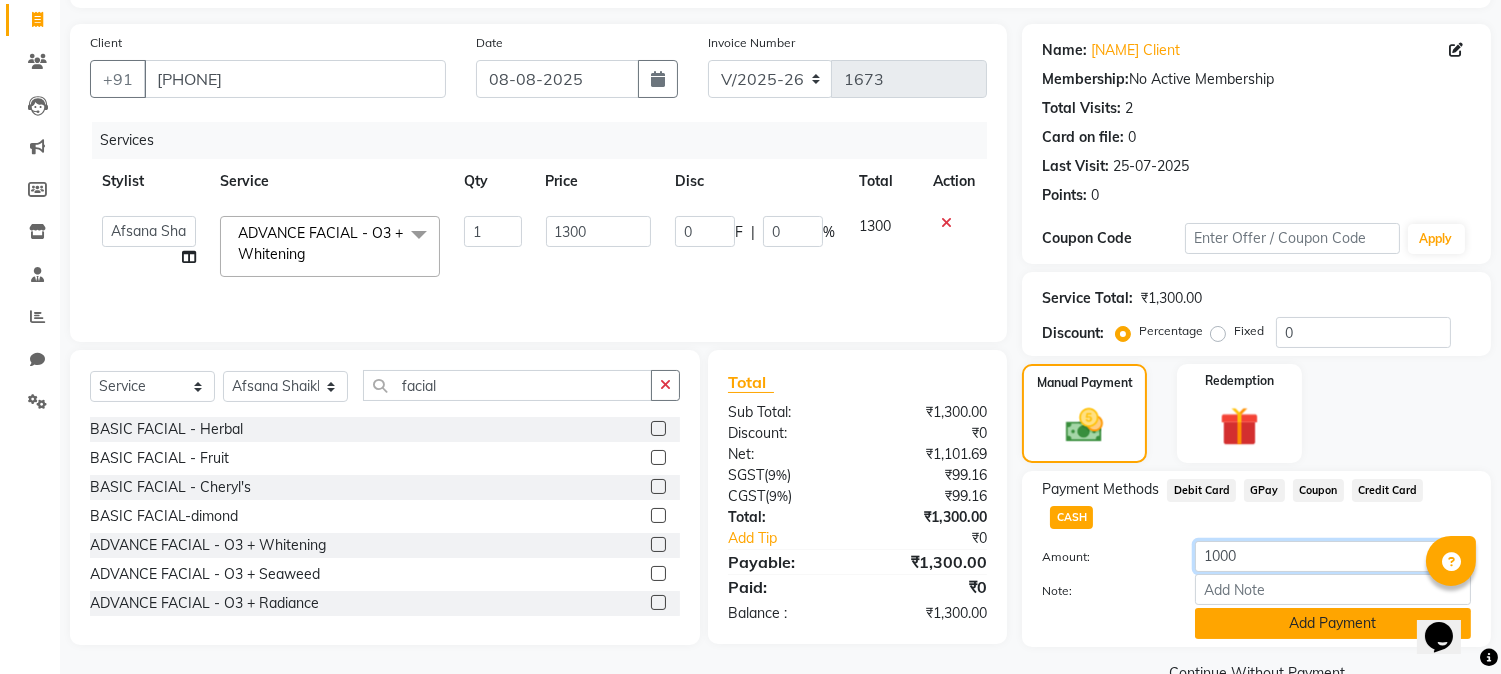 type on "1000" 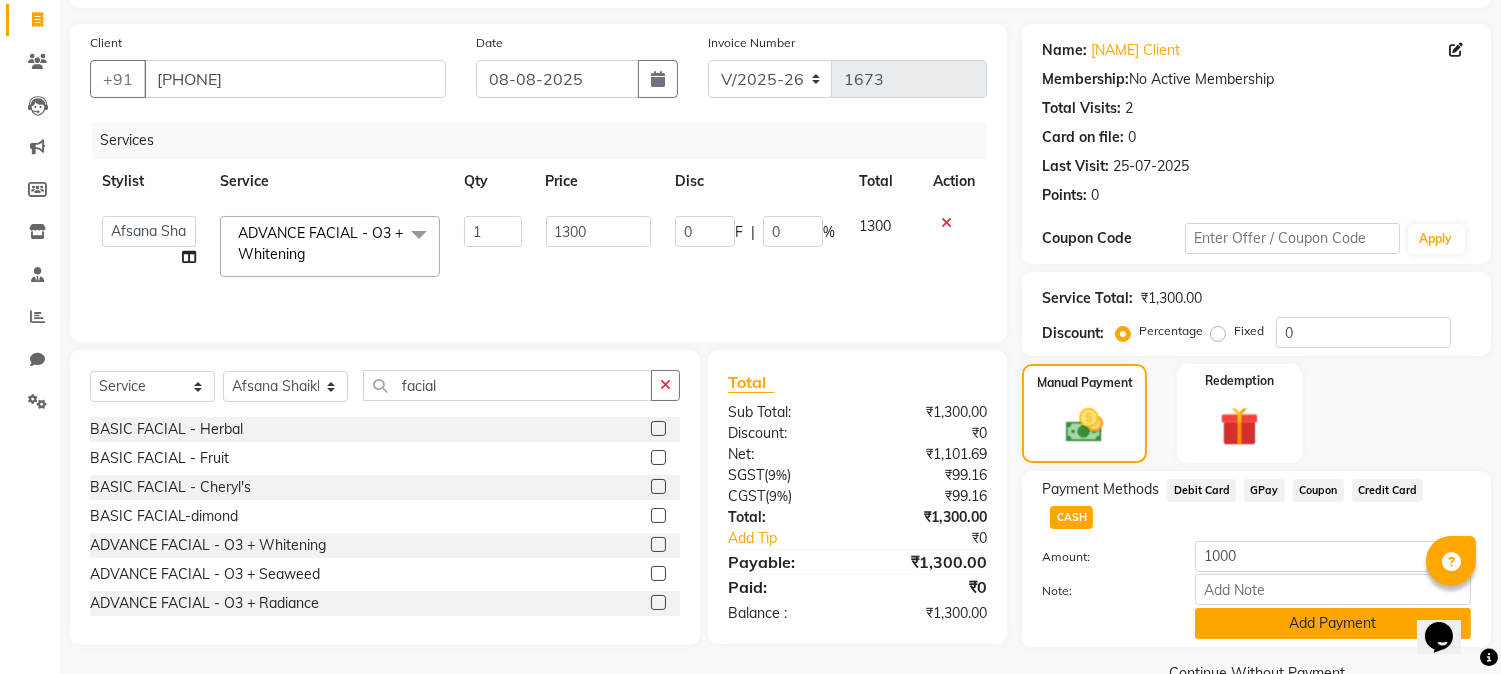 click on "Add Payment" 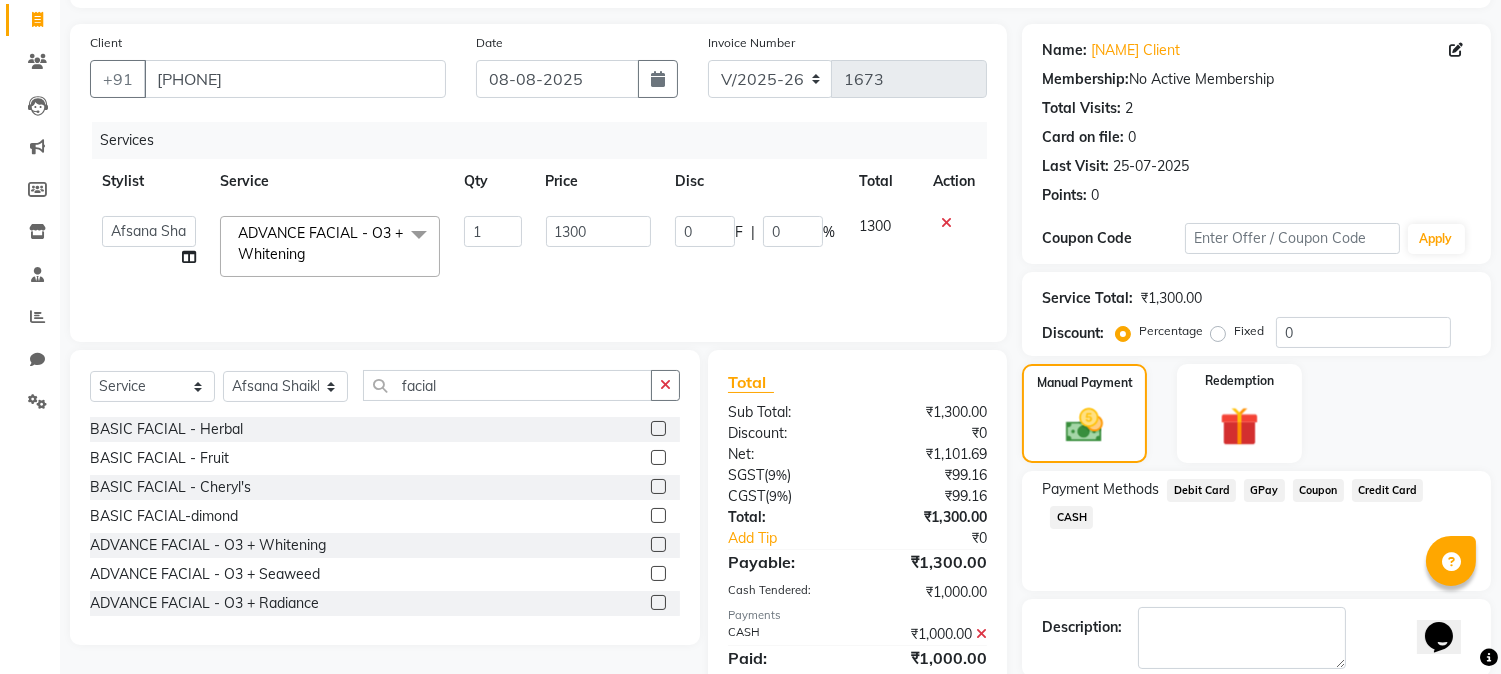 click on "GPay" 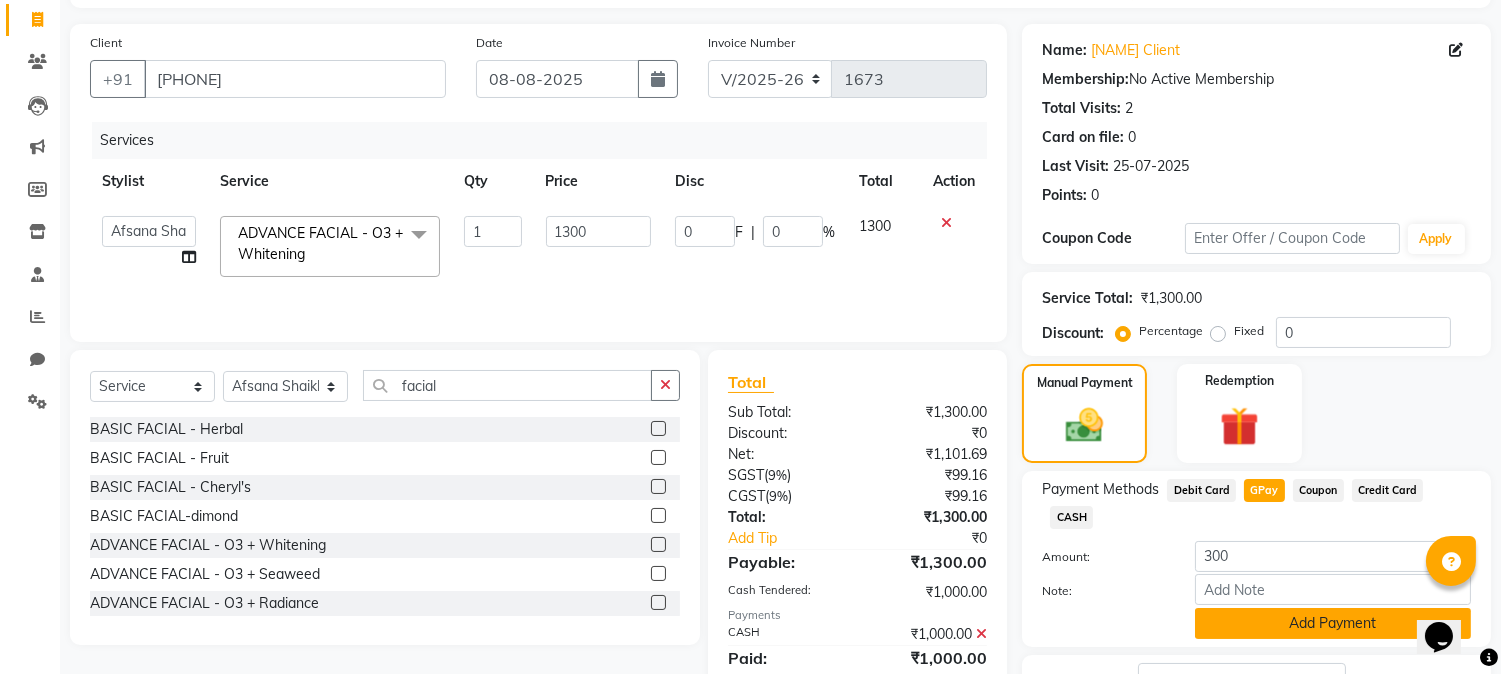 click on "Add Payment" 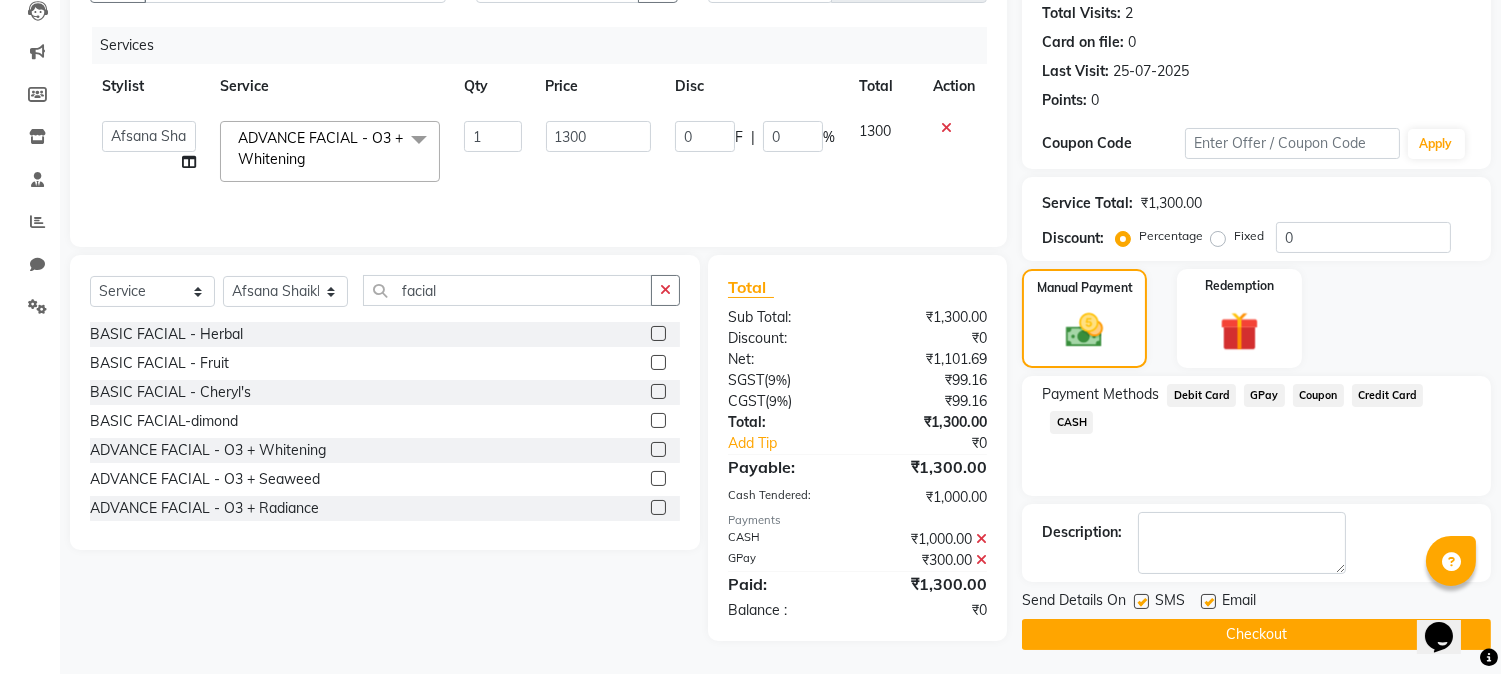scroll, scrollTop: 225, scrollLeft: 0, axis: vertical 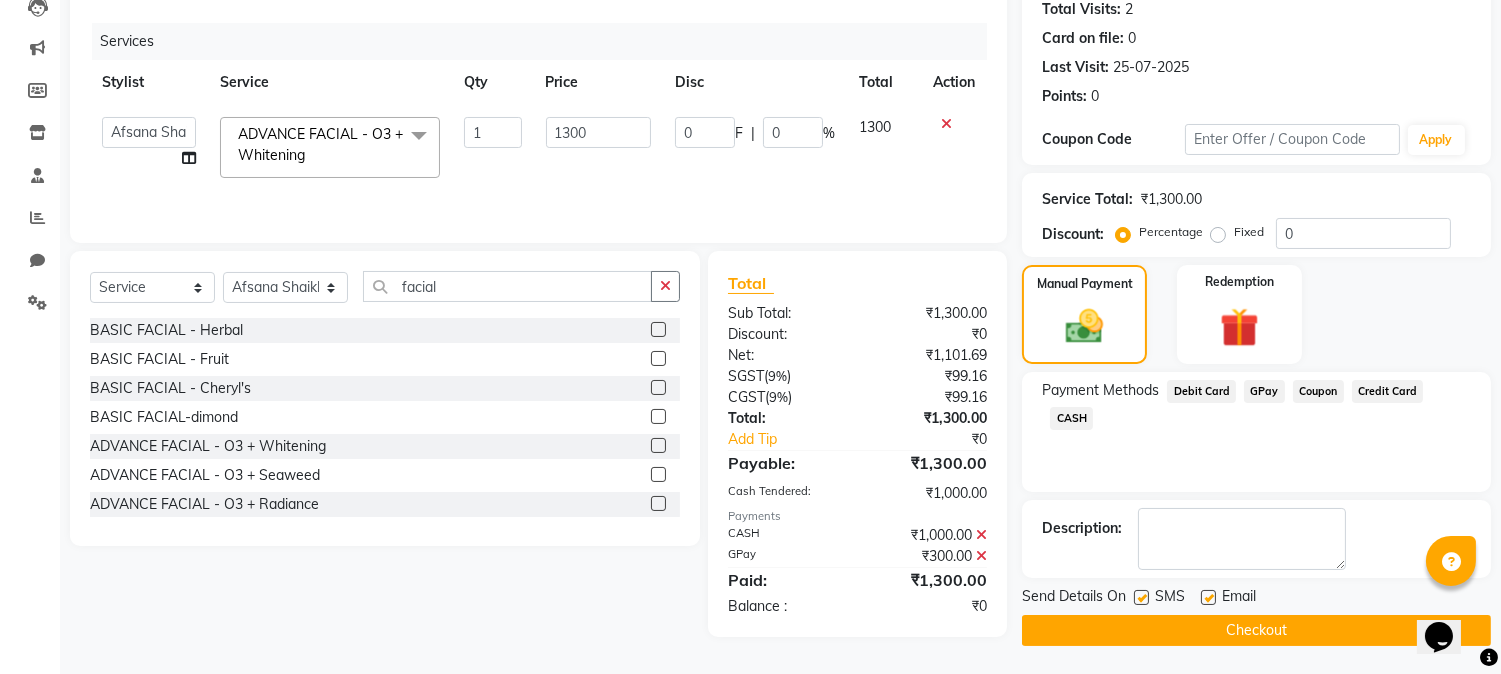 click on "Checkout" 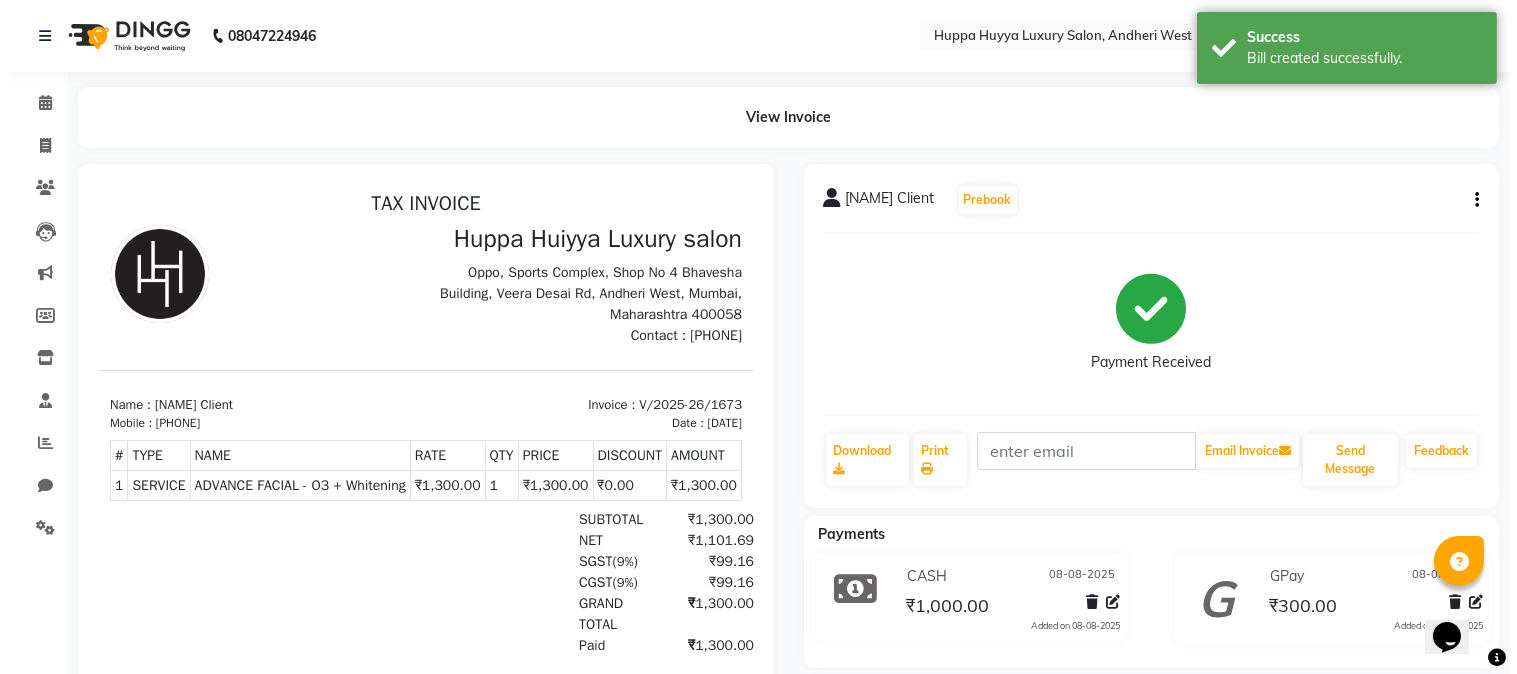 scroll, scrollTop: 0, scrollLeft: 0, axis: both 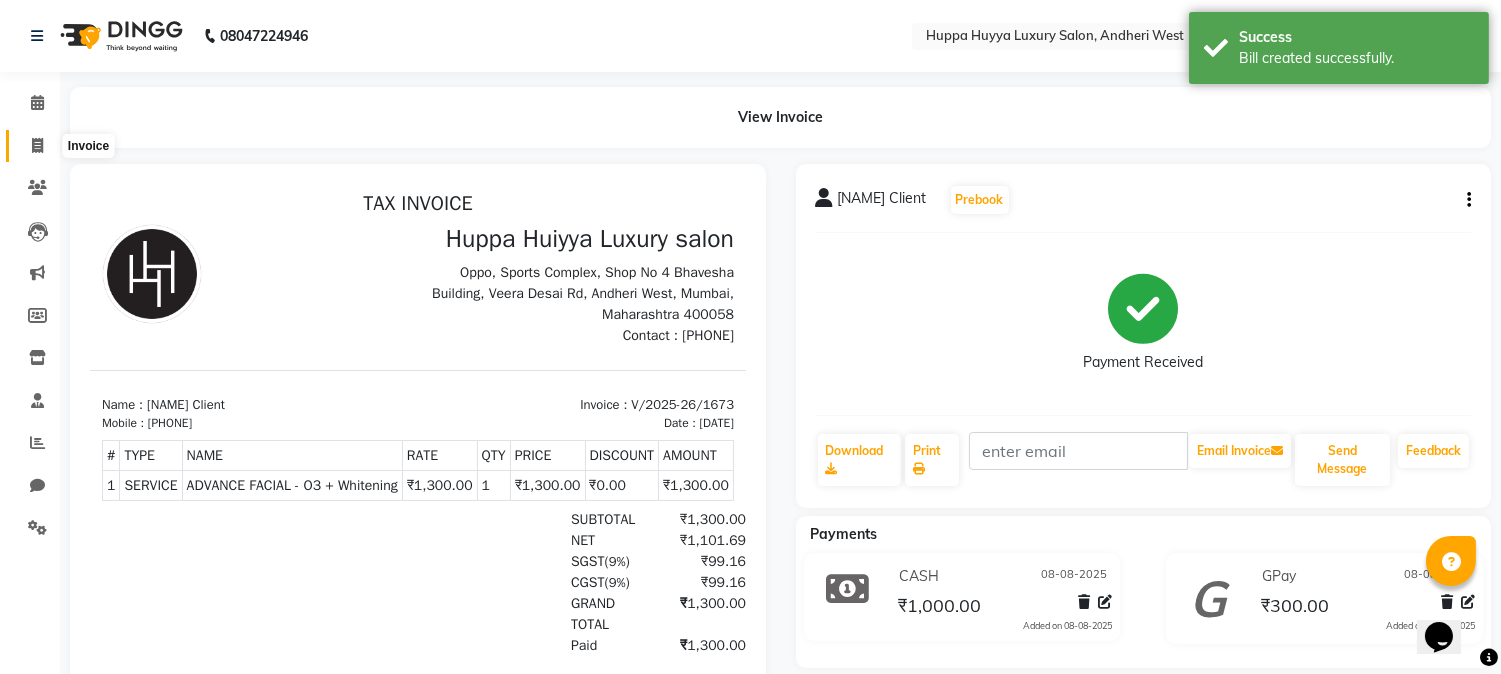 click 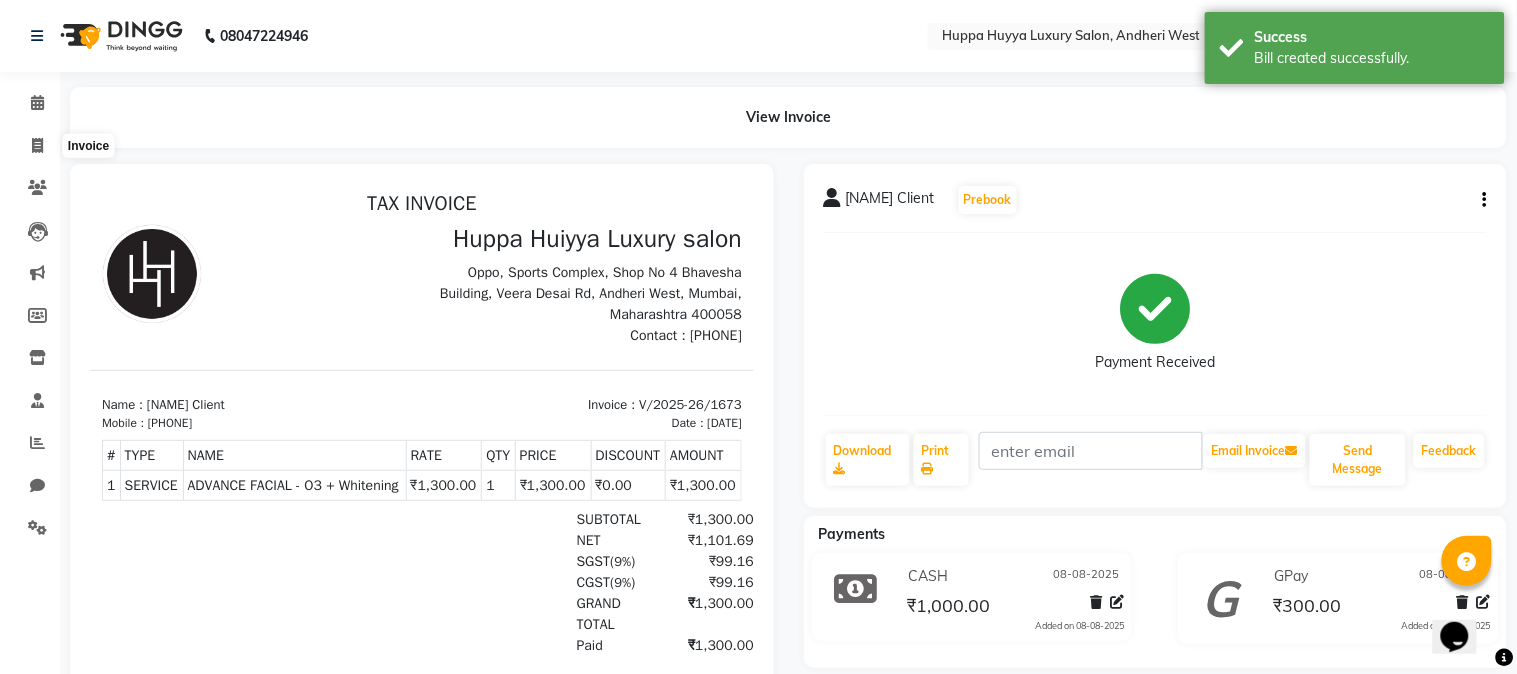 select on "7752" 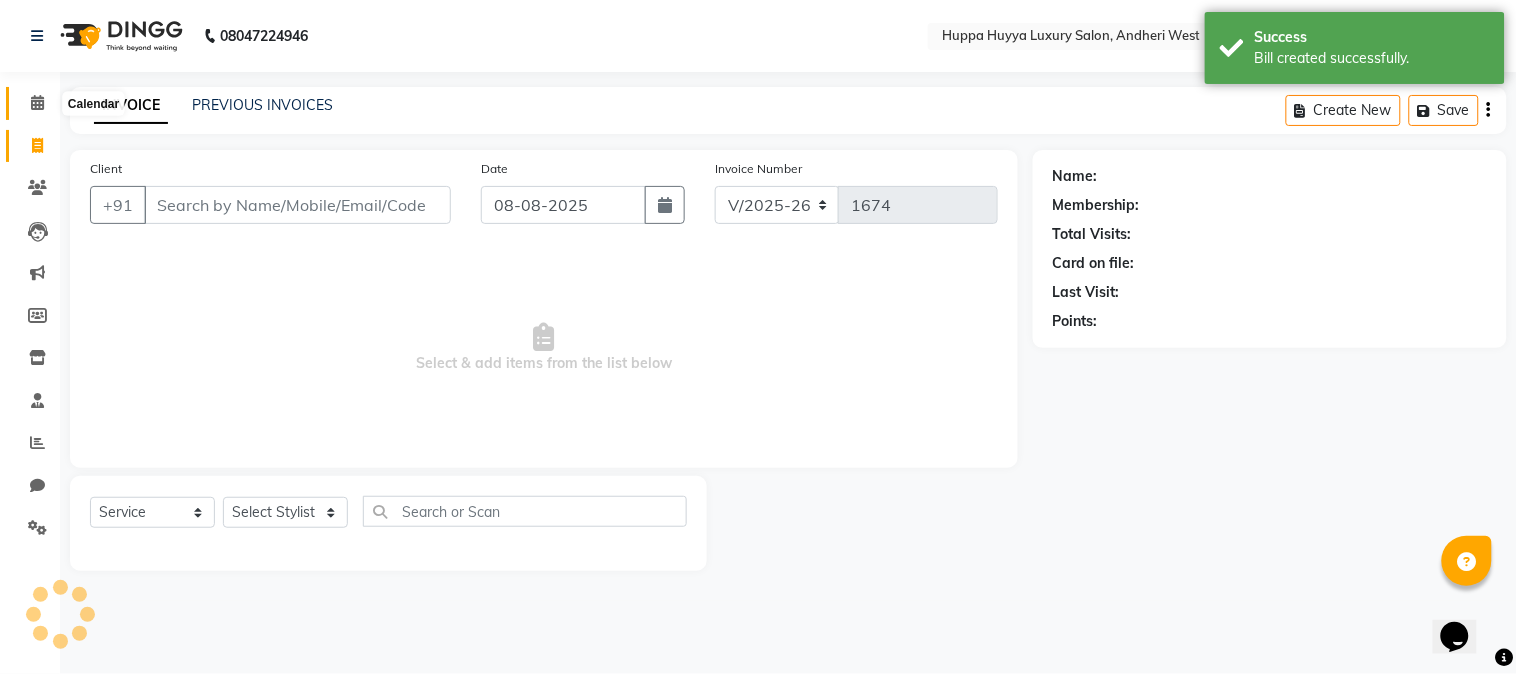 click 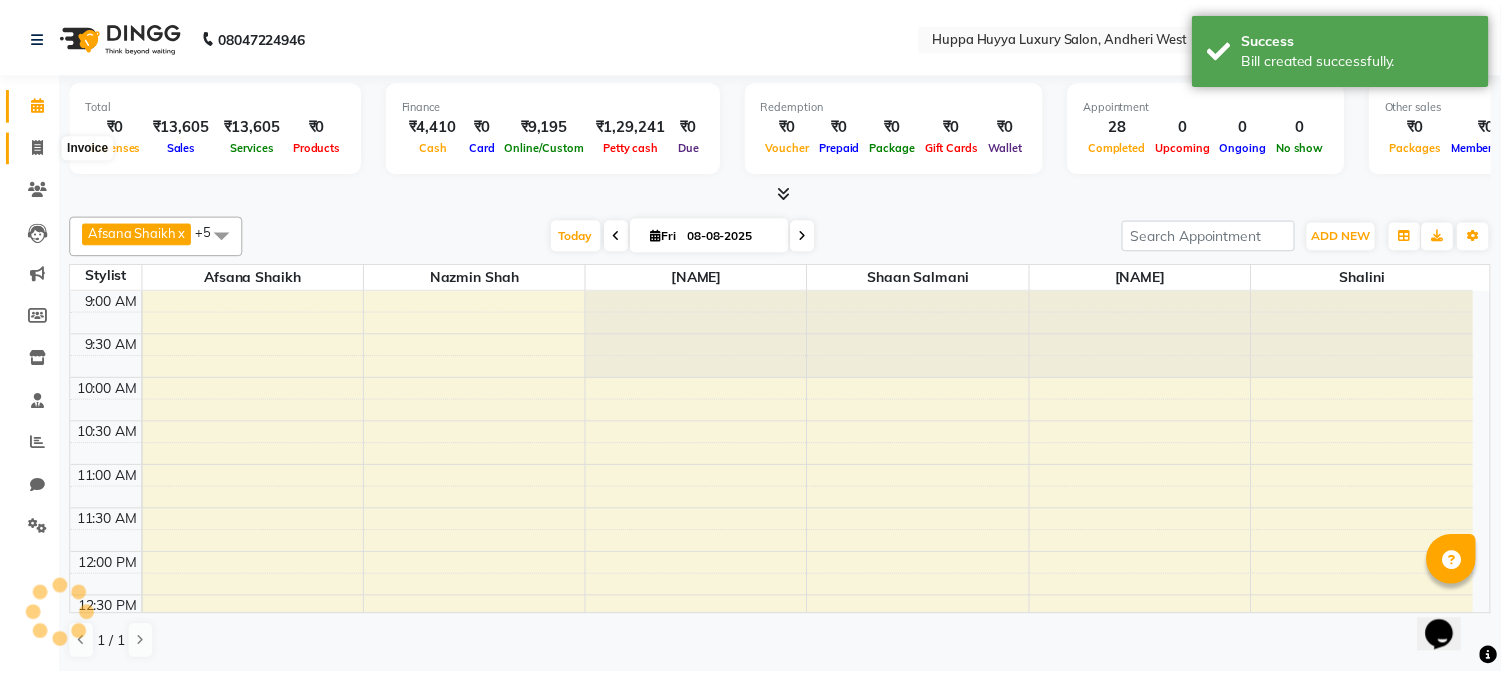 scroll, scrollTop: 0, scrollLeft: 0, axis: both 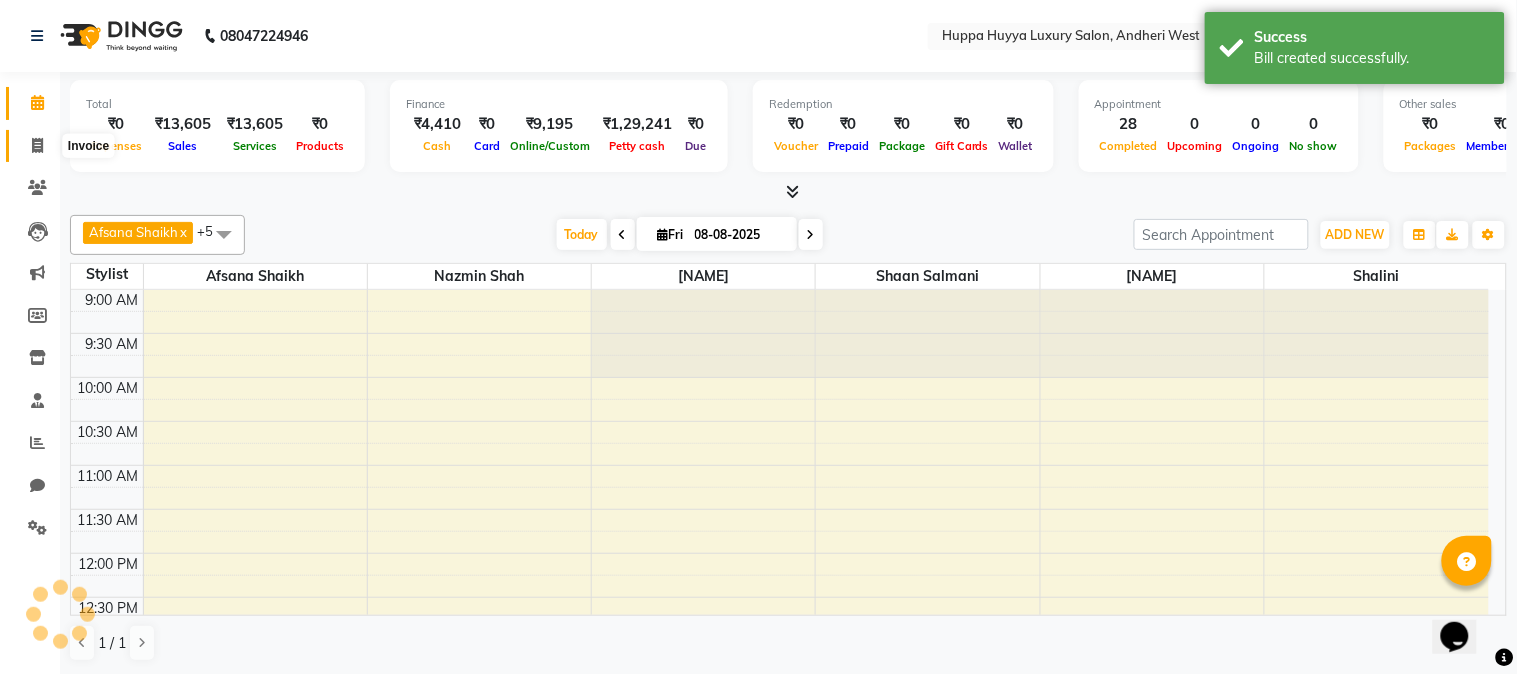 click 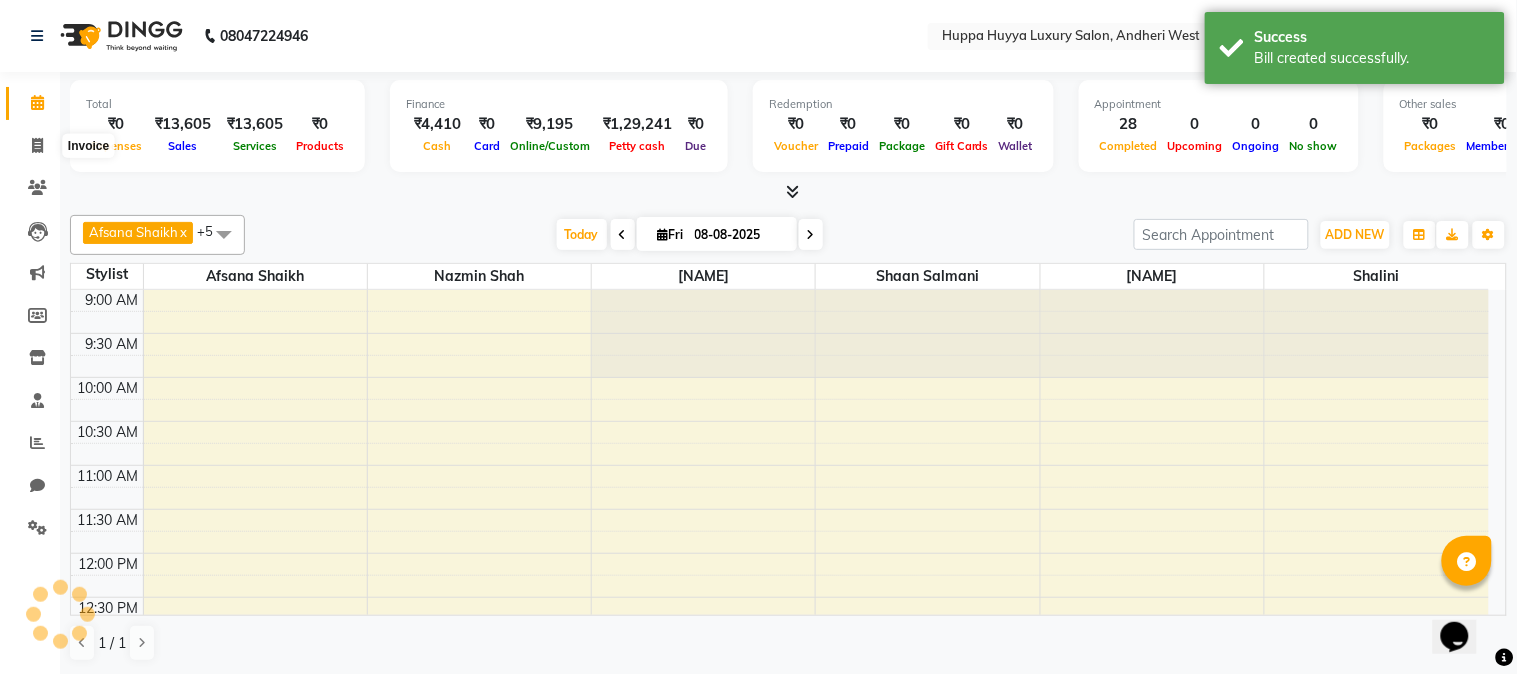 select on "7752" 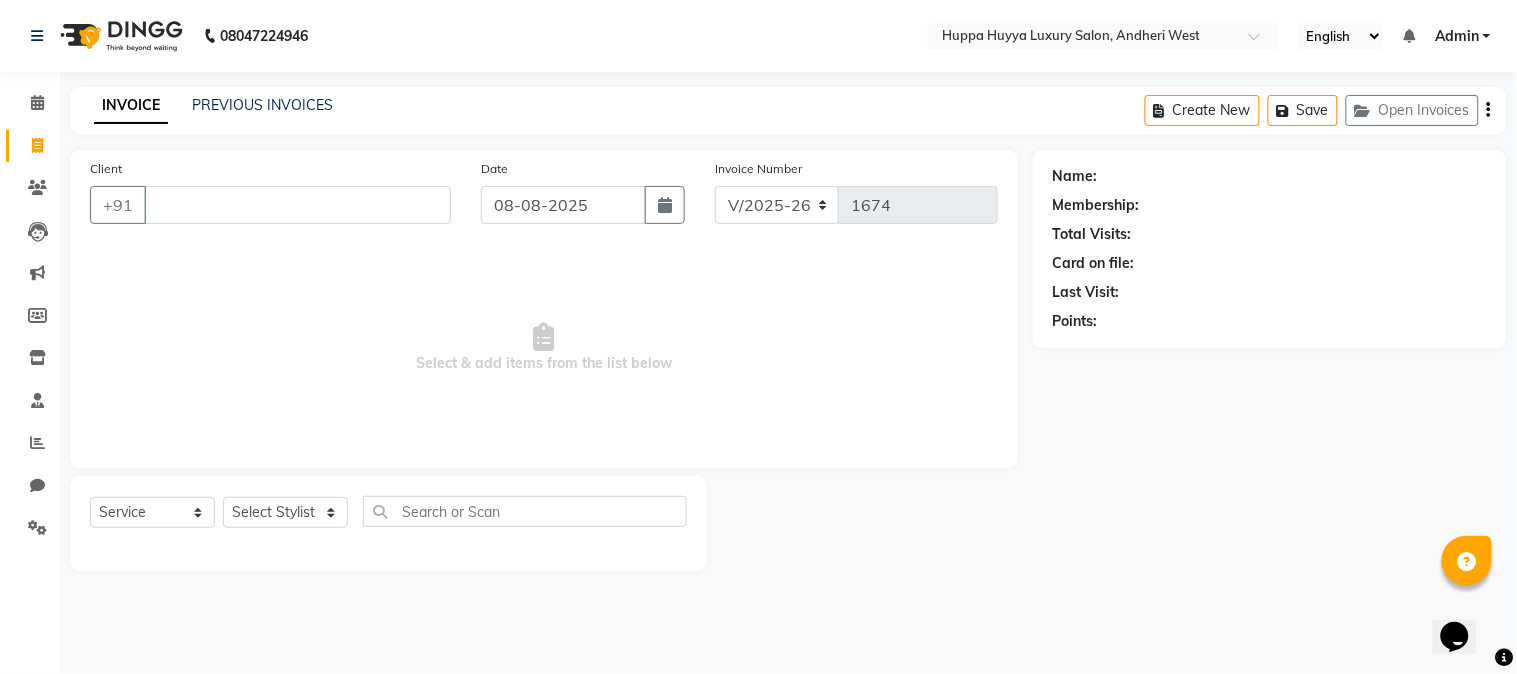 click on "Invoice" 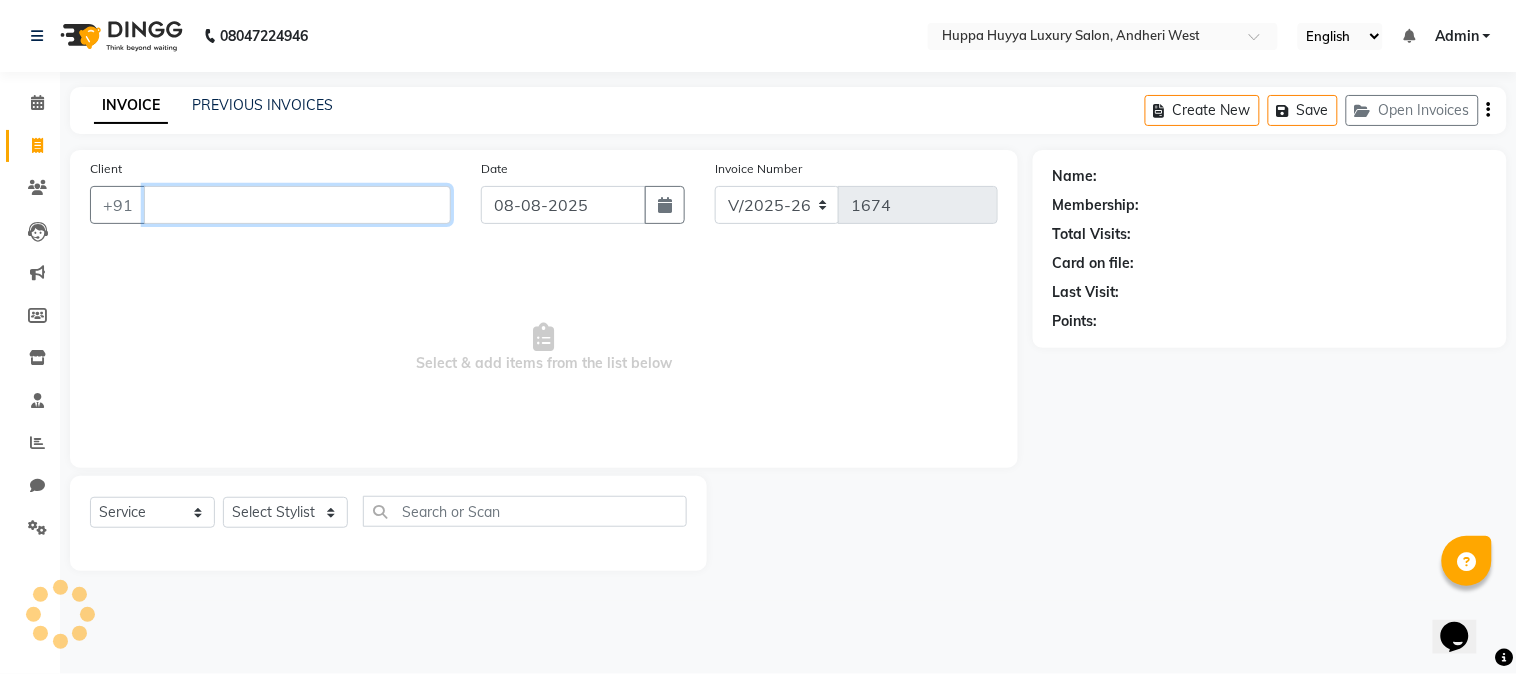 click on "Client" at bounding box center [297, 205] 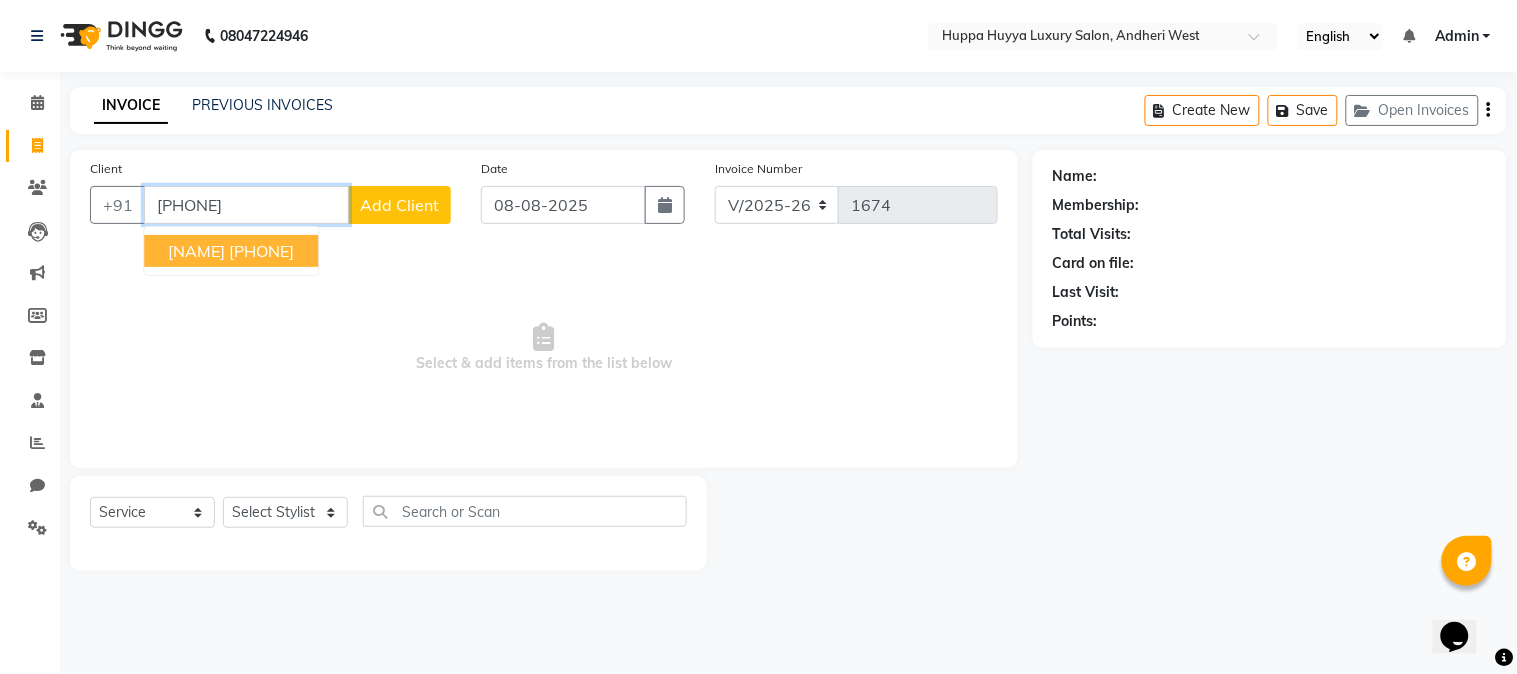 click on "[NAME]" at bounding box center [196, 251] 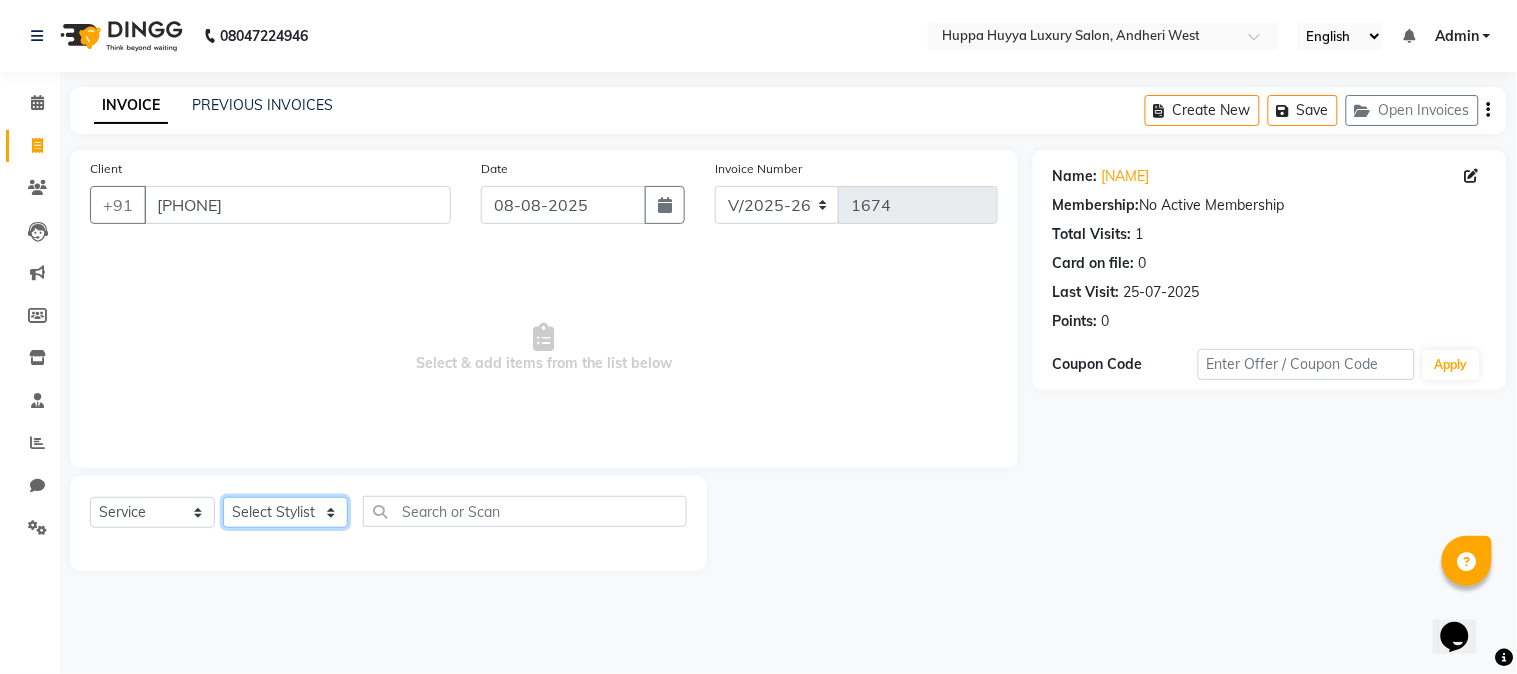 click on "Select Stylist [NAME] [NAME] [NAME] [NAME] Salon [NAME] [NAME]" 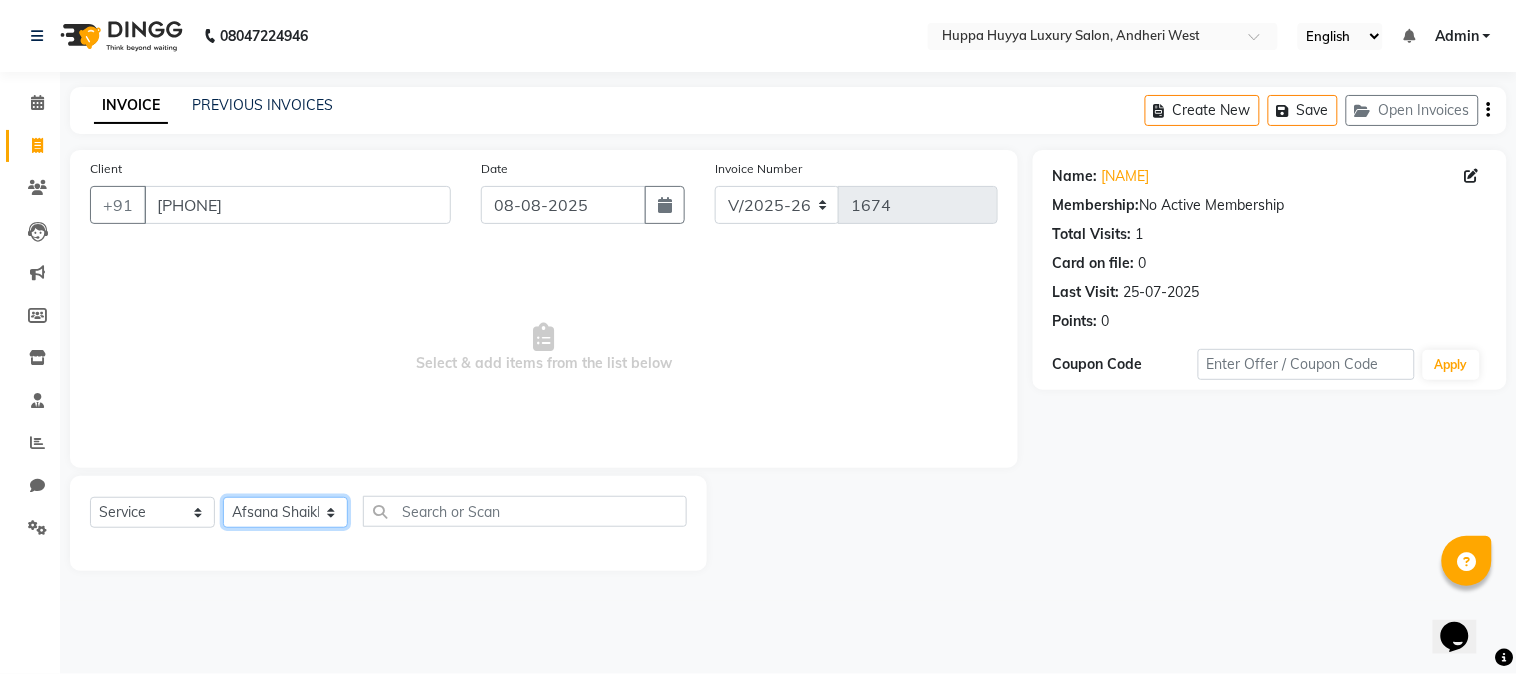 click on "Select Stylist [NAME] [NAME] [NAME] [NAME] Salon [NAME] [NAME]" 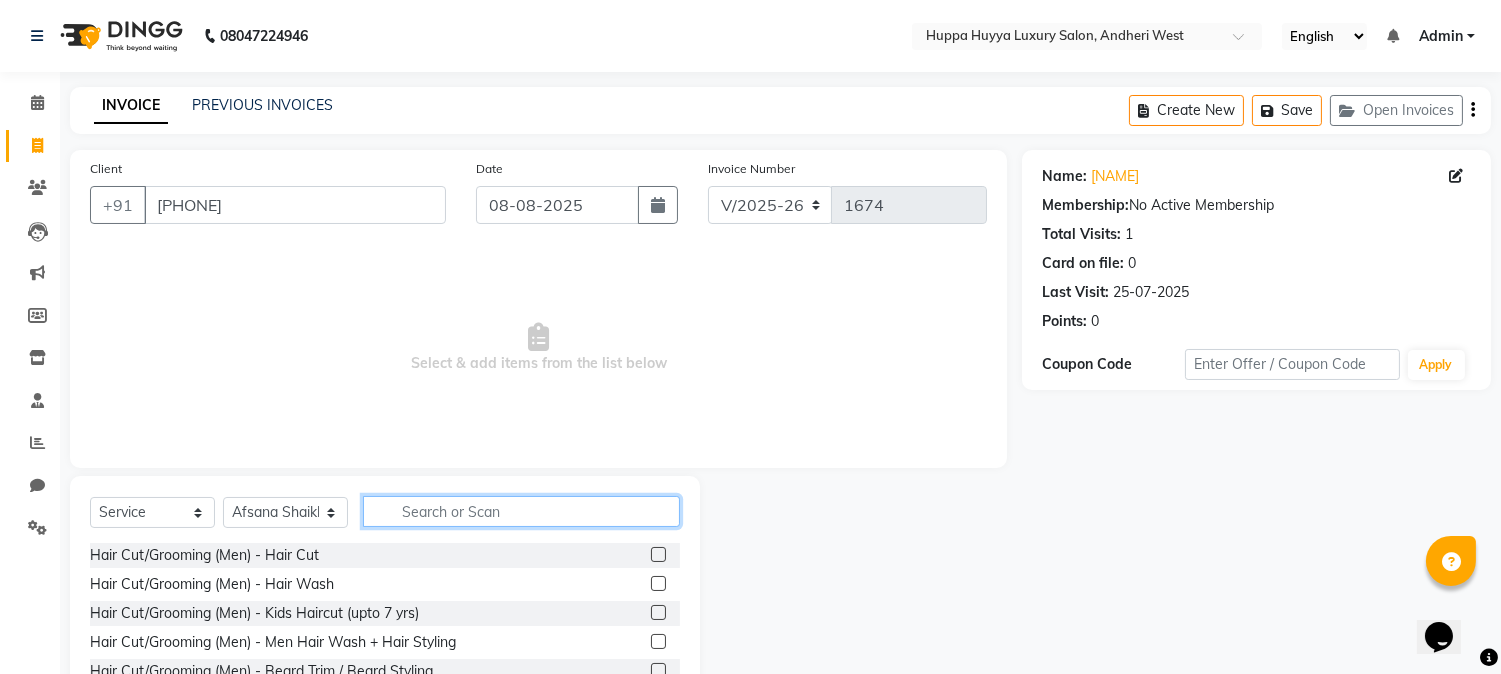 click 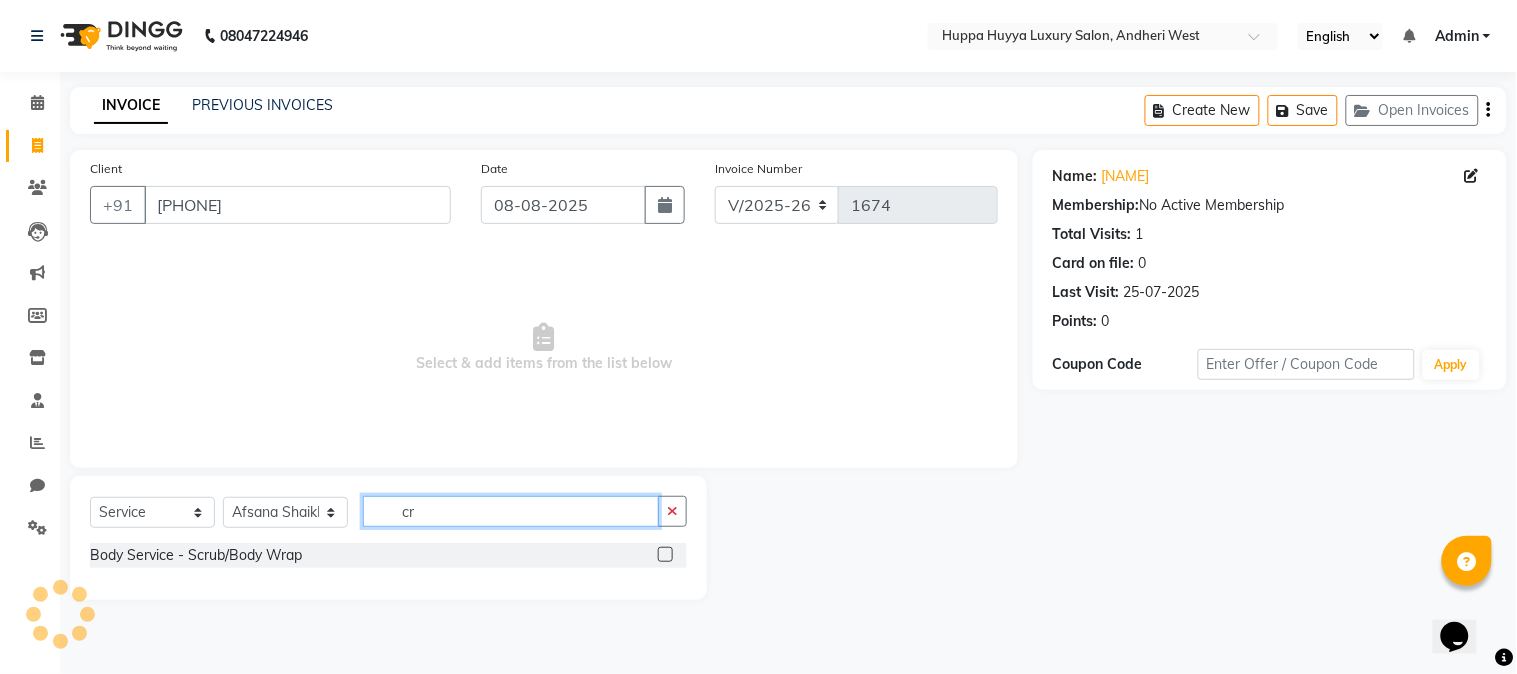 type on "c" 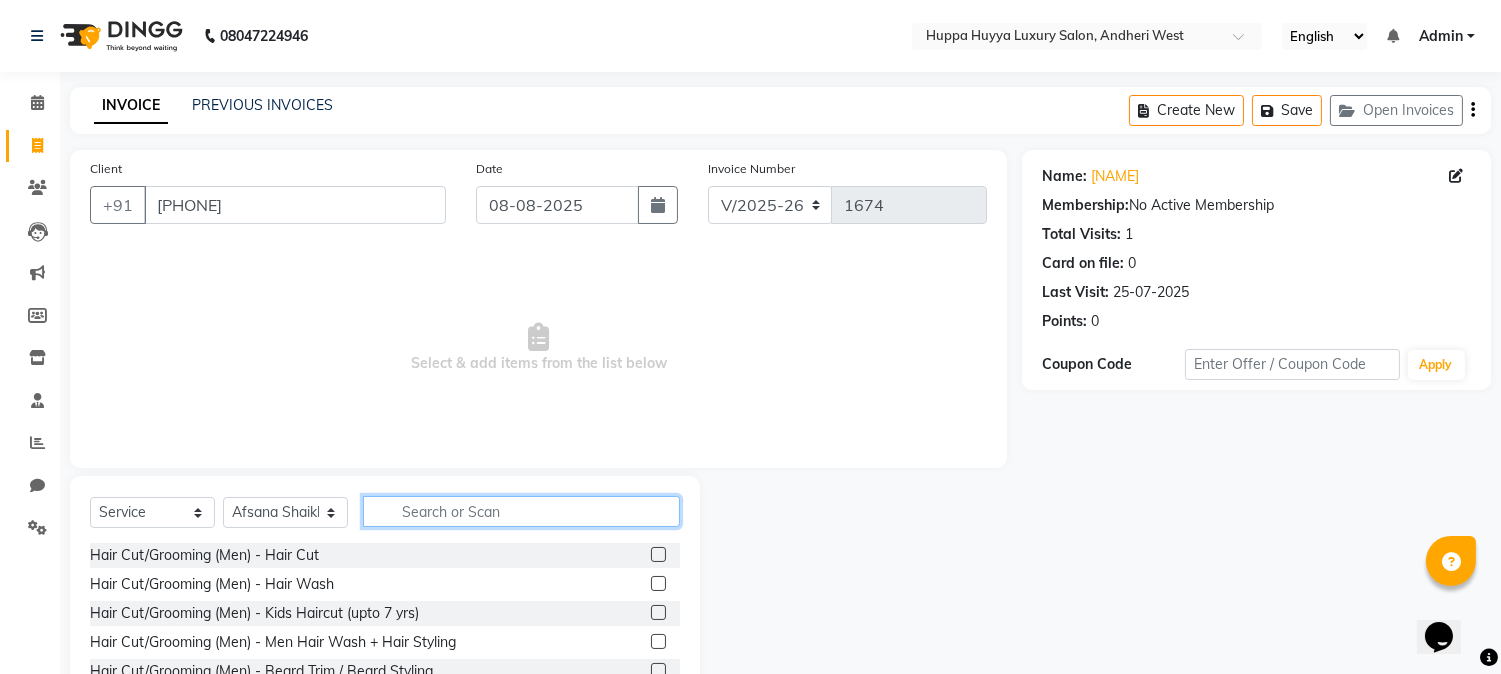 click 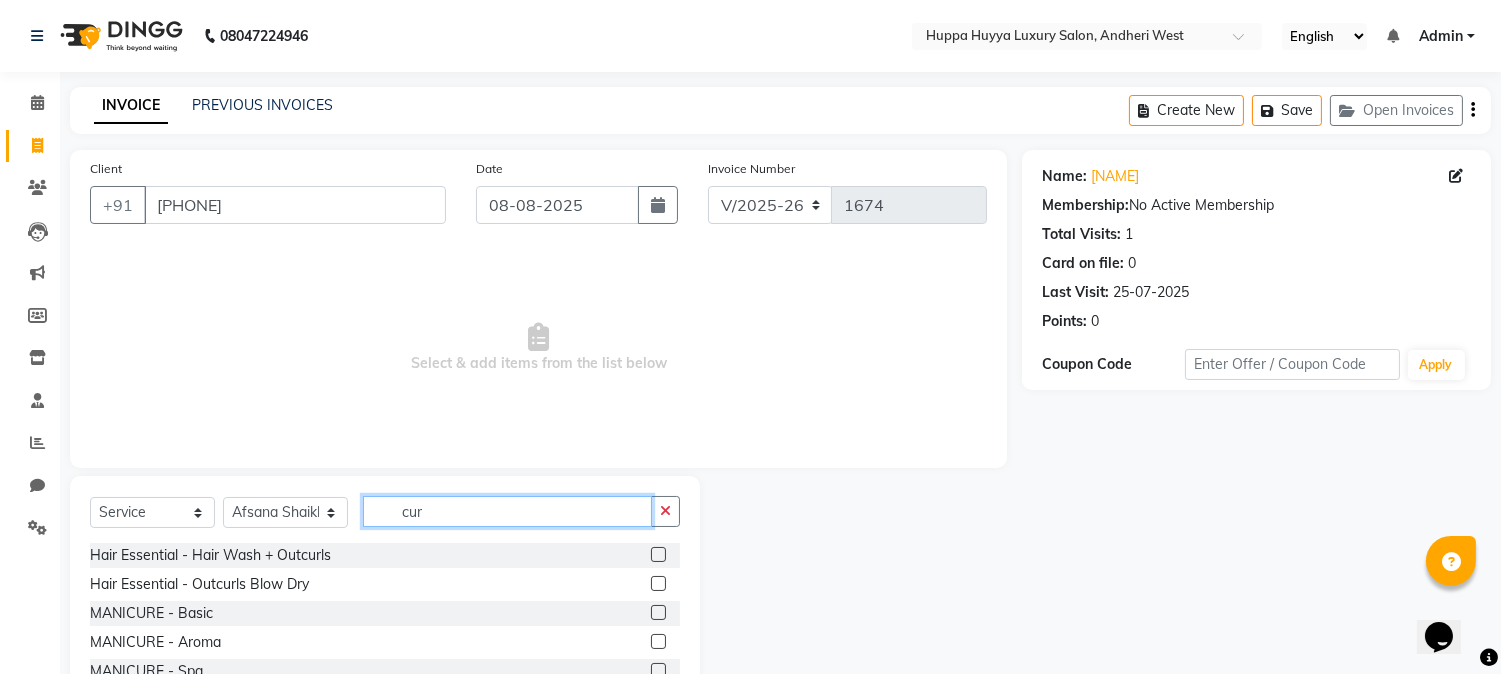 type on "cur" 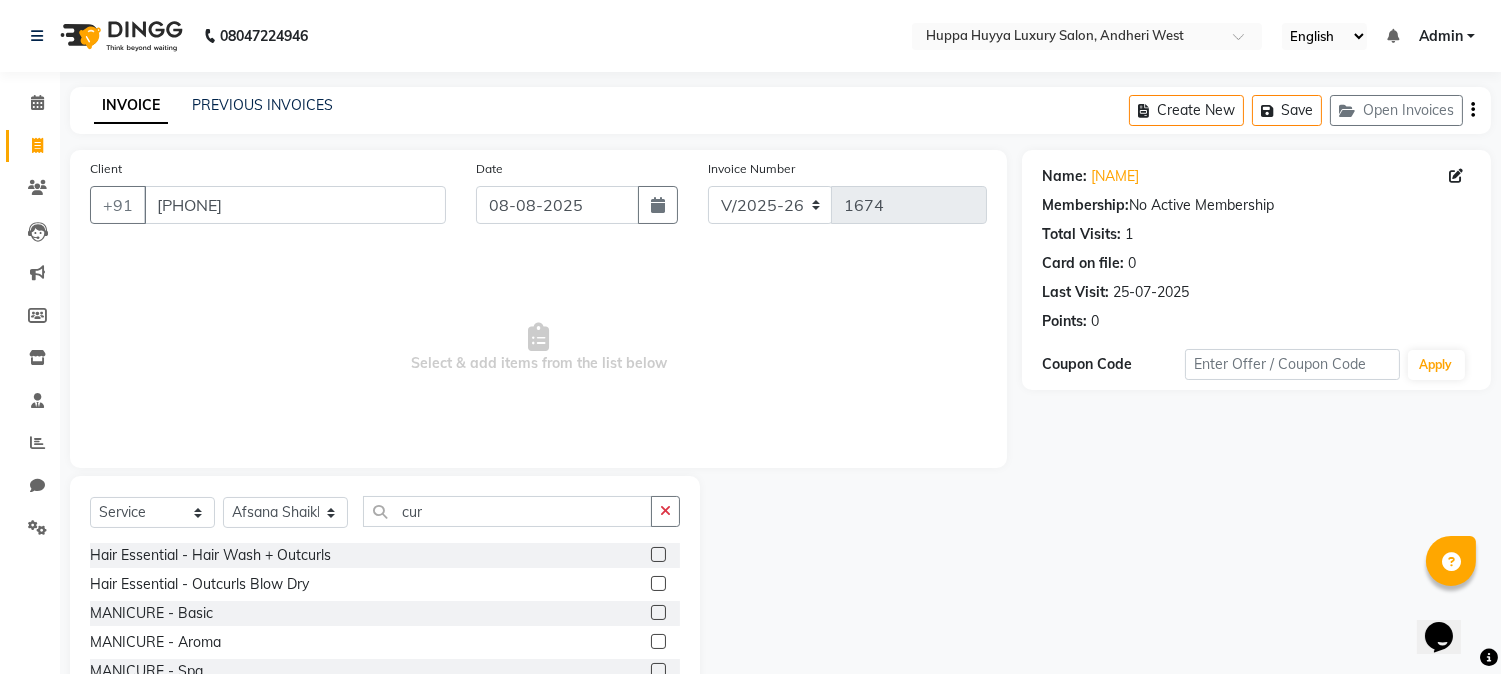 click 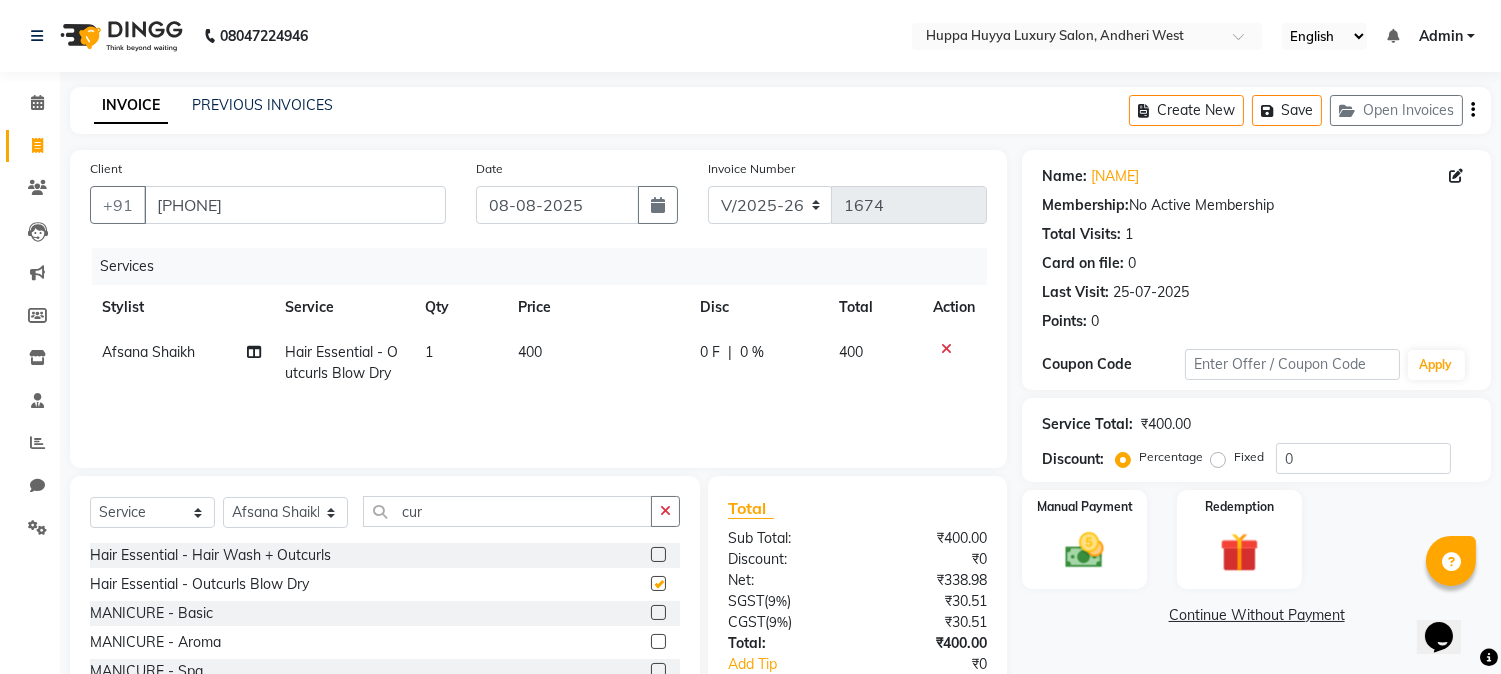 checkbox on "false" 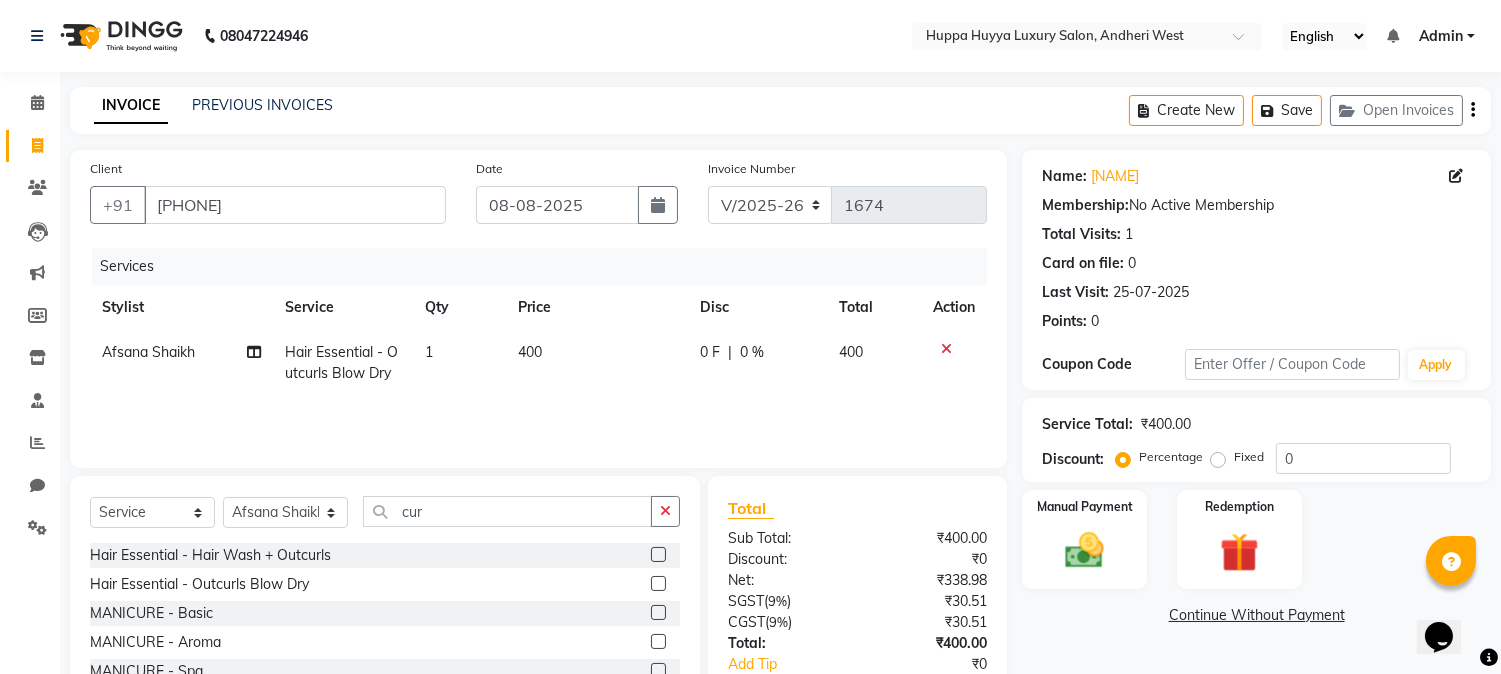 click on "400" 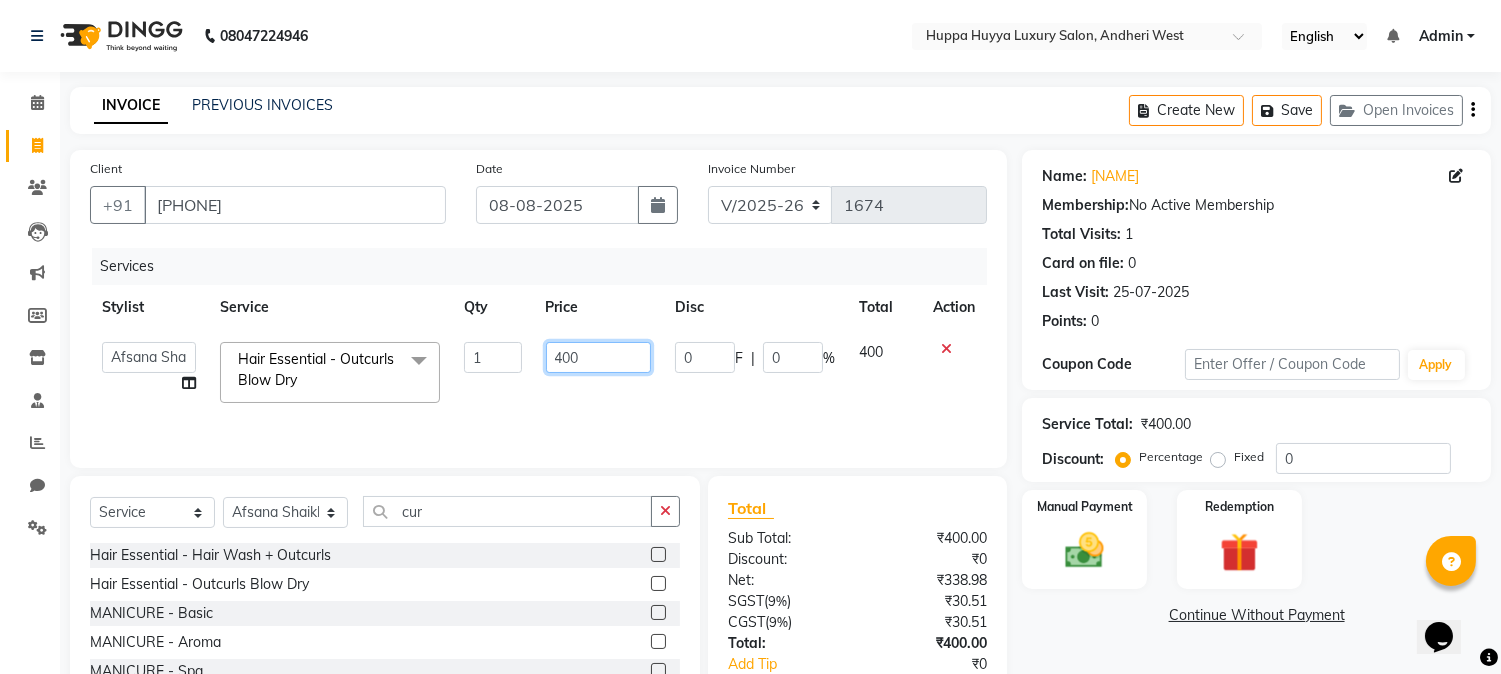 drag, startPoint x: 570, startPoint y: 364, endPoint x: 537, endPoint y: 352, distance: 35.1141 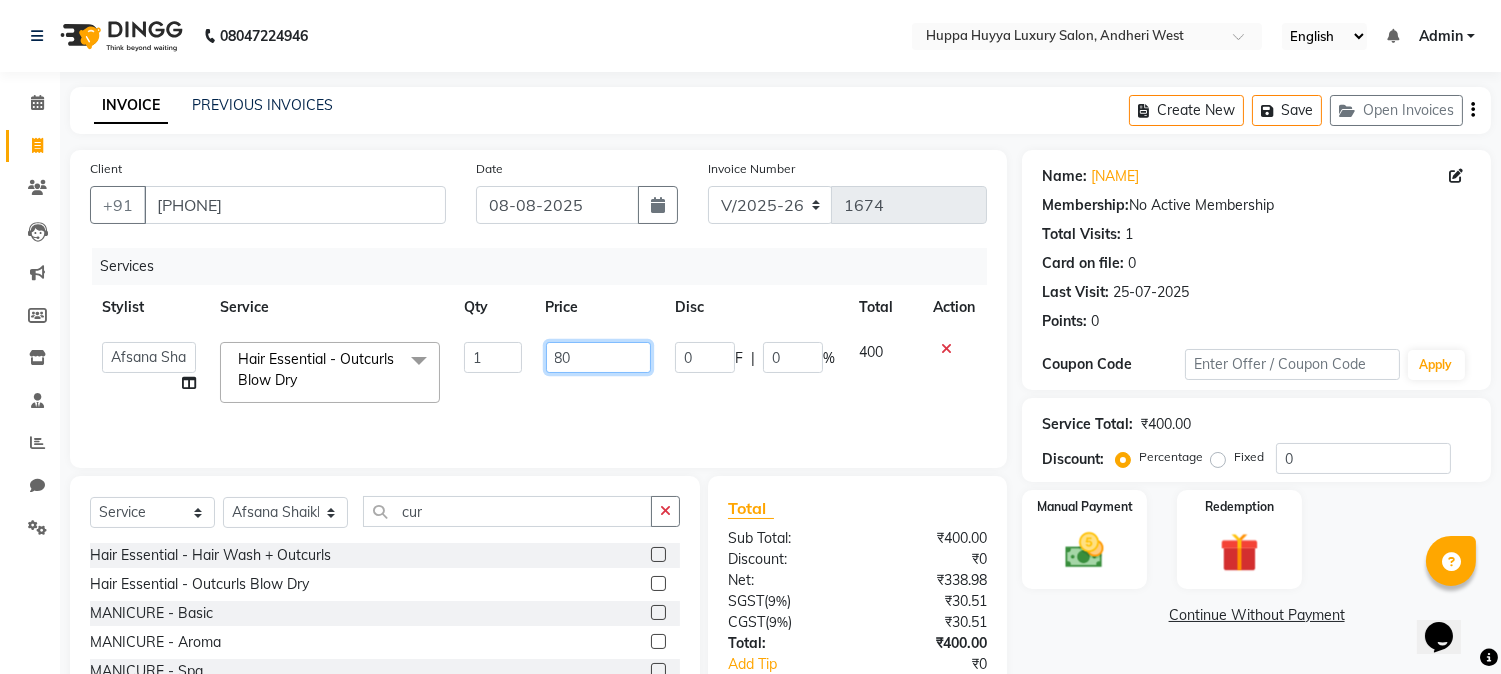 type on "800" 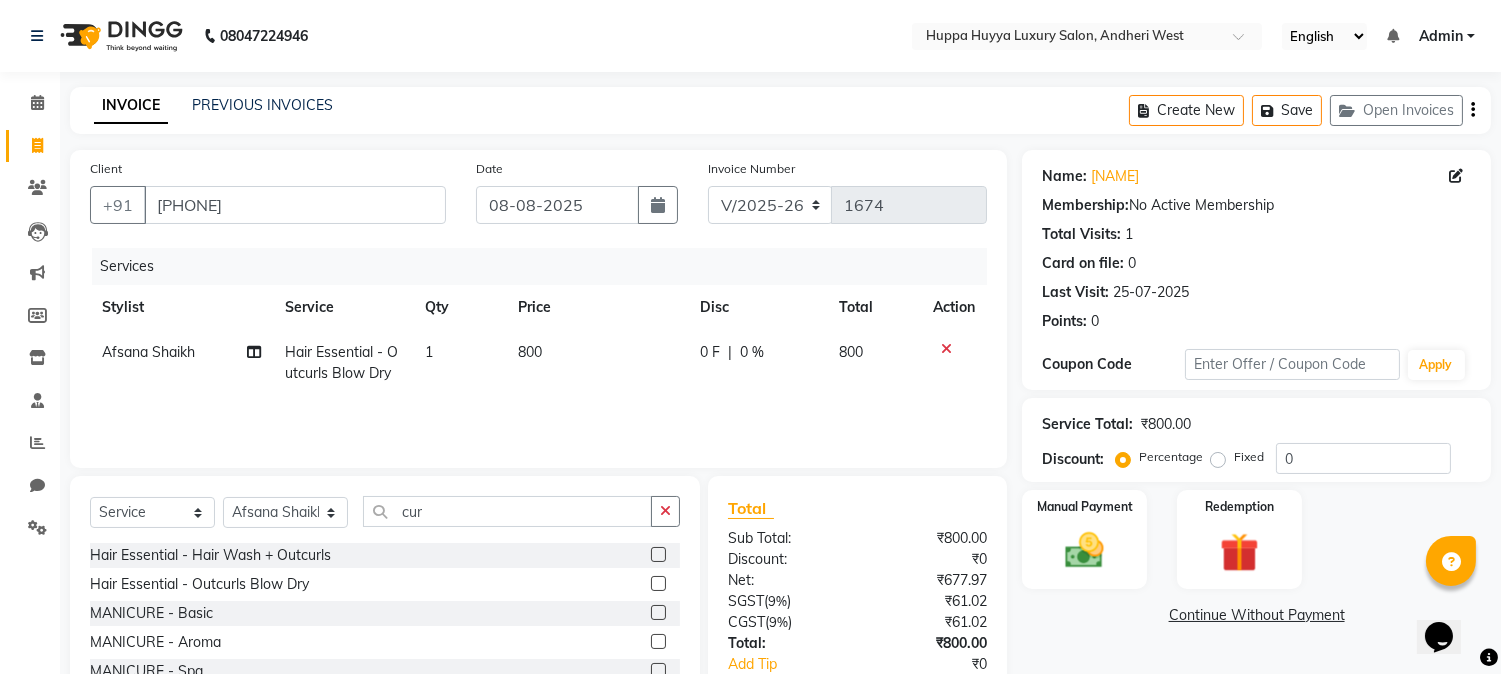 click on "[NAME] Hair Essential - Outcurls Blow Dry 1 800 0 F | 0 % 800" 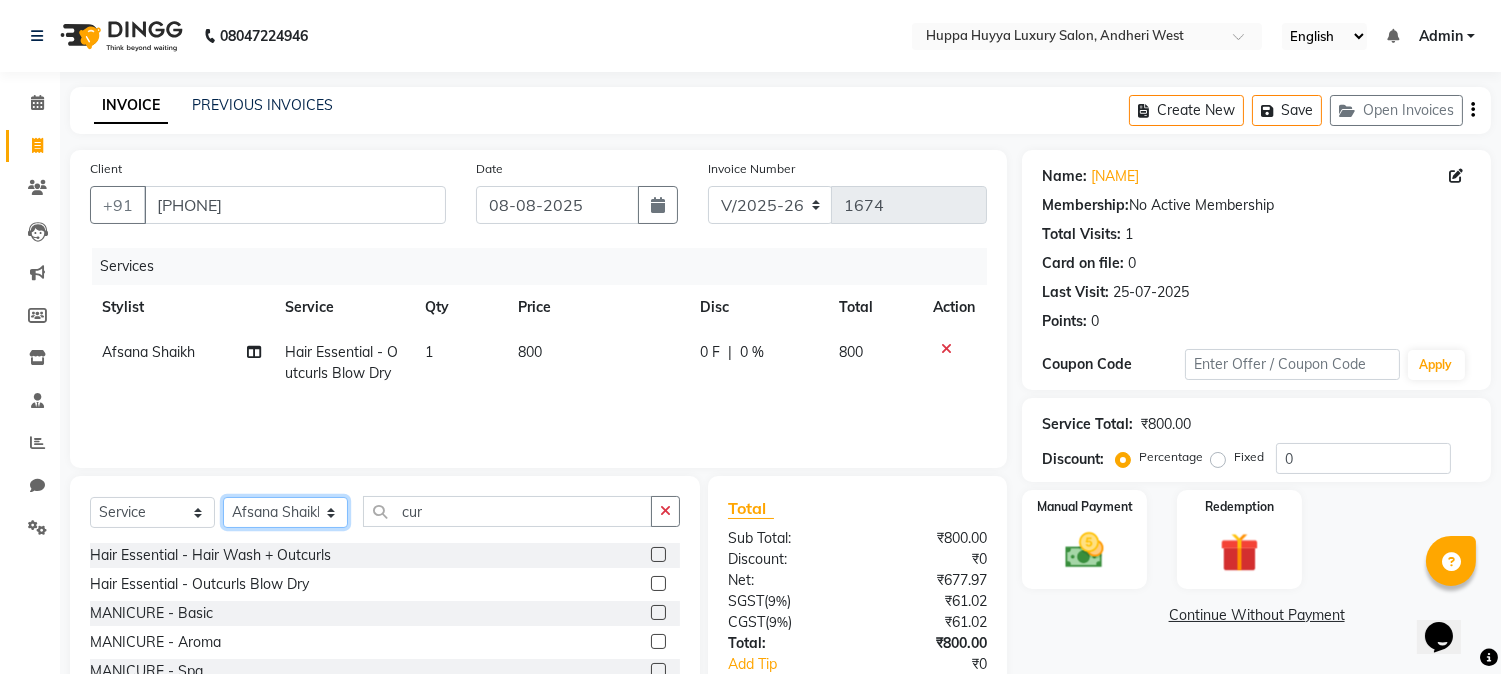click on "Select Stylist [NAME] [NAME] [NAME] [NAME] Salon [NAME] [NAME]" 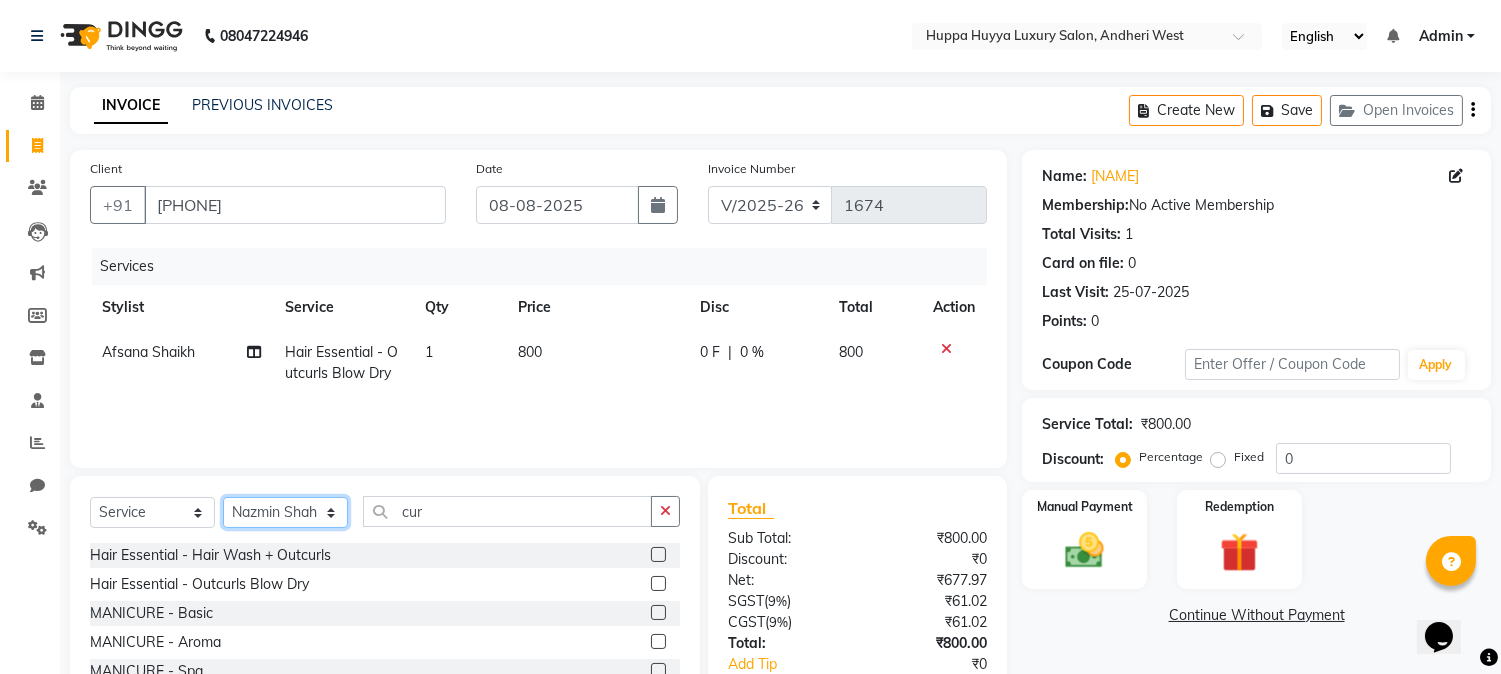 click on "Select Stylist [NAME] [NAME] [NAME] [NAME] Salon [NAME] [NAME]" 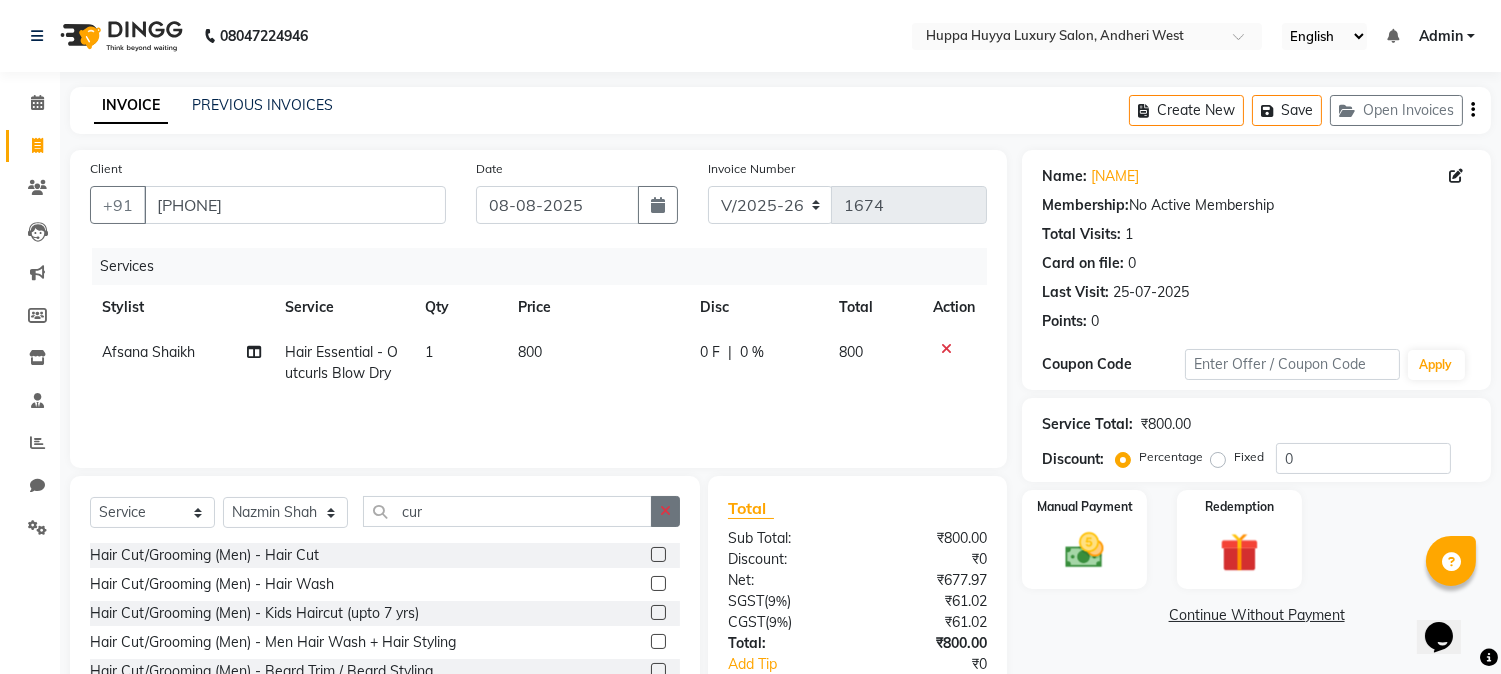 click 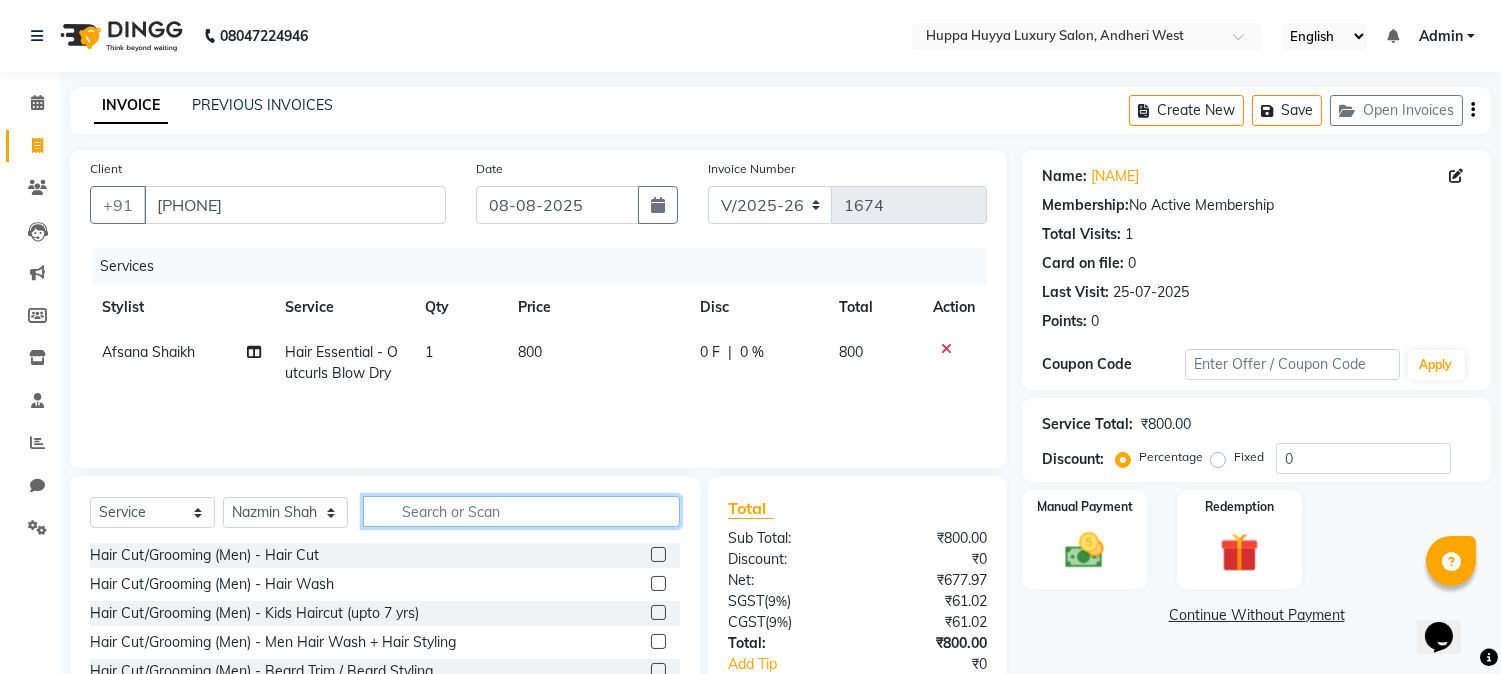click 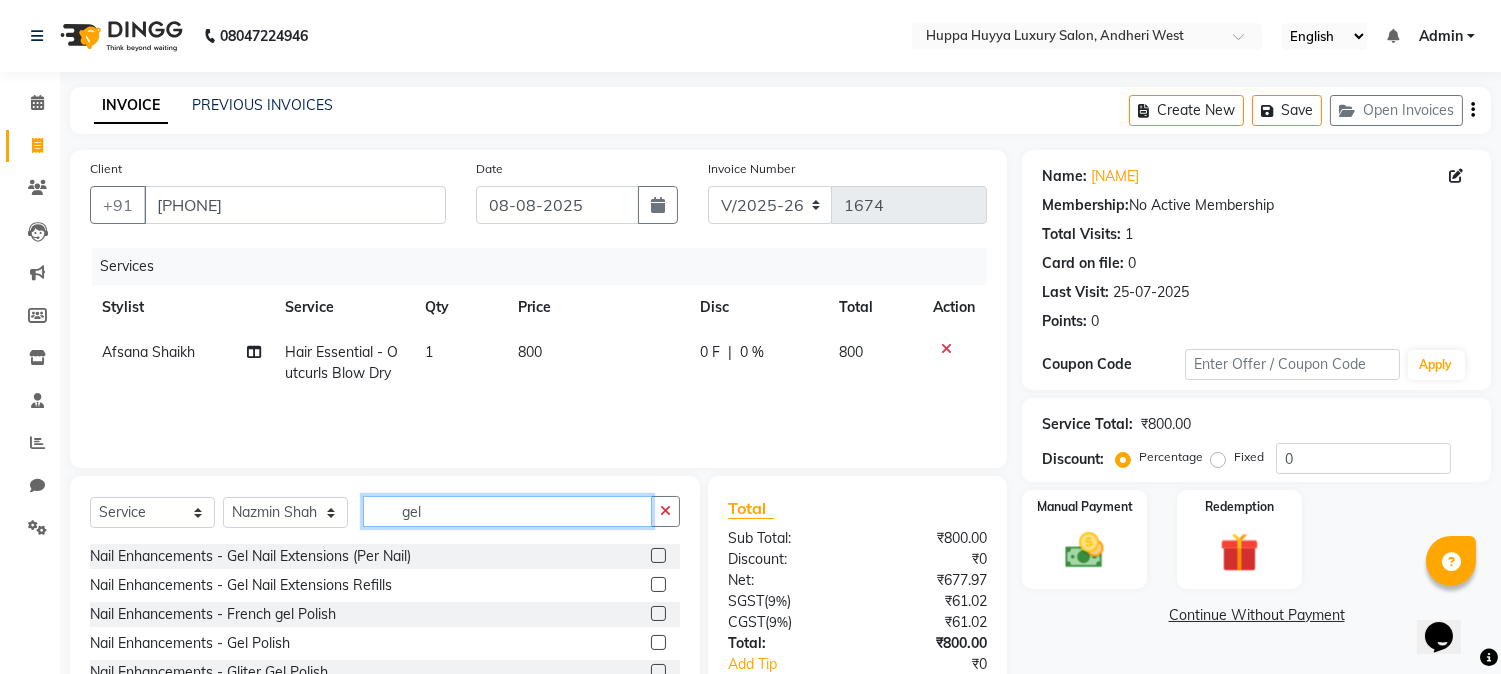 scroll, scrollTop: 61, scrollLeft: 0, axis: vertical 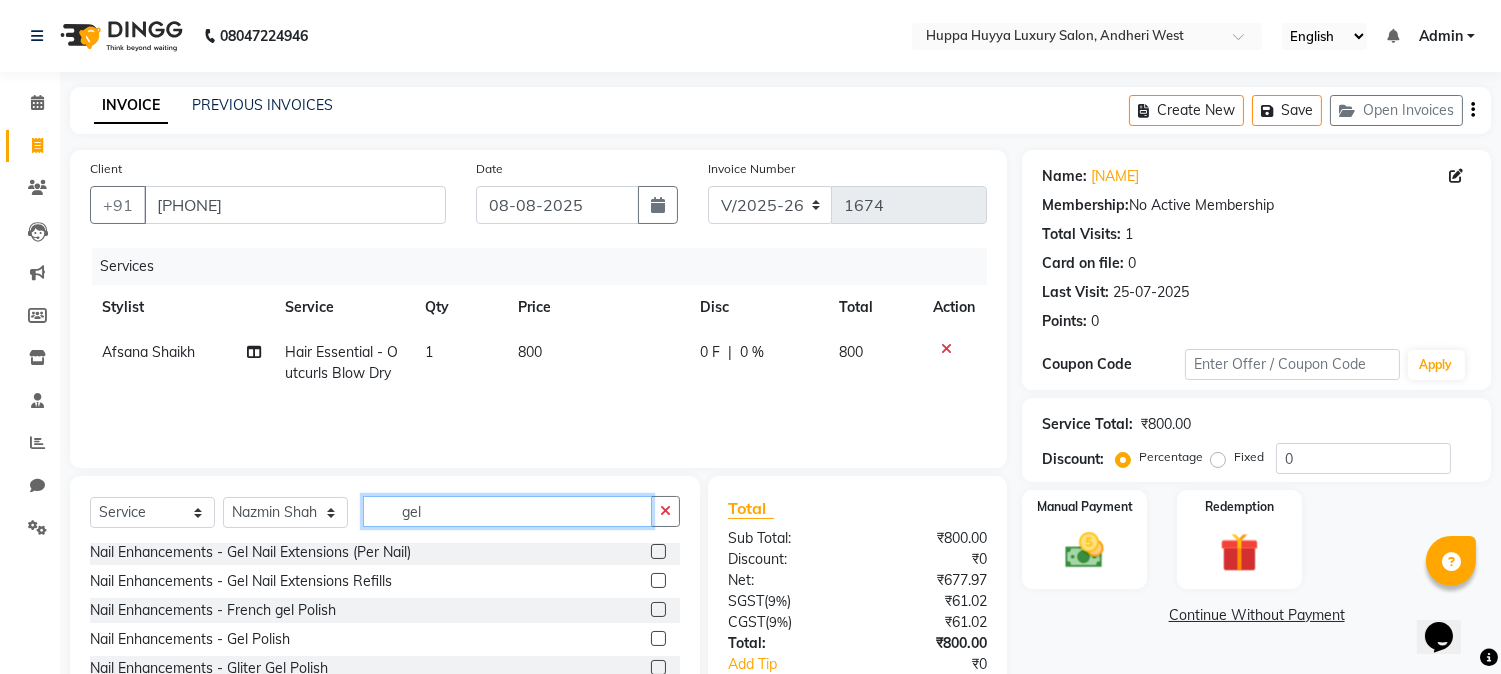 type on "gel" 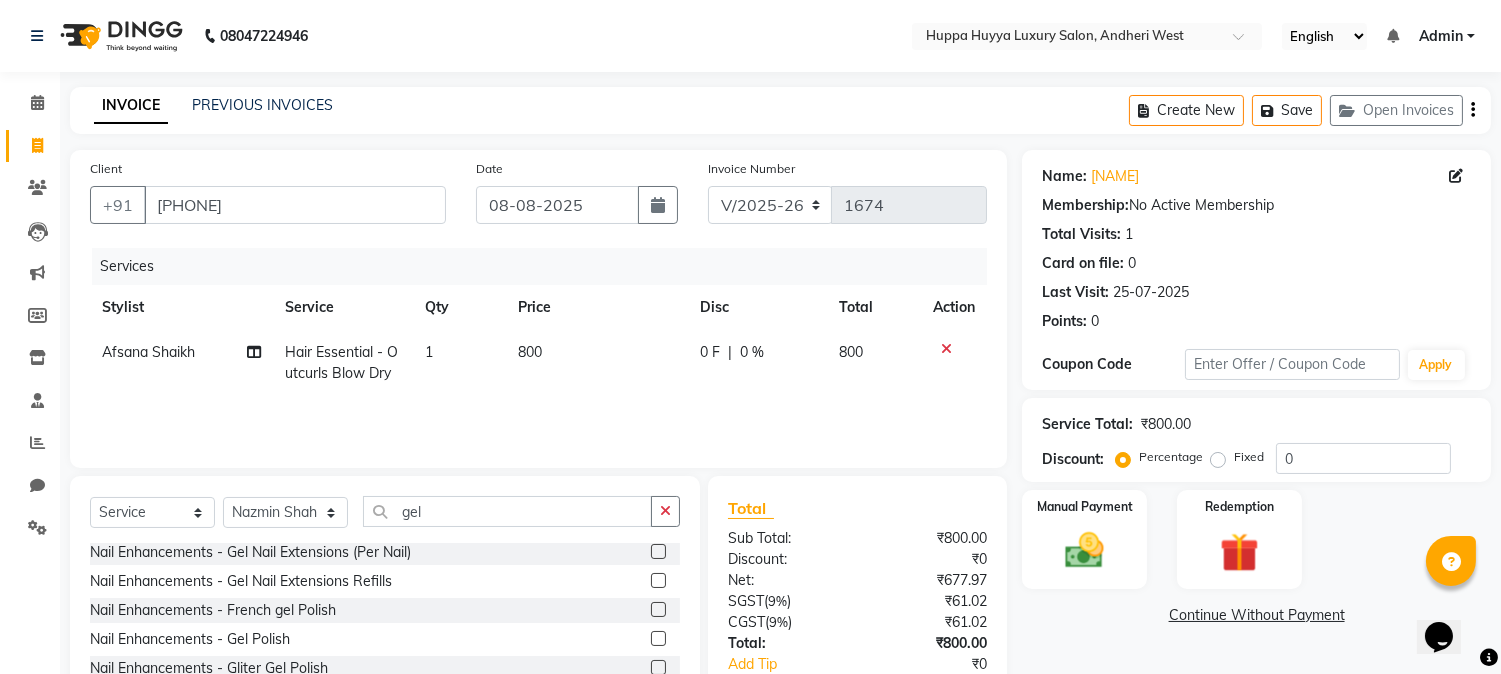 click 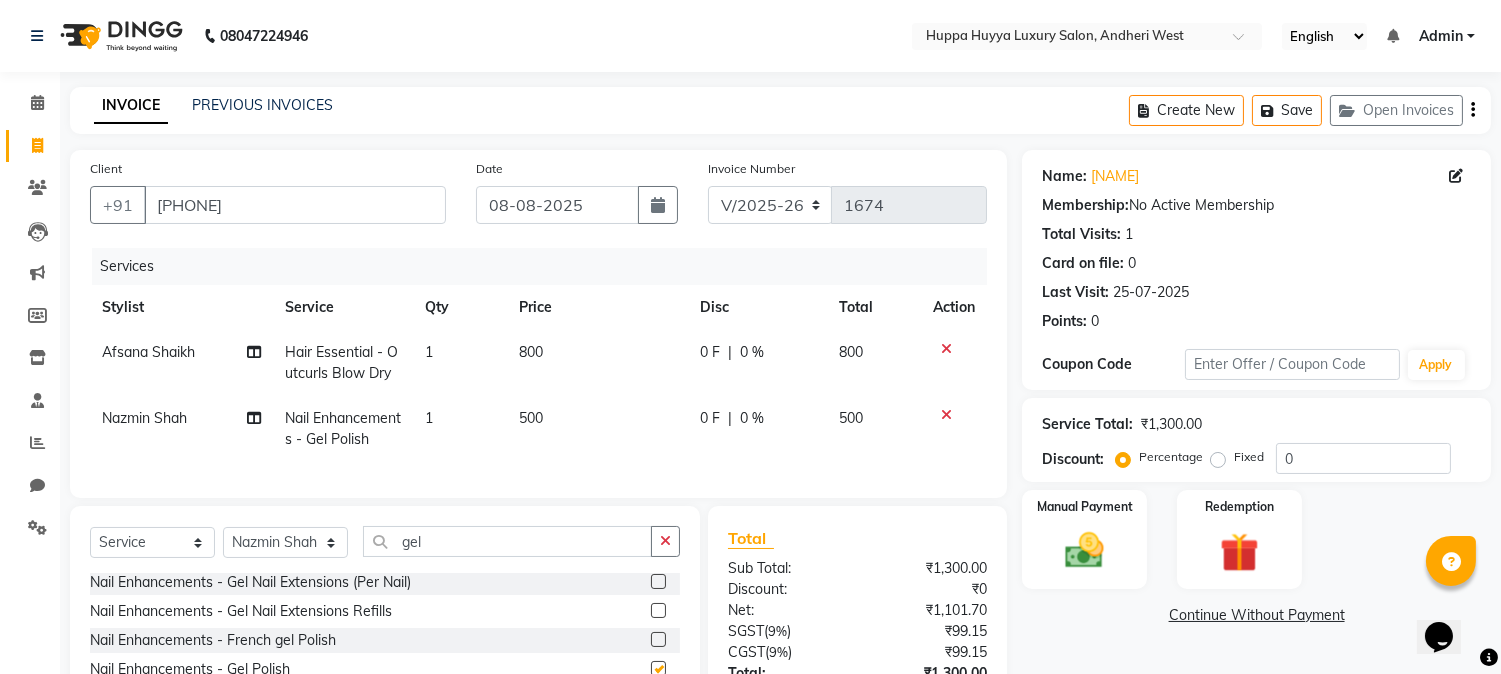 checkbox on "false" 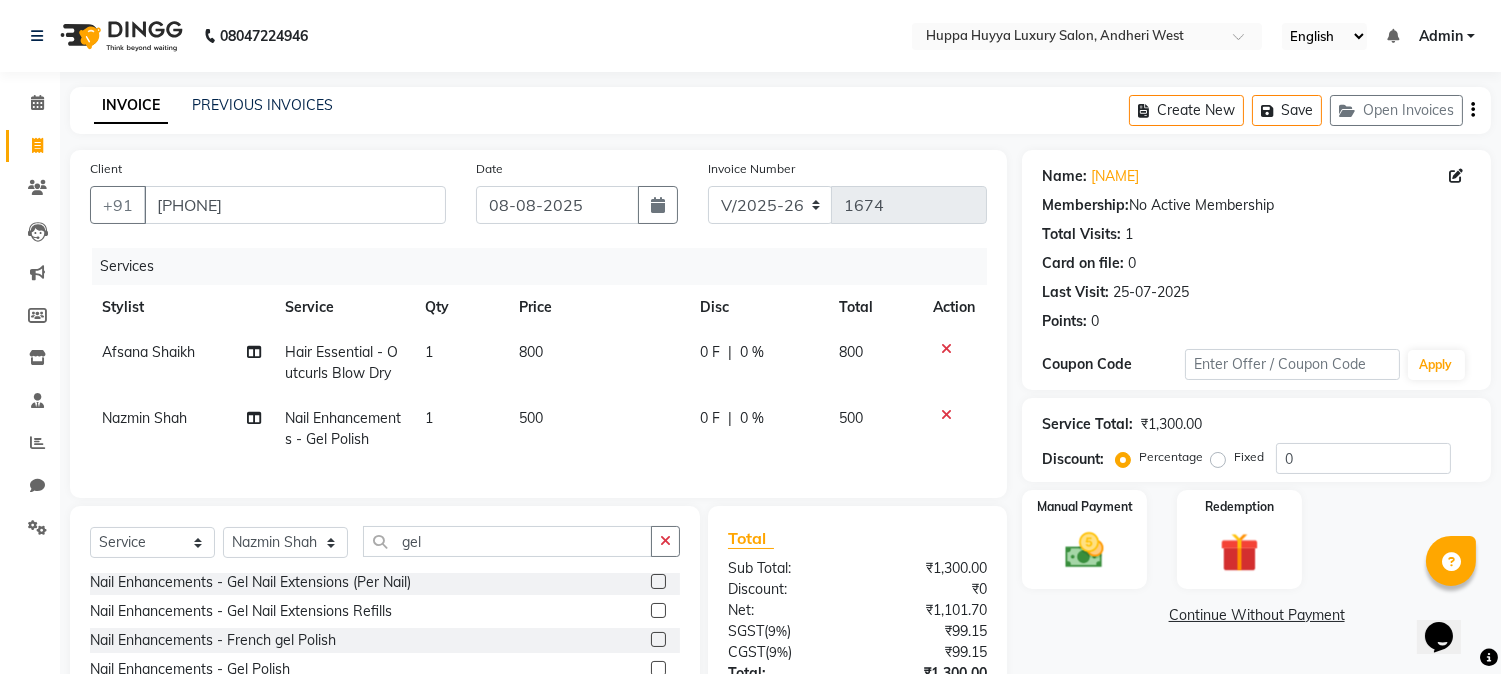 drag, startPoint x: 570, startPoint y: 387, endPoint x: 593, endPoint y: 434, distance: 52.3259 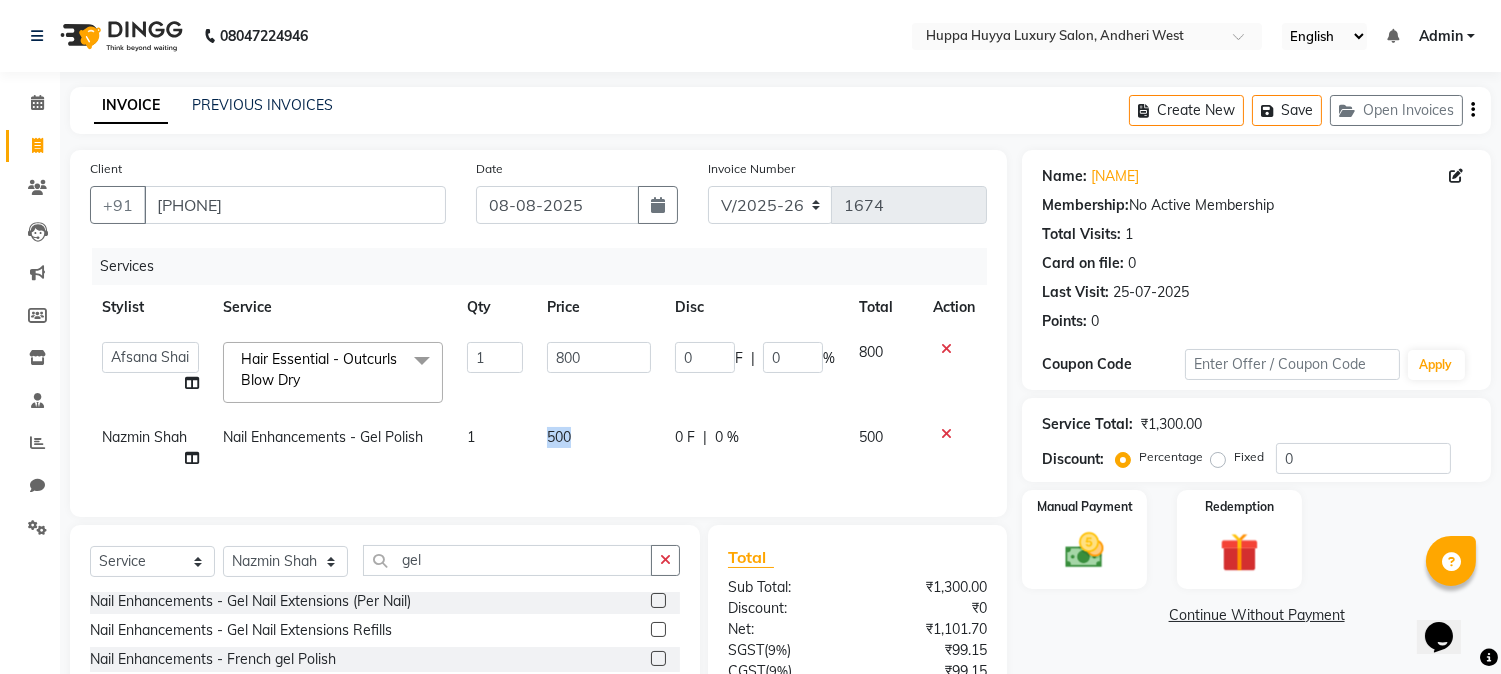 drag, startPoint x: 601, startPoint y: 433, endPoint x: 480, endPoint y: 403, distance: 124.66354 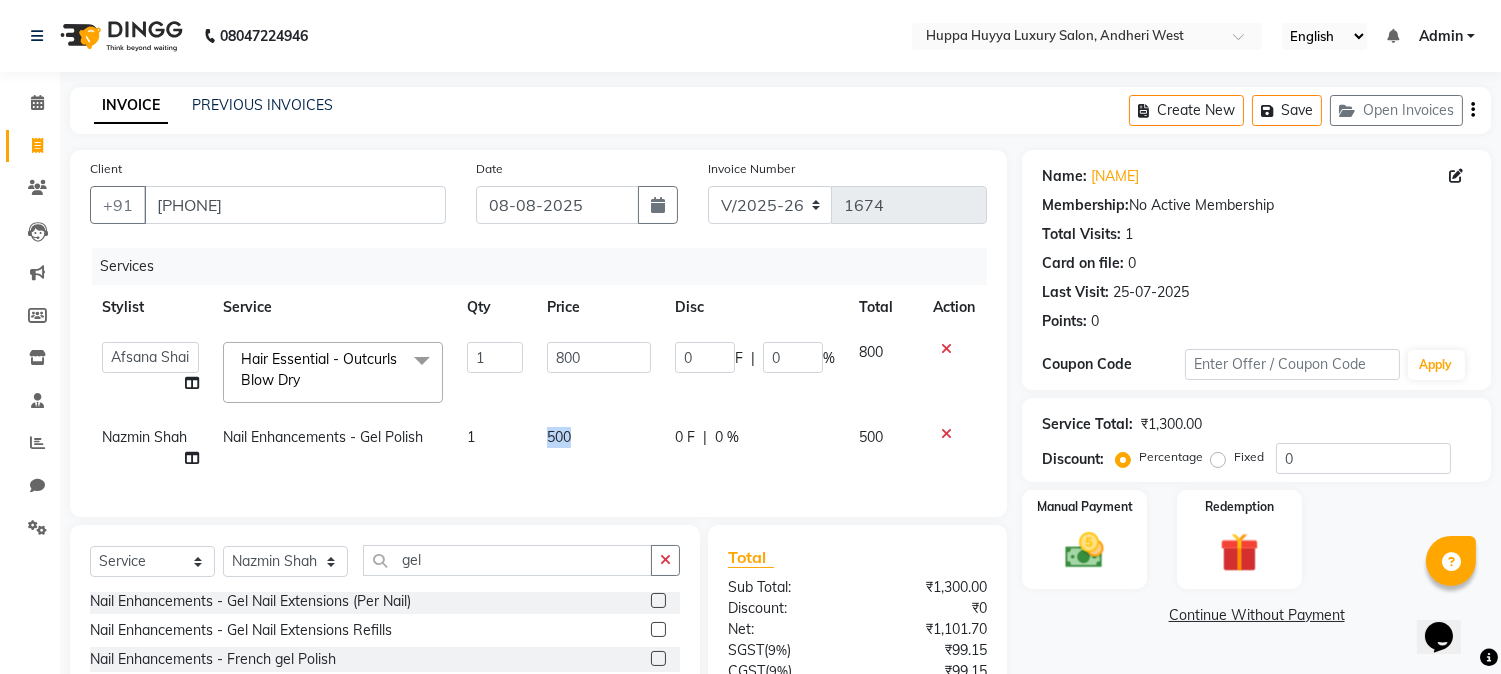 click on "500" 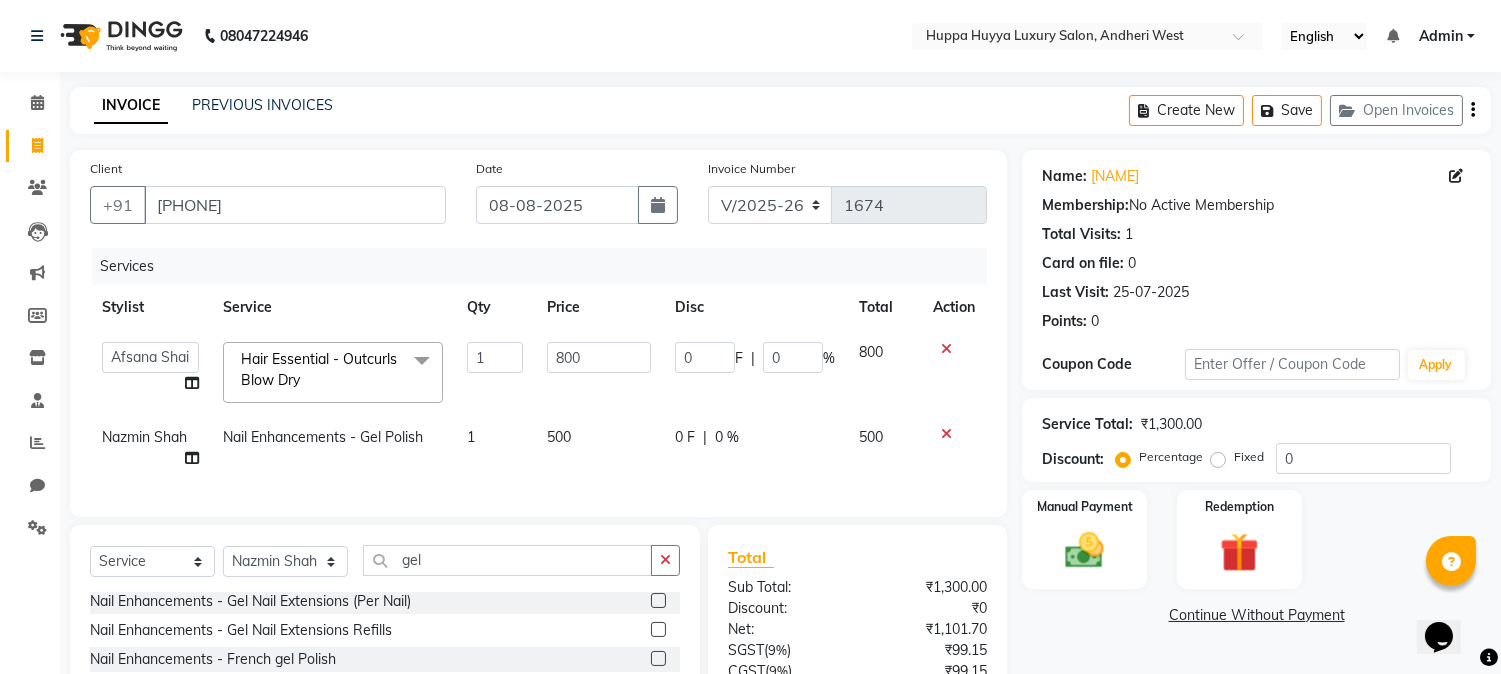 select on "69292" 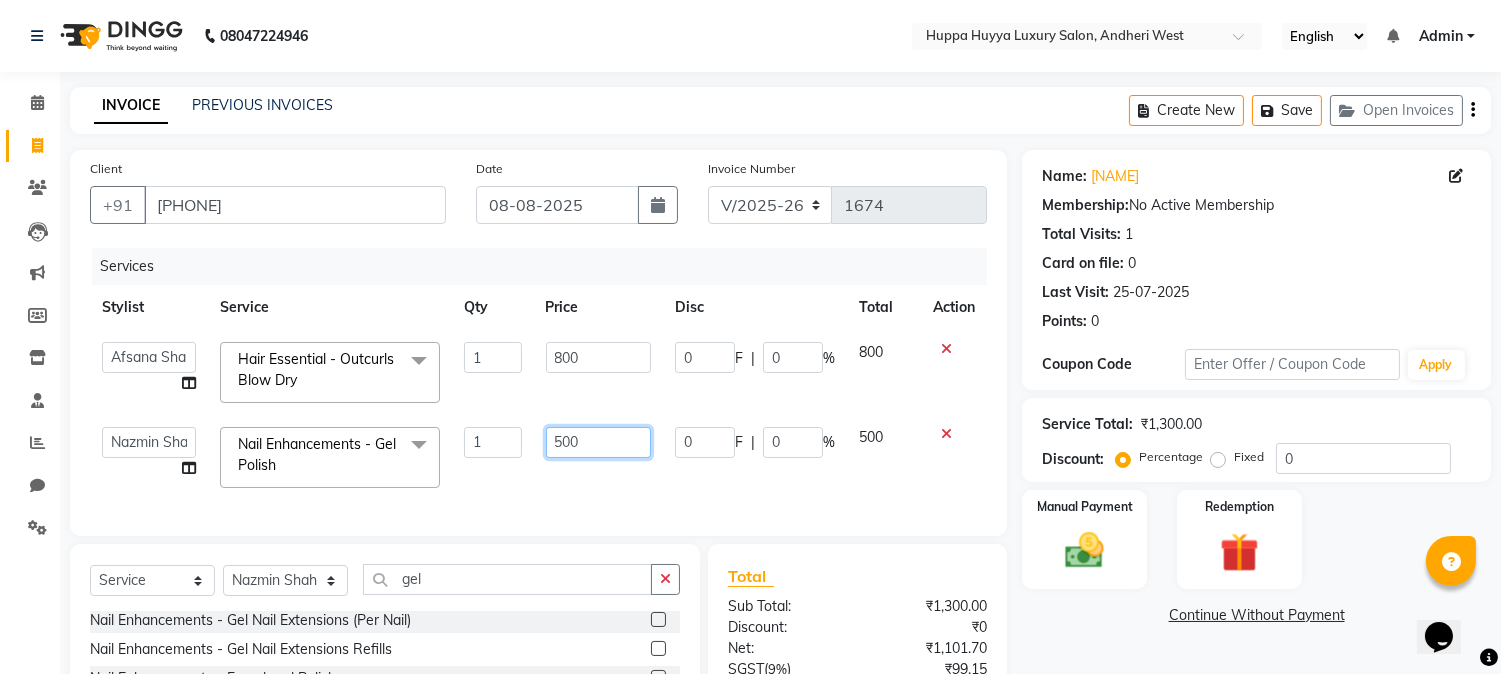 drag, startPoint x: 603, startPoint y: 433, endPoint x: 523, endPoint y: 431, distance: 80.024994 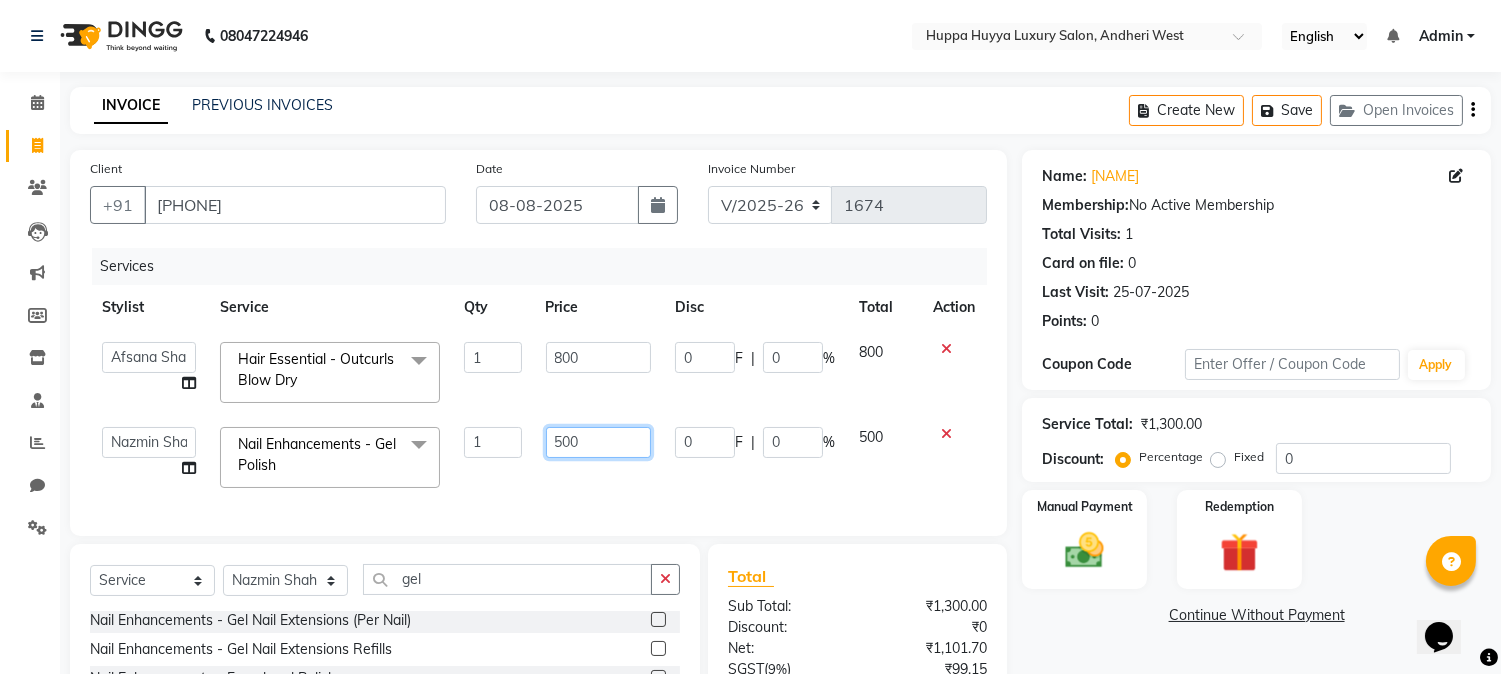 click on "[NAME] [NAME] [NAME] [NAME] Salon [NAME] [NAME] Nail Enhancements - Gel Polish  x Hair Cut/Grooming (Men) - Hair Cut Hair Cut/Grooming (Men) - Hair Wash Hair Cut/Grooming (Men) - Kids Haircut (upto 7 yrs) Hair Cut/Grooming (Men) - Men Hair Wash + Hair Styling Hair Cut/Grooming (Men) - Beard Trim / Beard Styling Hair Cut/Grooming (Men) - Shave Hair Cut/Grooming (Men) - Basic Hair Spa - Men (Onward)* Women Hair Styling Hair Colouring (Men) Majirel - Global Colouring (Onwards)* Hair Colouring (Men) Majirel - Highlights Hair Colouring (Men) Majirel - Beard Colour Hair Colouring (Men) - Inoa Ammonia Free - Global Colouring - (Onward)* Hair Colouring (Men) - Inoa Ammonia Free - Hightlights Hair Colouring (Men) - Inoa Ammonia Free - Beard Colour Hair Cut (Women) - Basic Hair Cut Hair Cut (Women) - Advance Hair cut (Onwards)* Hair Cut (Women) - Hair Wash (Onwards)* Hair Cut (Women) - Advance Hair Wash (Onwards)* Hair Cut (Women) - Fringe Cut Hair Cut (Women) - Hair Wash + Blow Dry 1 0" 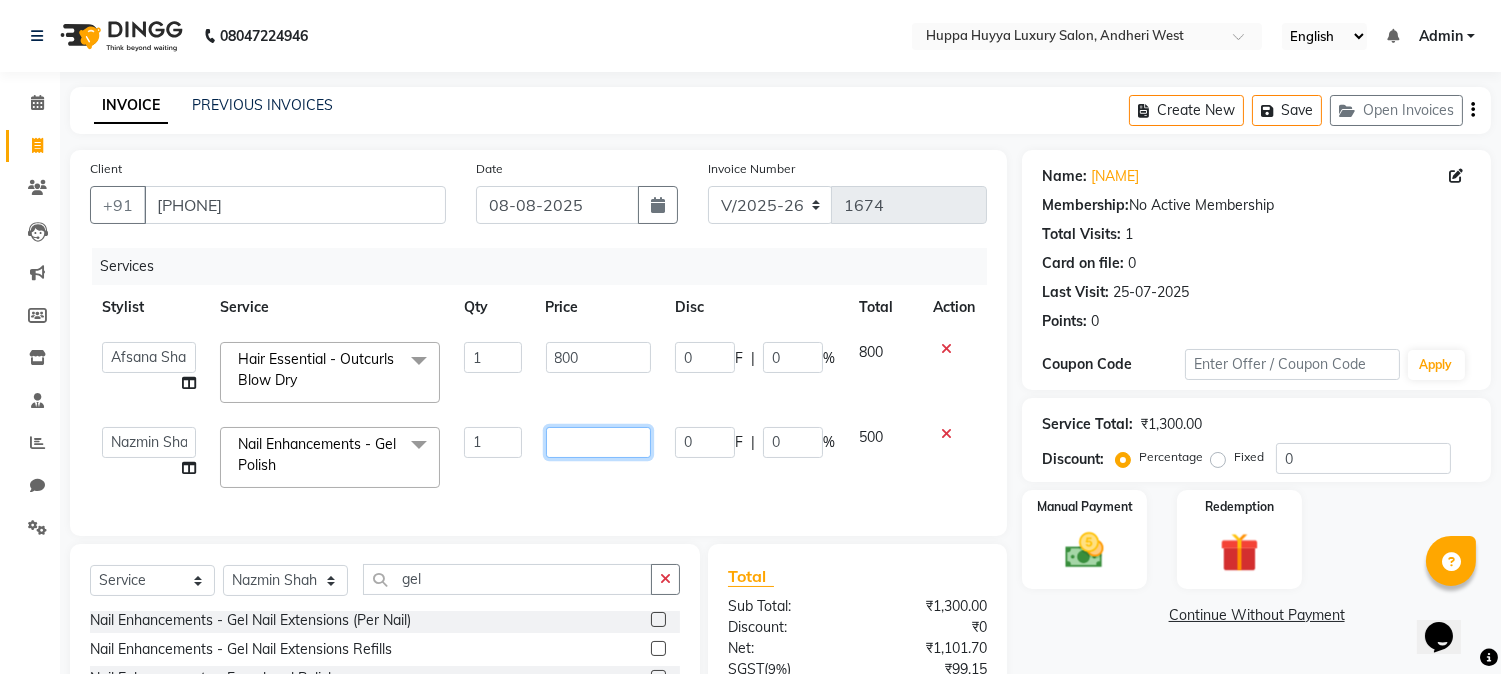 click 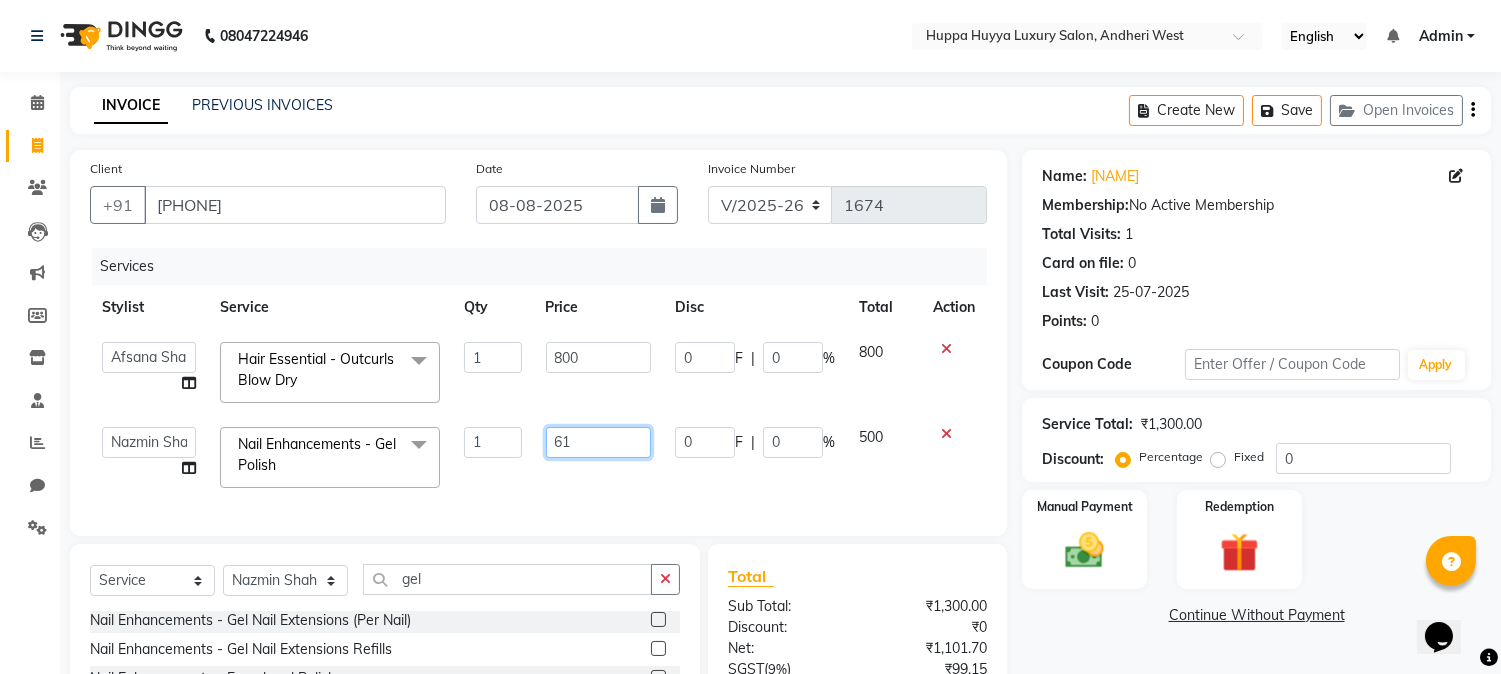 type on "619" 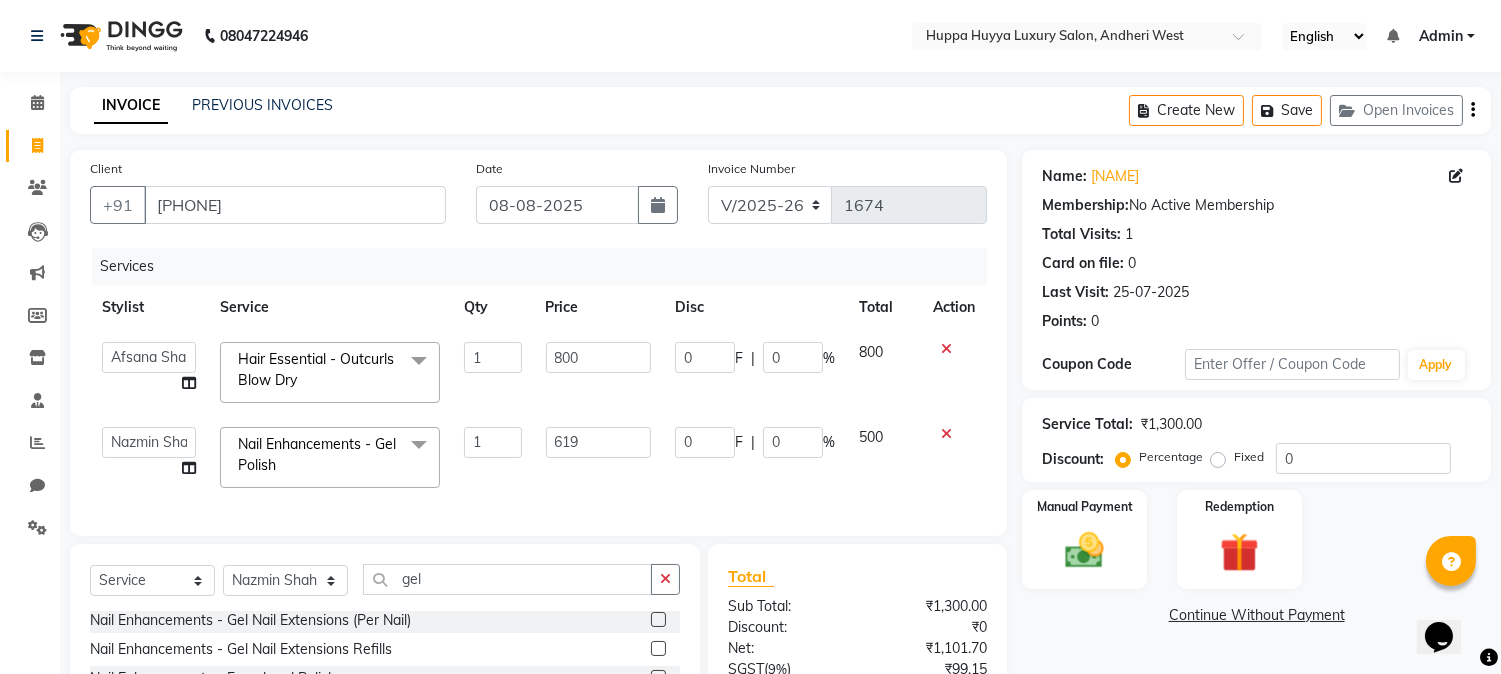 click on "Services Stylist Service Qty Price Disc Total Action  [NAME]   [NAME]   [NAME]   [NAME]   Salon   [NAME]   [NAME] Hair Essential - Outcurls Blow Dry  x Hair Cut/Grooming (Men) - Hair Cut Hair Cut/Grooming (Men) - Hair Wash Hair Cut/Grooming (Men) - Kids Haircut (upto 7 yrs) Hair Cut/Grooming (Men) - Men Hair Wash + Hair Styling Hair Cut/Grooming (Men) - Beard Trim / Beard Styling Hair Cut/Grooming (Men) - Shave Hair Cut/Grooming (Men) - Basic Hair Spa - Men (Onward)* Women Hair Styling Hair Colouring (Men) Majirel - Global Colouring (Onwards)* Hair Colouring (Men) Majirel - Highlights Hair Colouring (Men) Majirel - Beard Colour Hair Colouring (Men) - Inoa Ammonia Free - Global Colouring - (Onward)* Hair Colouring (Men) - Inoa Ammonia Free - Hightlights Hair Colouring (Men) - Inoa Ammonia Free - Beard Colour Hair Cut (Women) - Basic Hair Cut Hair Cut (Women) - Advance Hair cut (Onwards)* Hair Cut (Women) - Hair Wash (Onwards)* Hair Cut (Women) - Advance Hair Wash (Onwards)* 1 800" 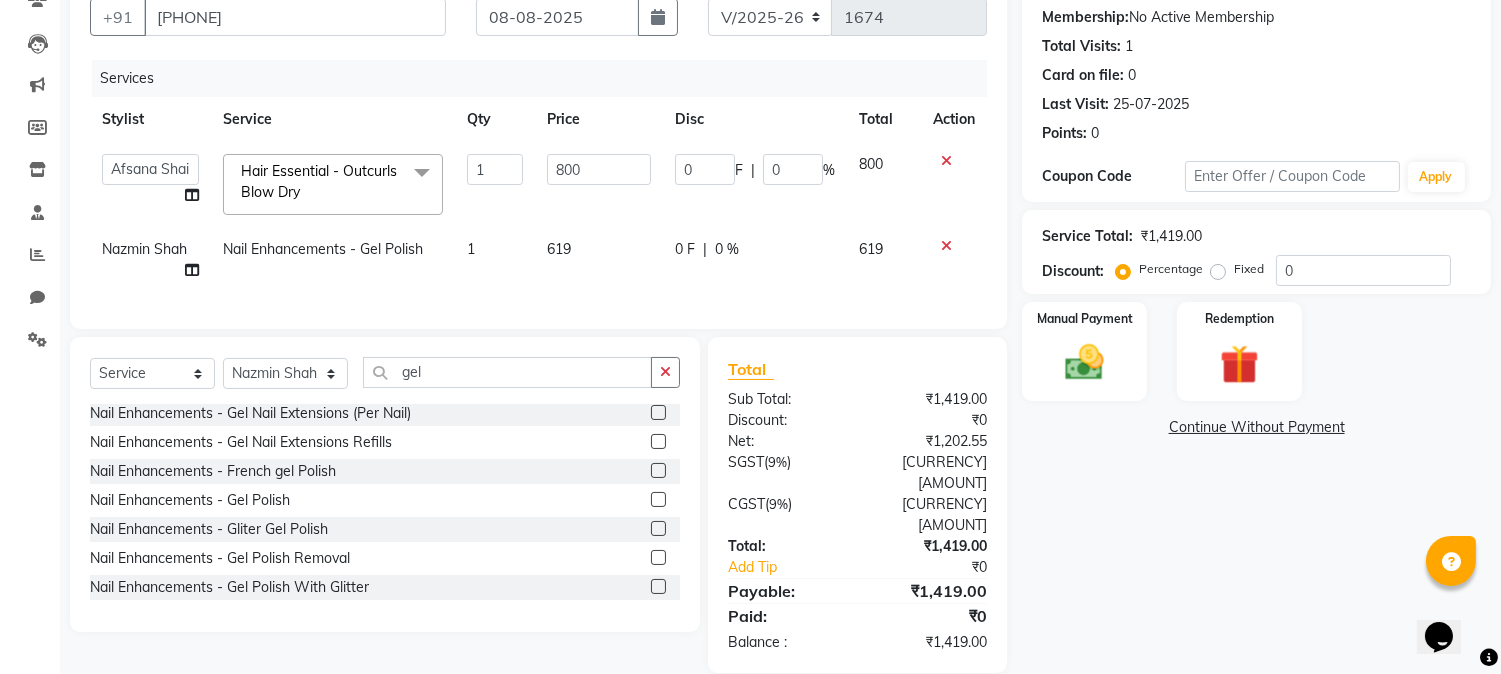 scroll, scrollTop: 192, scrollLeft: 0, axis: vertical 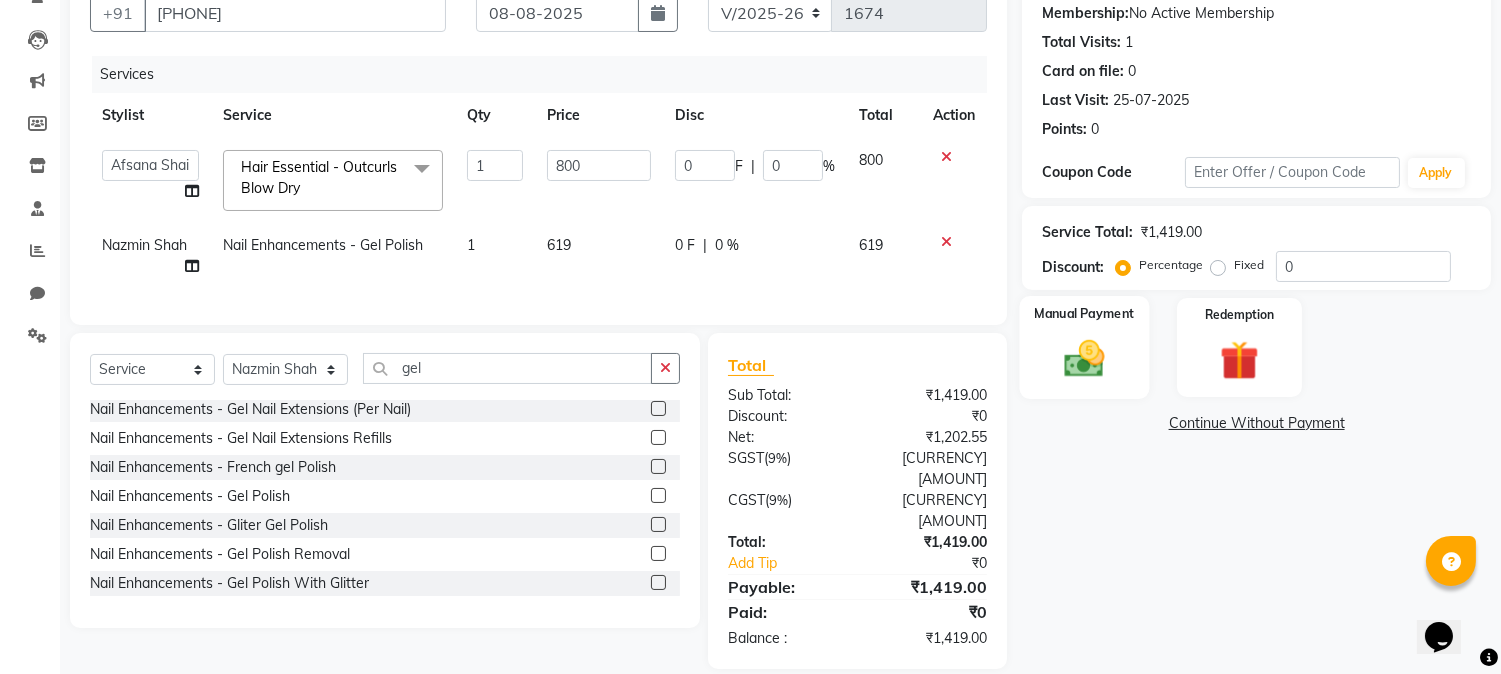 click 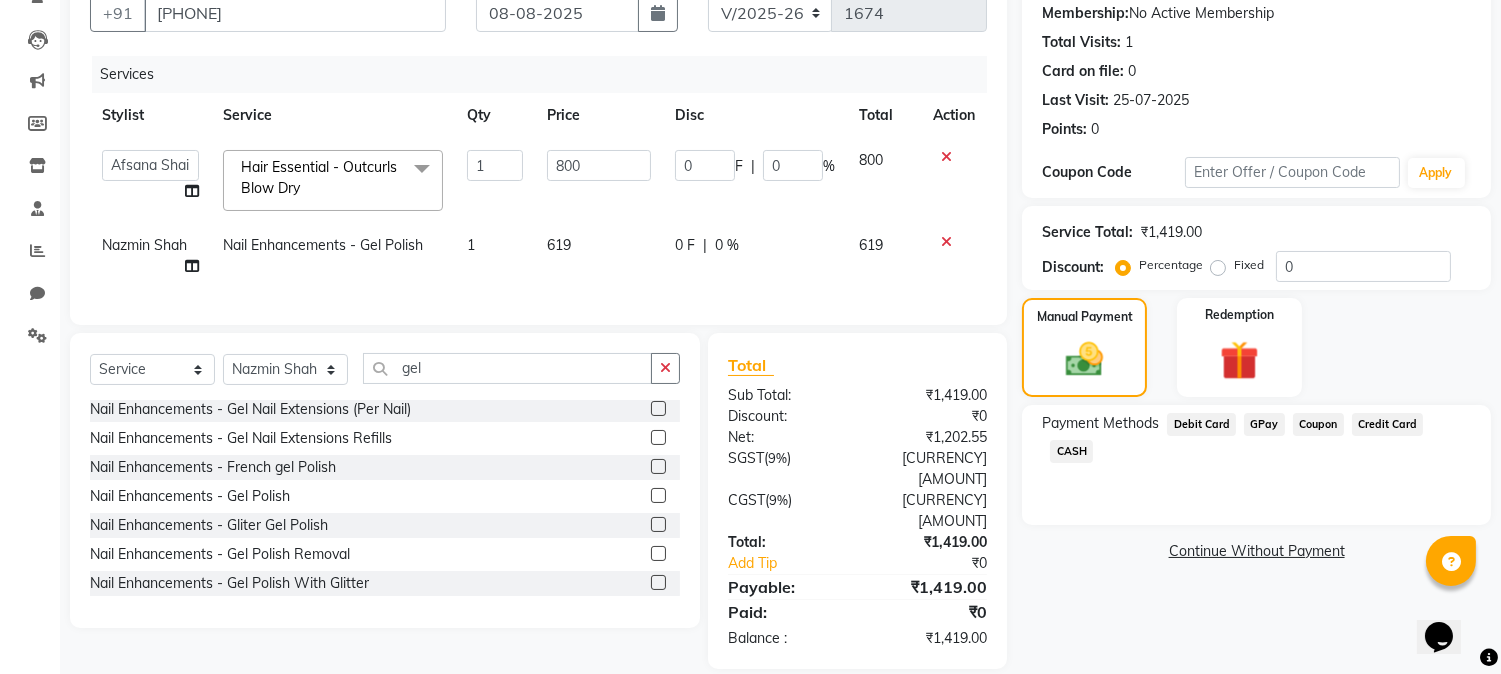 click on "GPay" 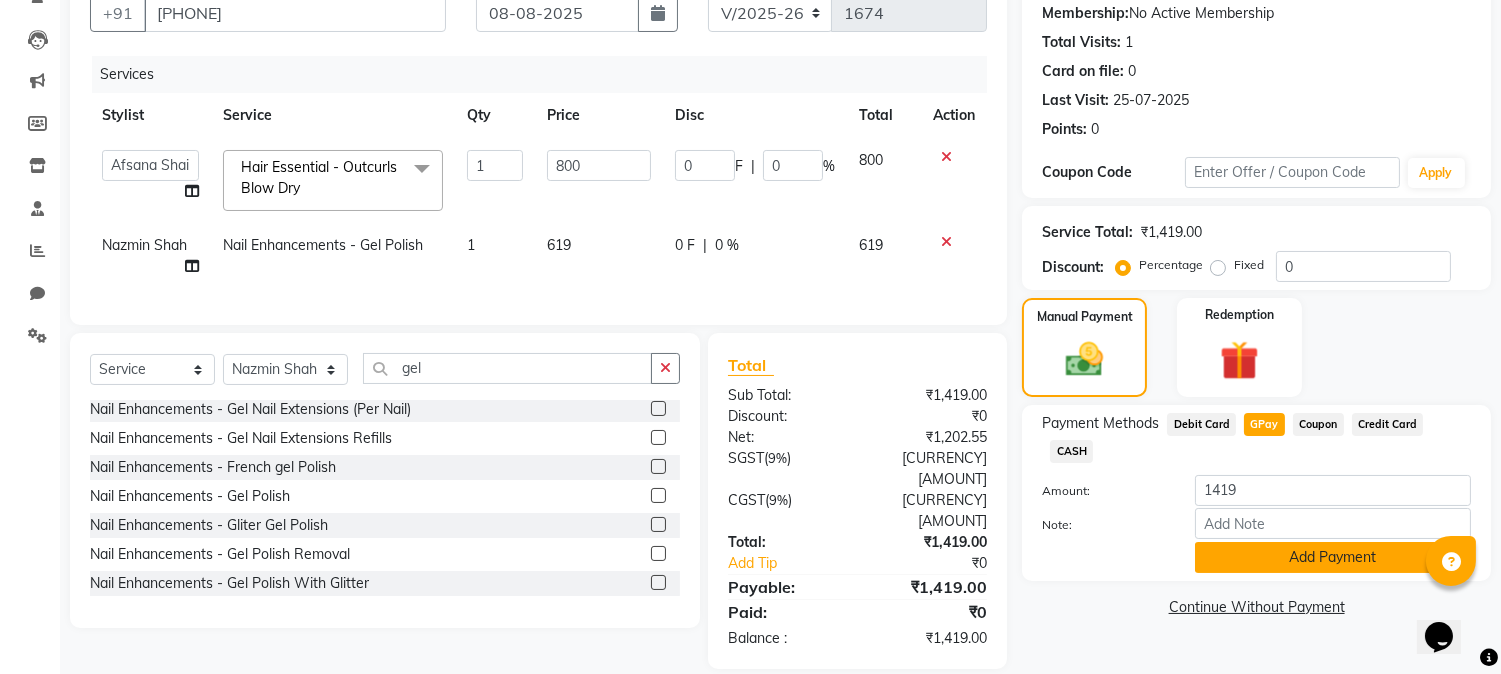 click on "Add Payment" 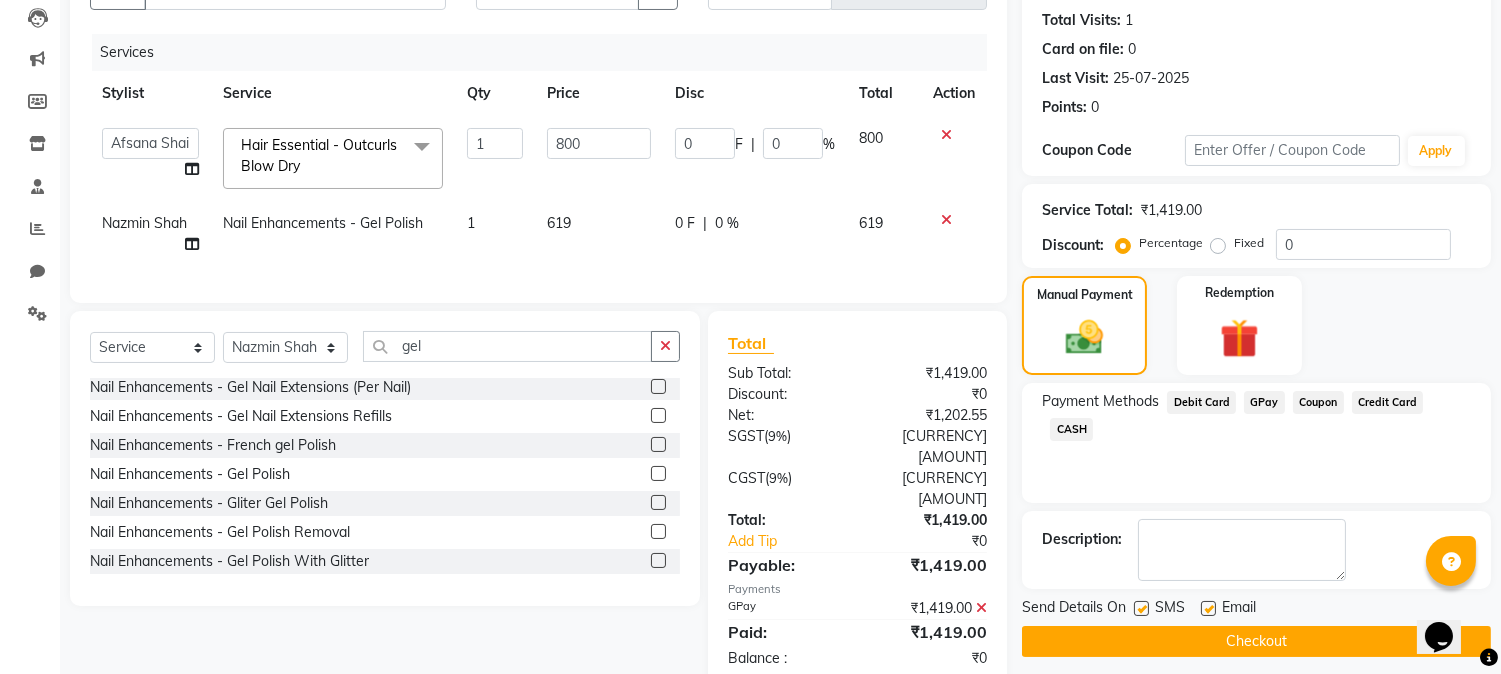 scroll, scrollTop: 233, scrollLeft: 0, axis: vertical 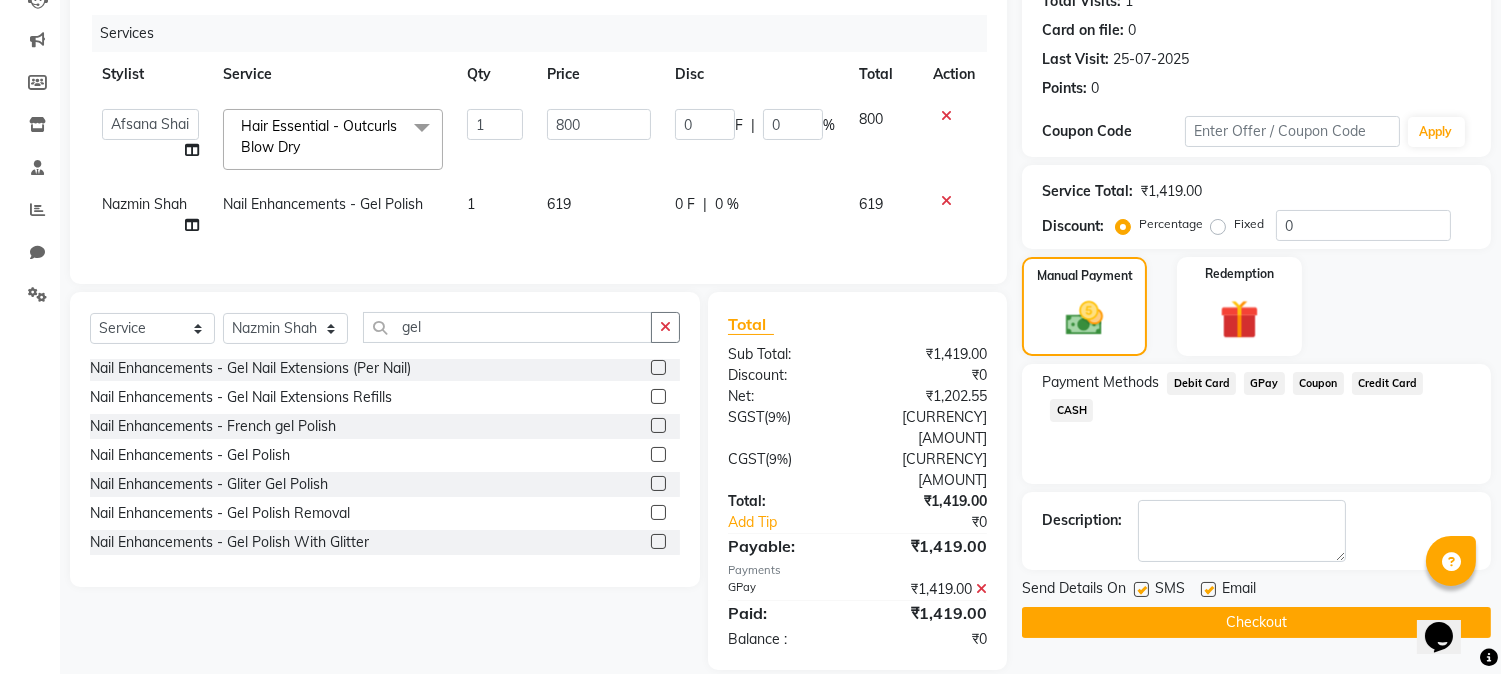 drag, startPoint x: 1175, startPoint y: 643, endPoint x: 1177, endPoint y: 627, distance: 16.124516 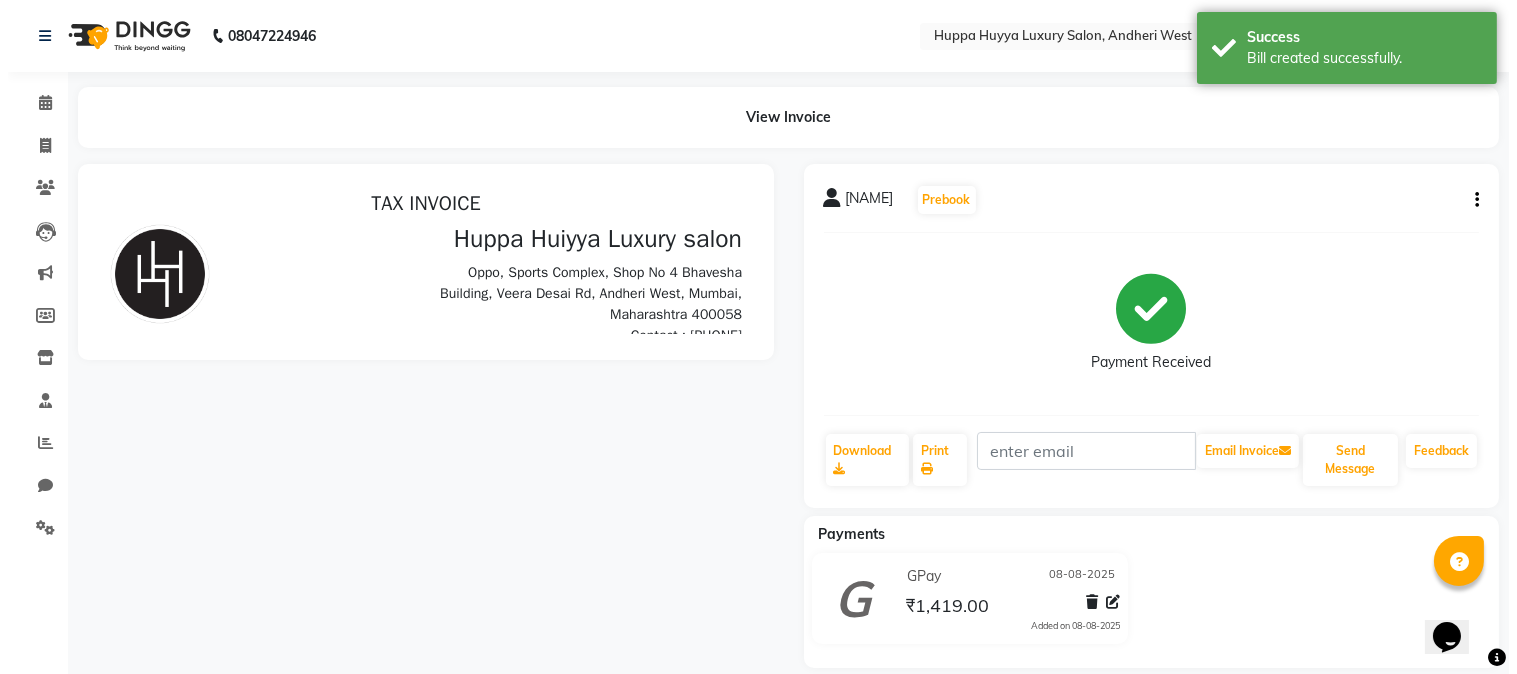 scroll, scrollTop: 0, scrollLeft: 0, axis: both 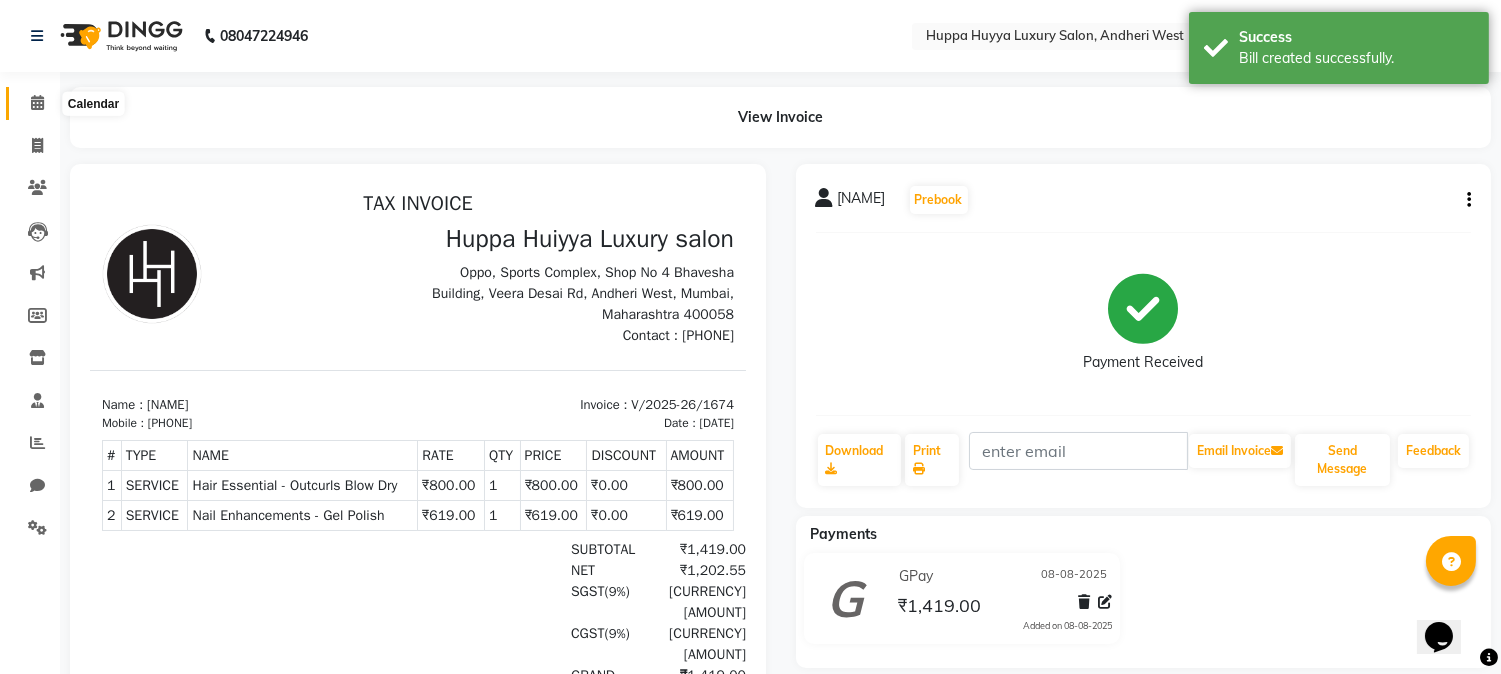 click 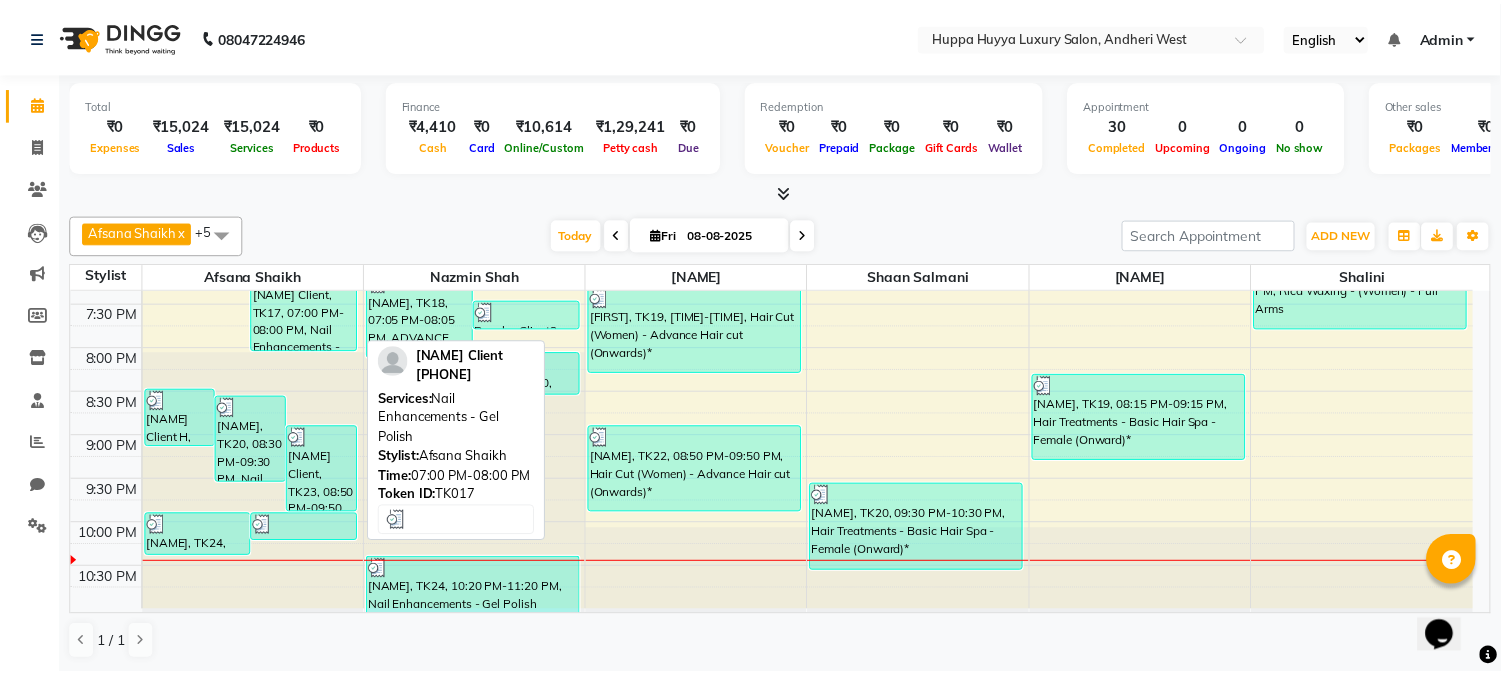 scroll, scrollTop: 911, scrollLeft: 0, axis: vertical 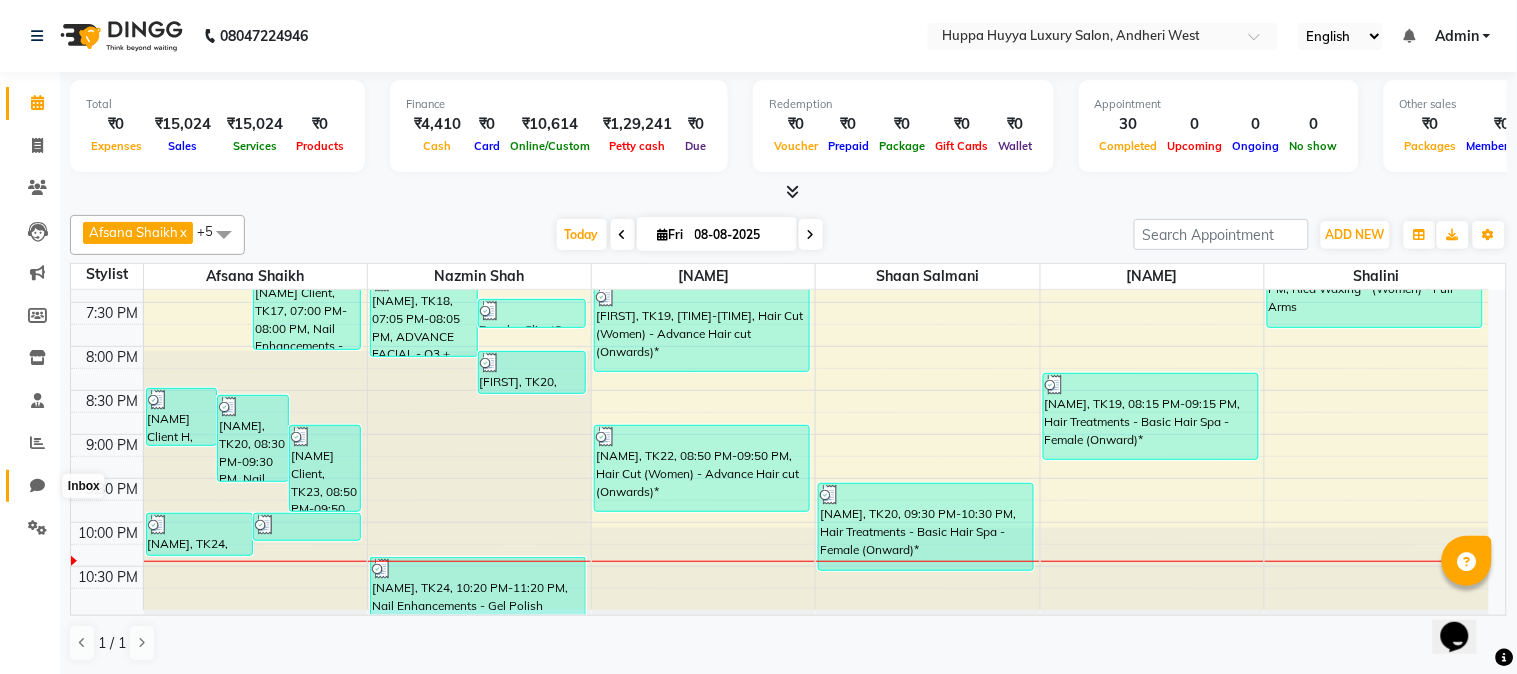click 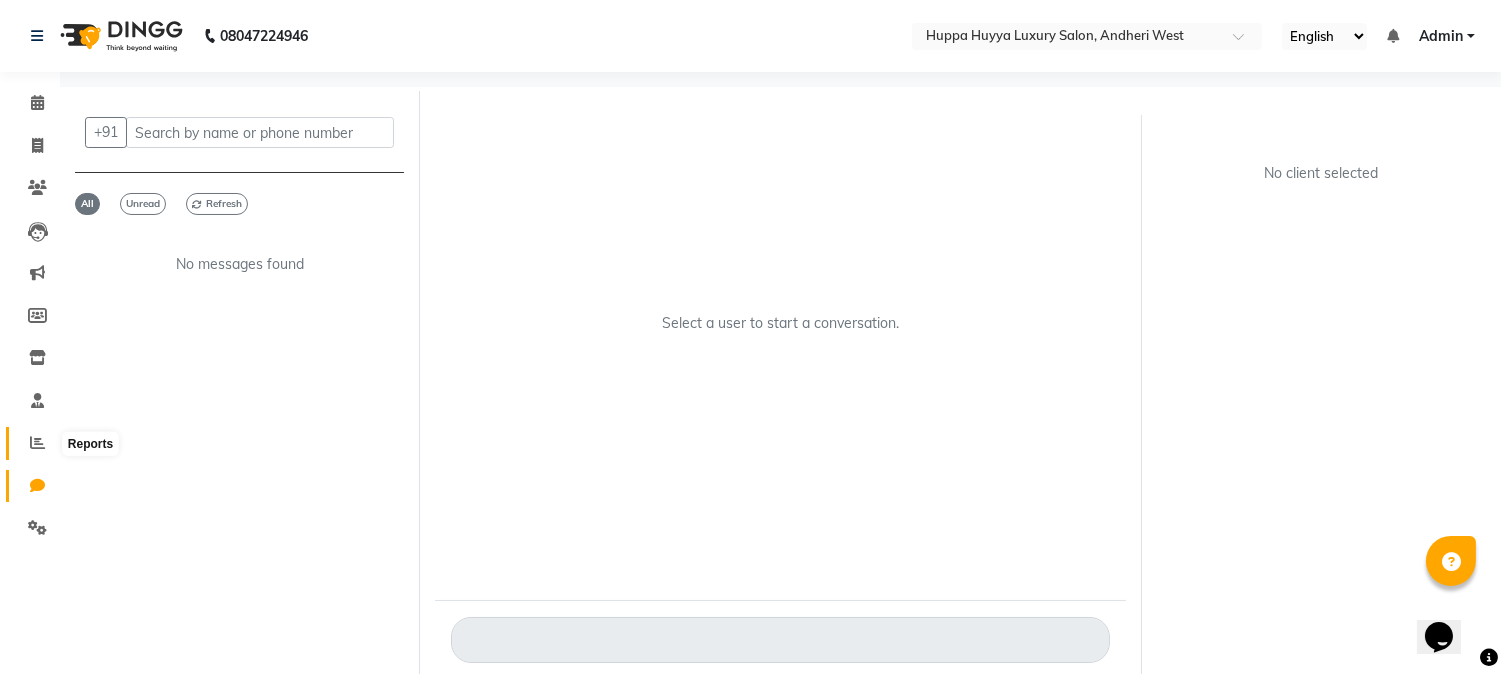 click 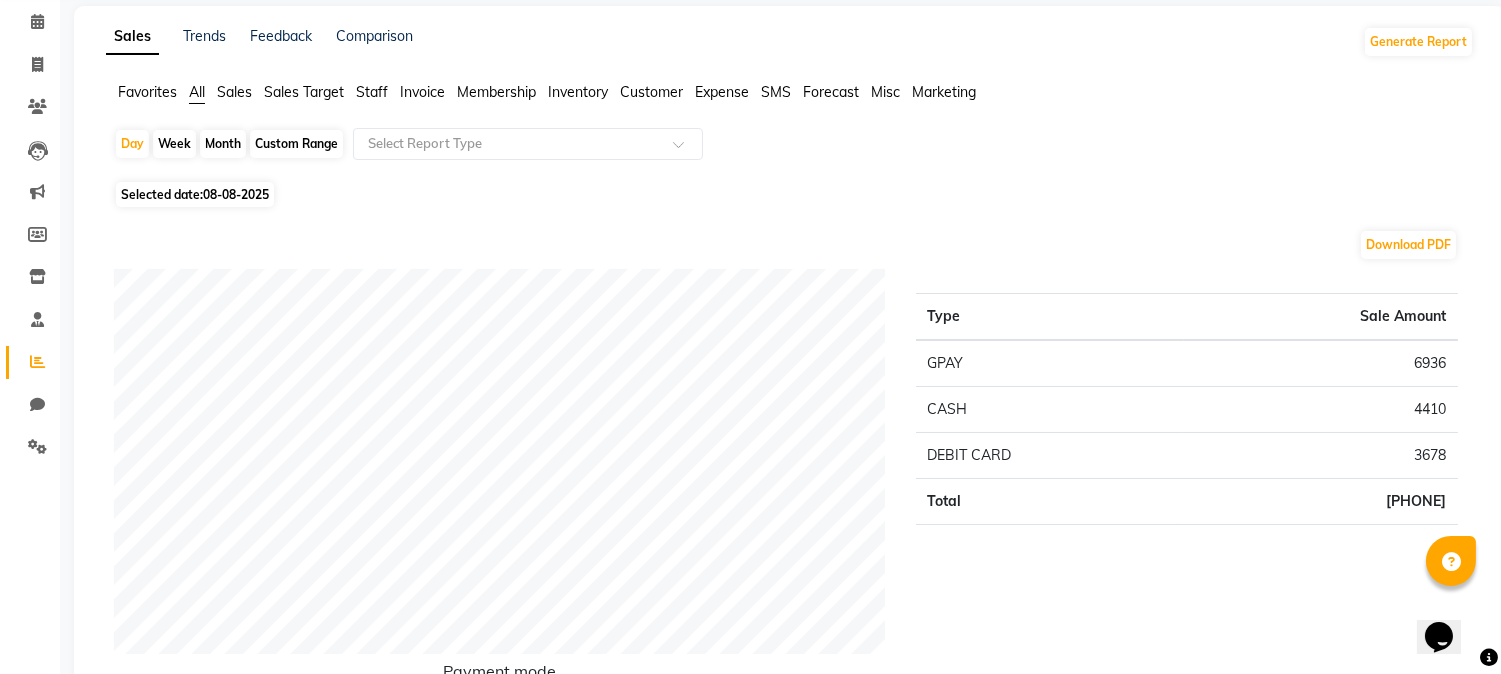 scroll, scrollTop: 0, scrollLeft: 0, axis: both 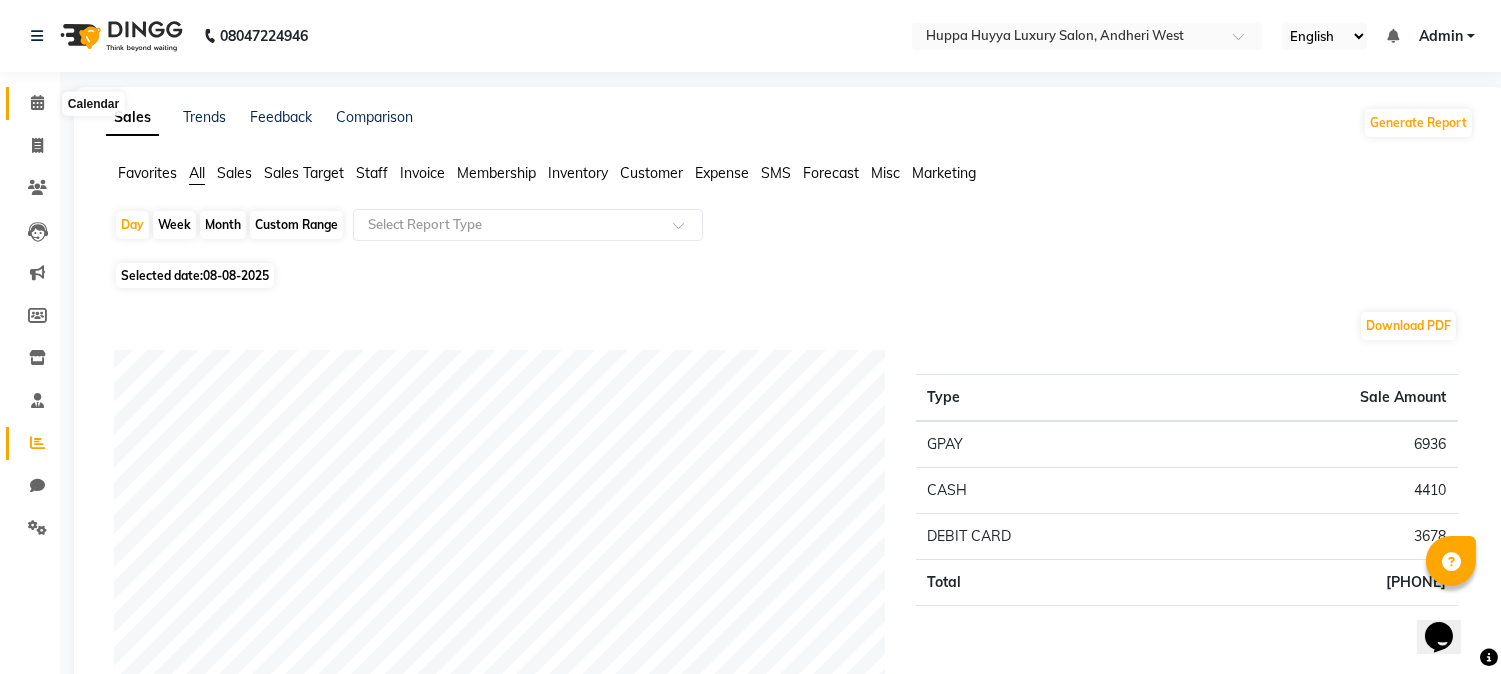 click 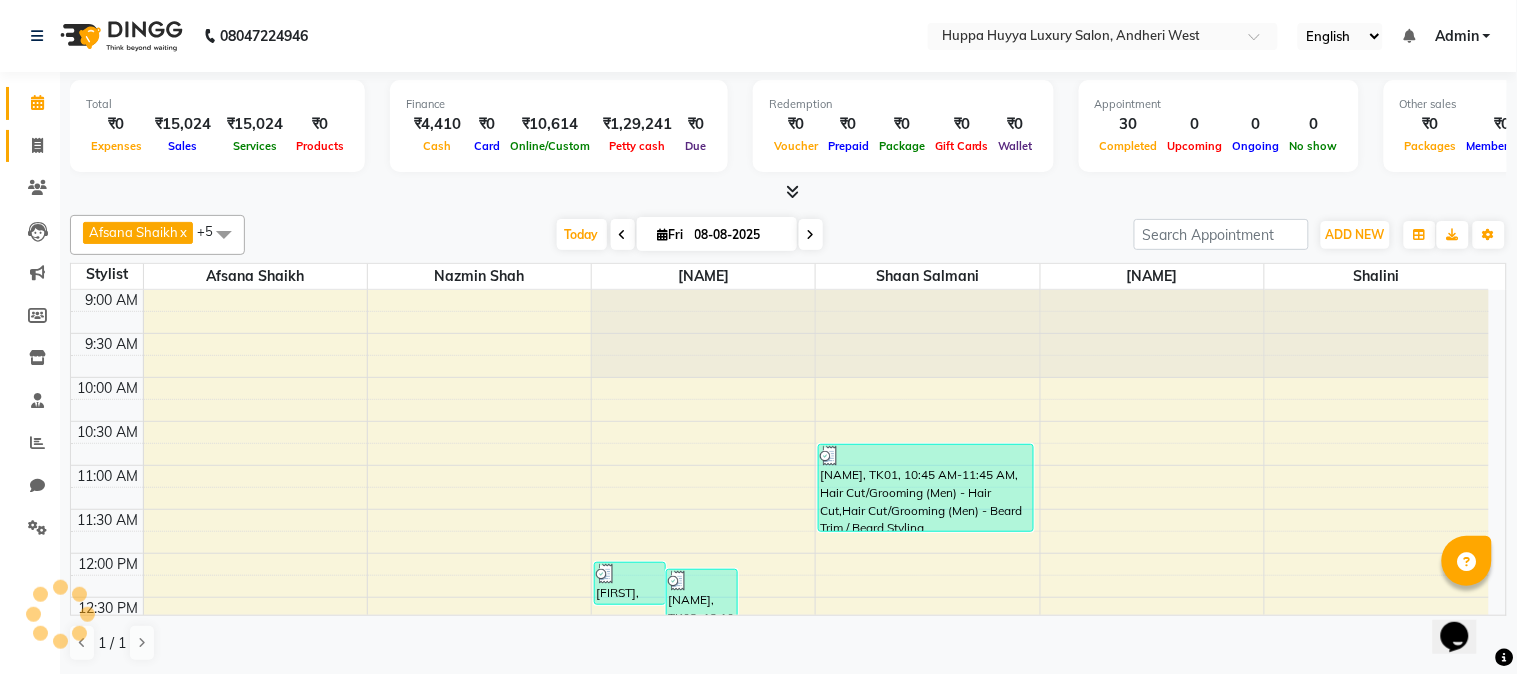 click on "Invoice" 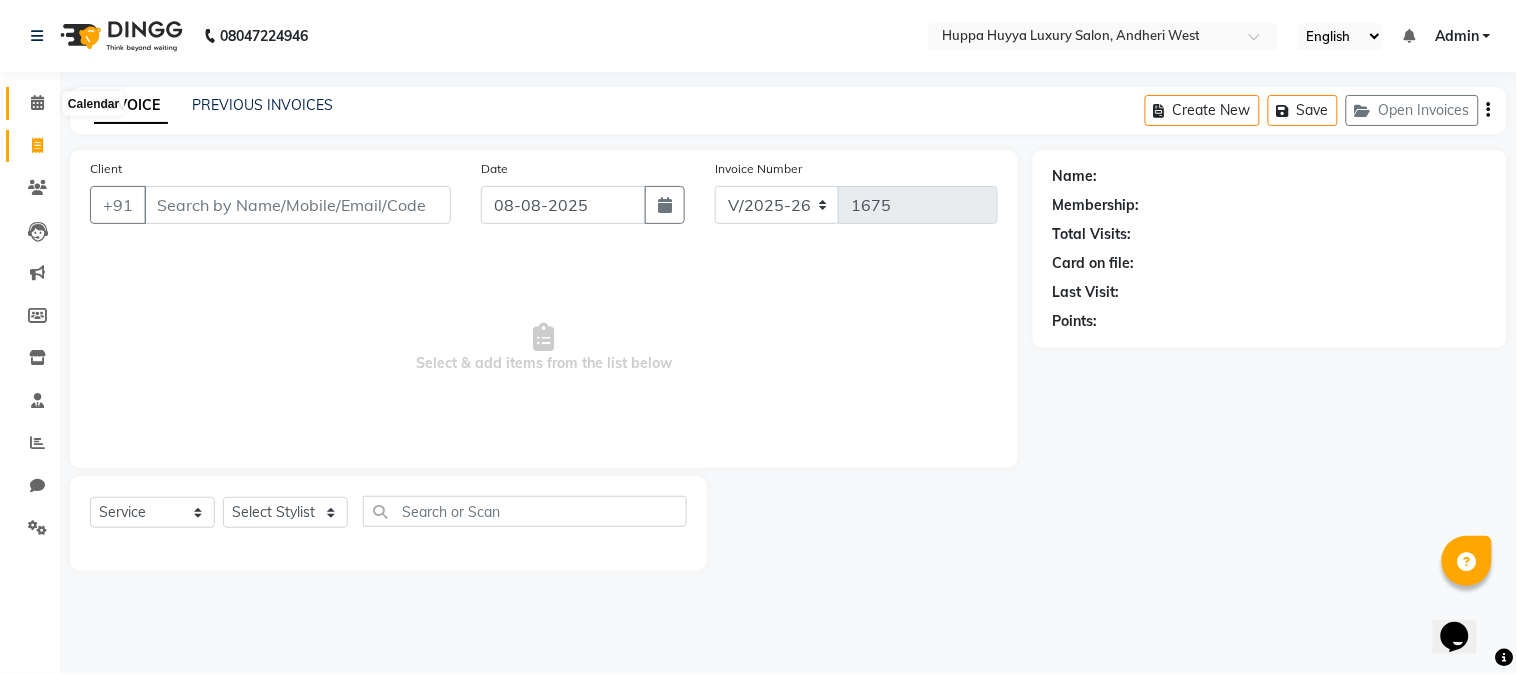 click 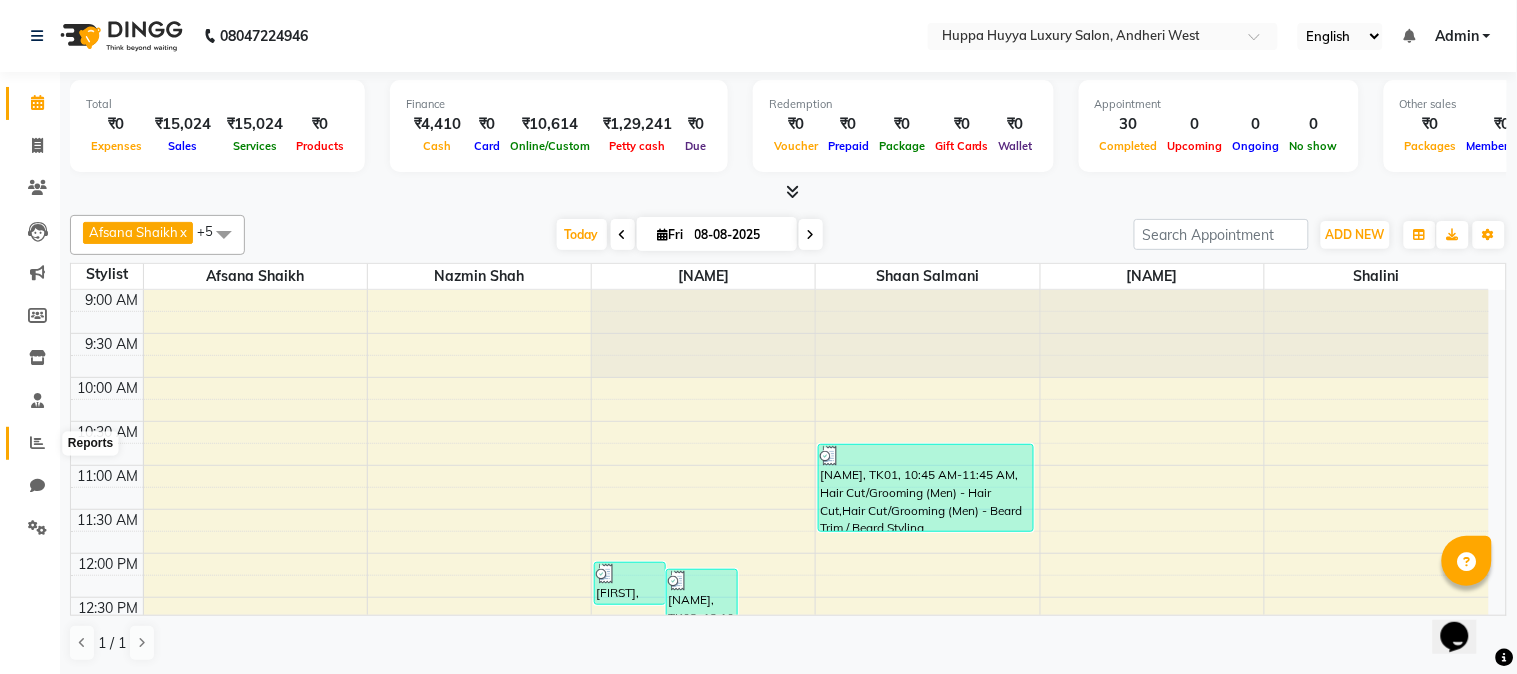 click 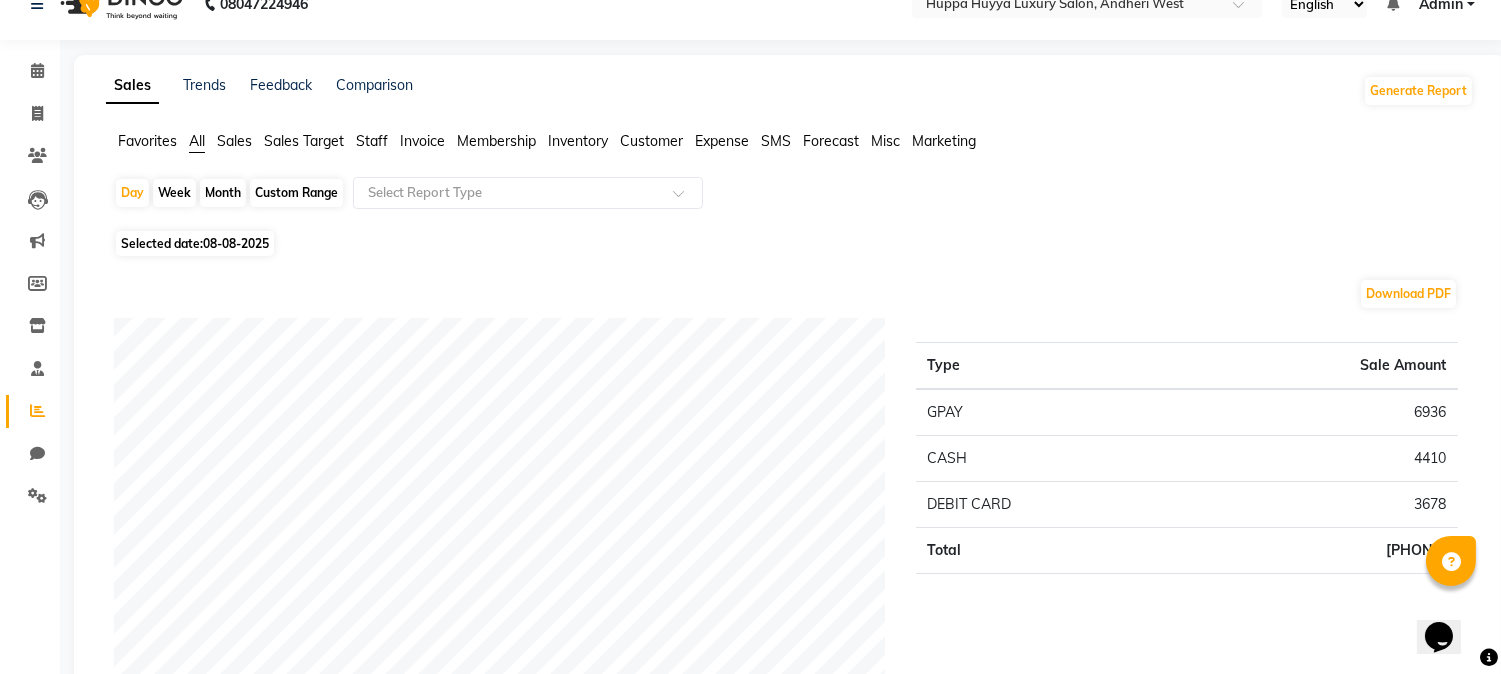 scroll, scrollTop: 0, scrollLeft: 0, axis: both 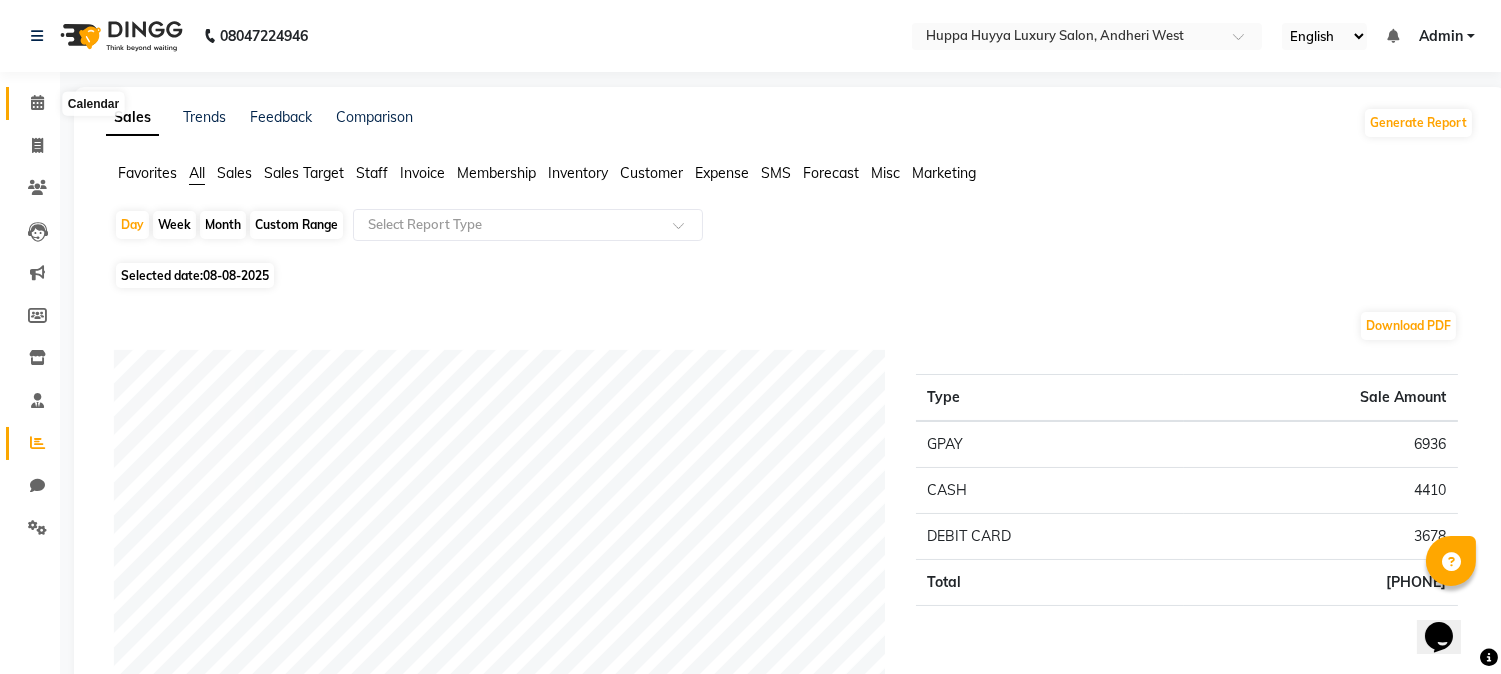 click 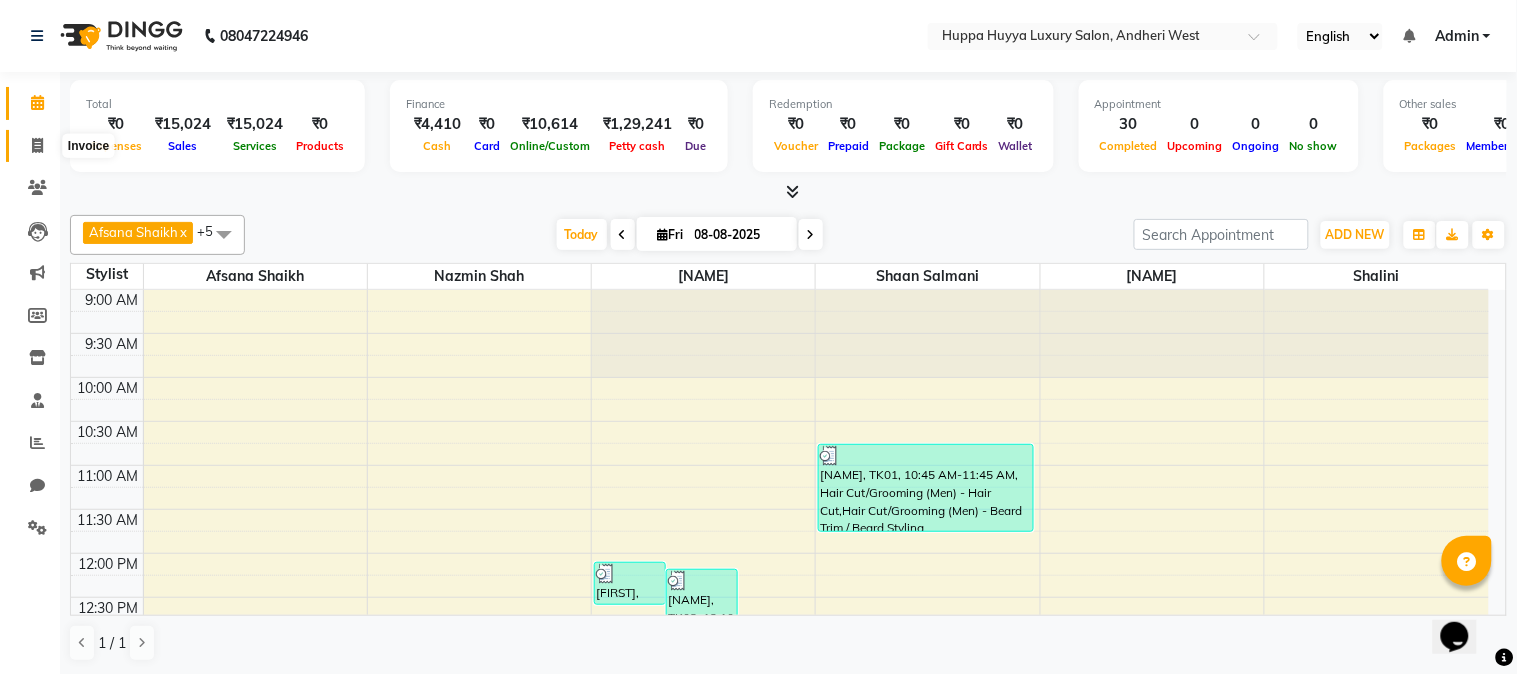 click 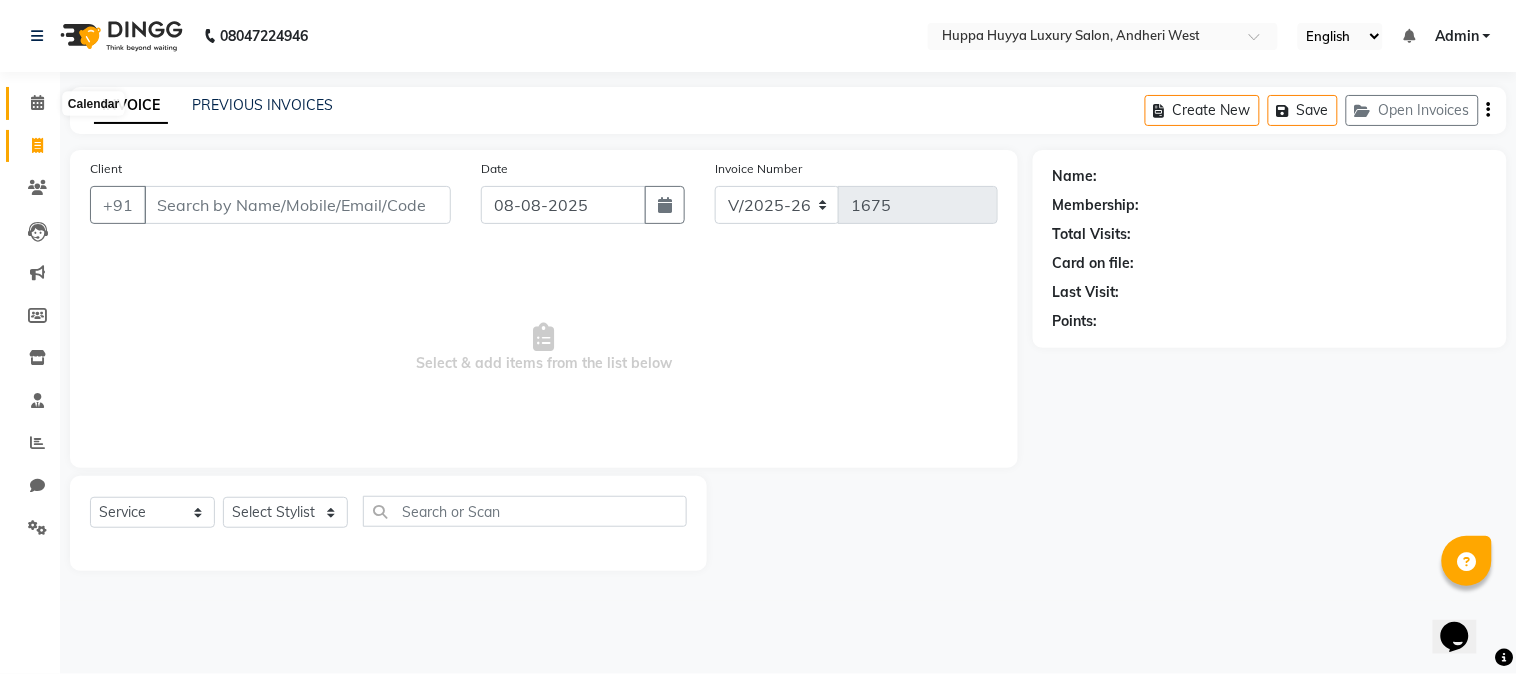 click 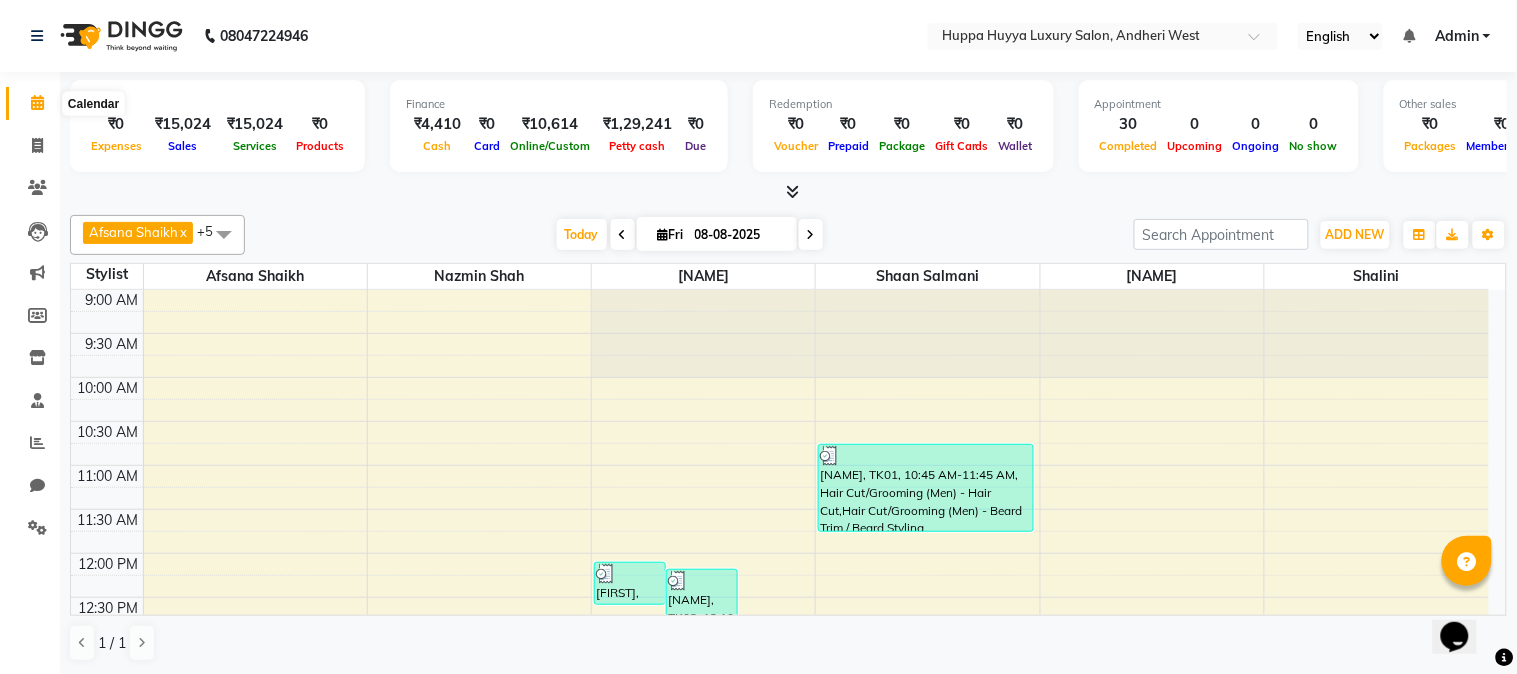 click 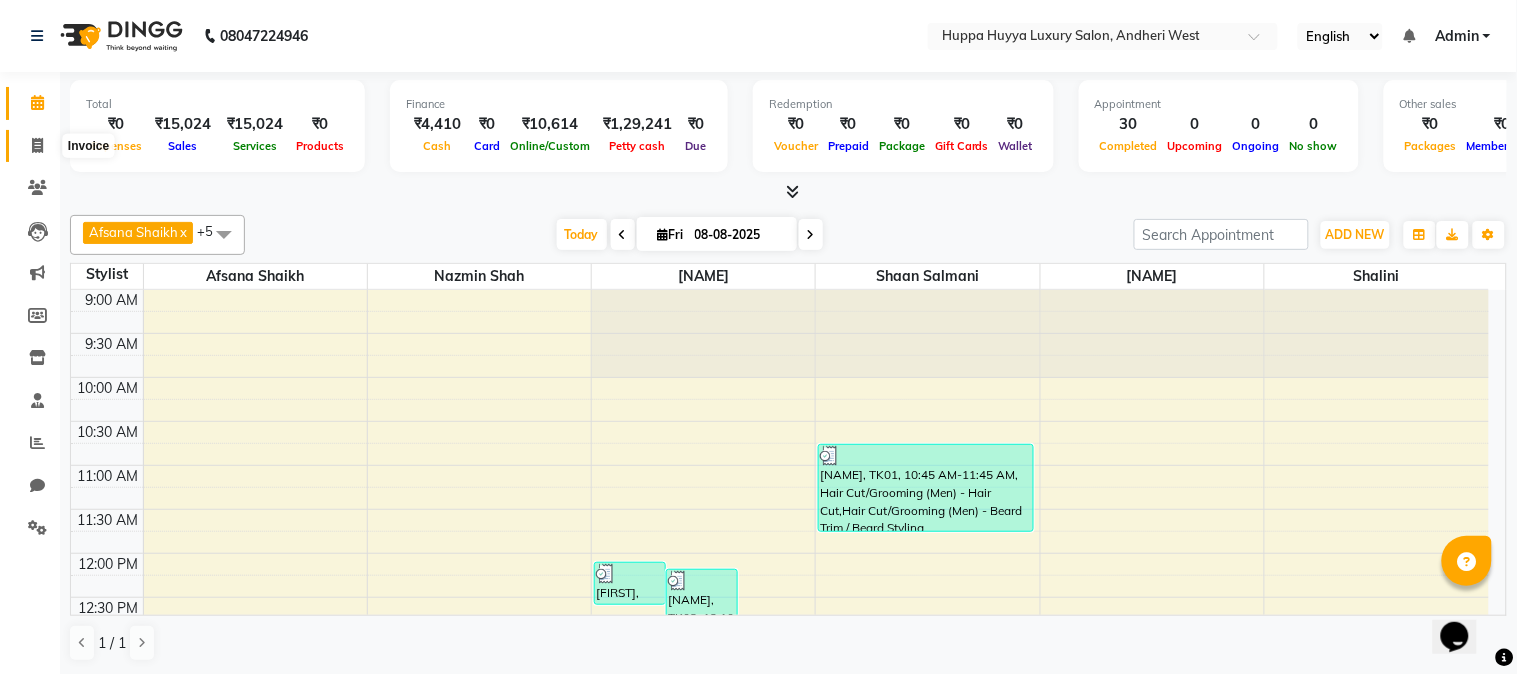 click 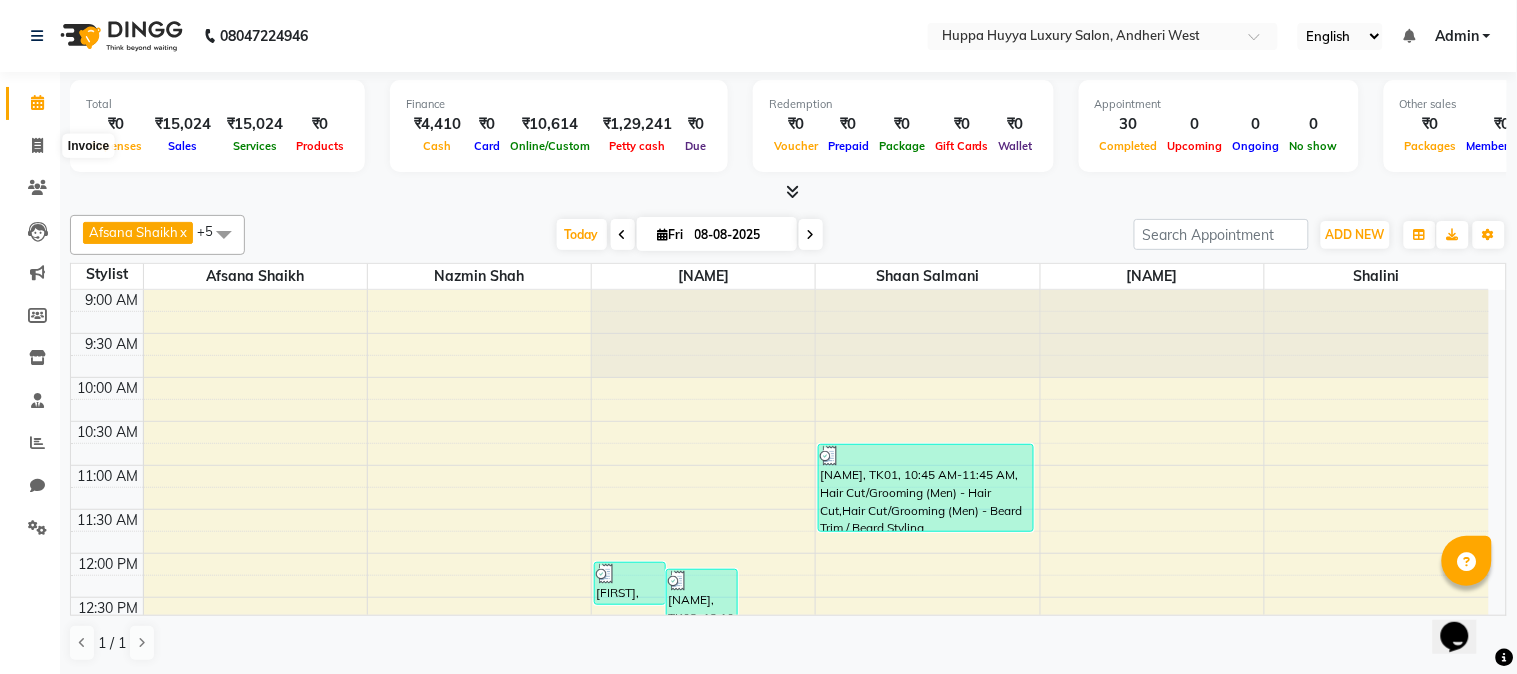 select on "7752" 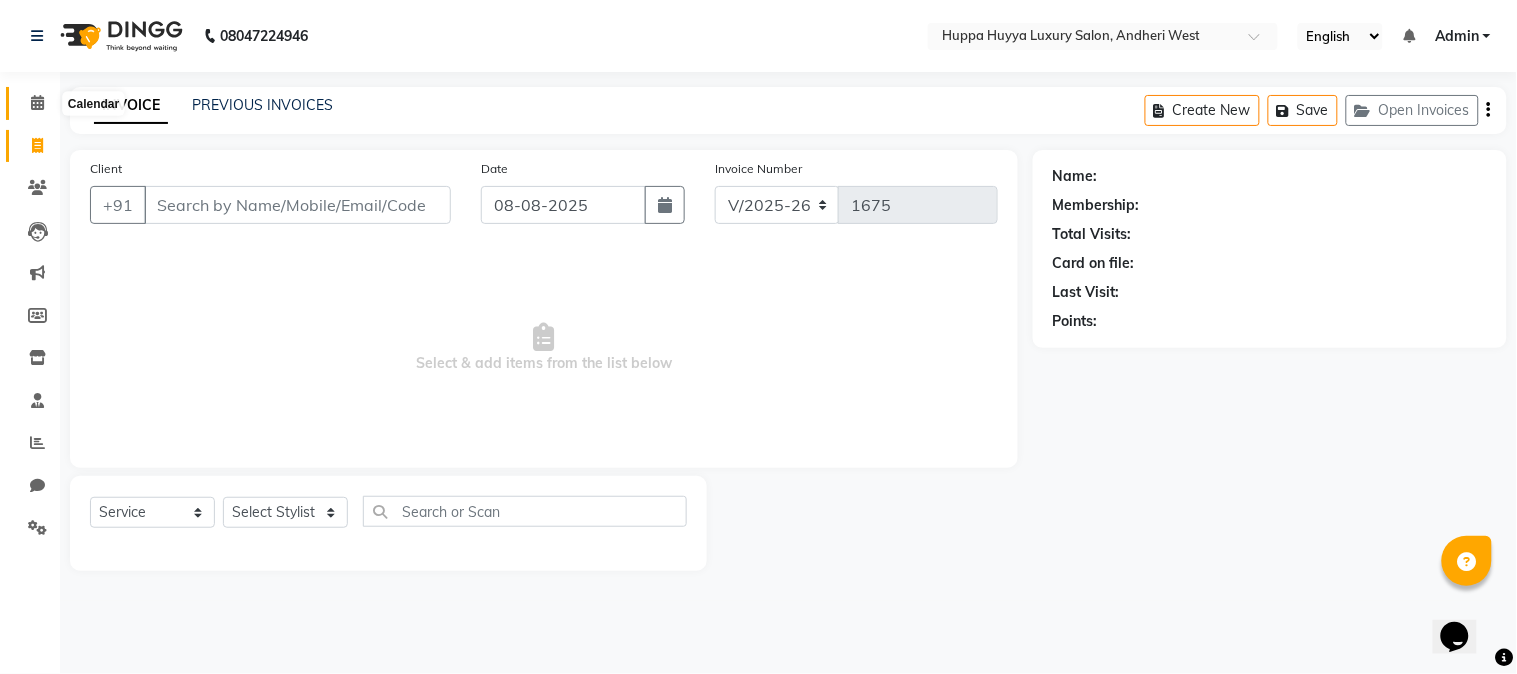 click 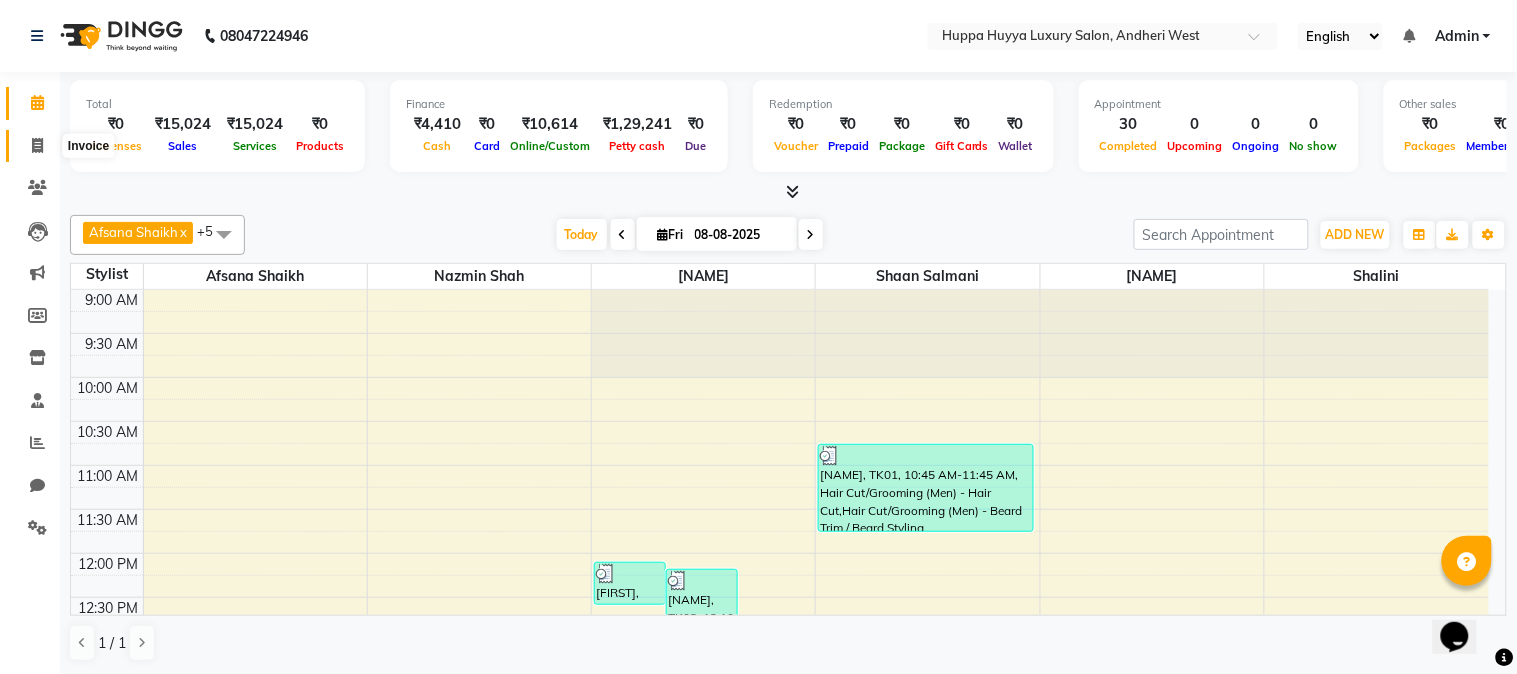click 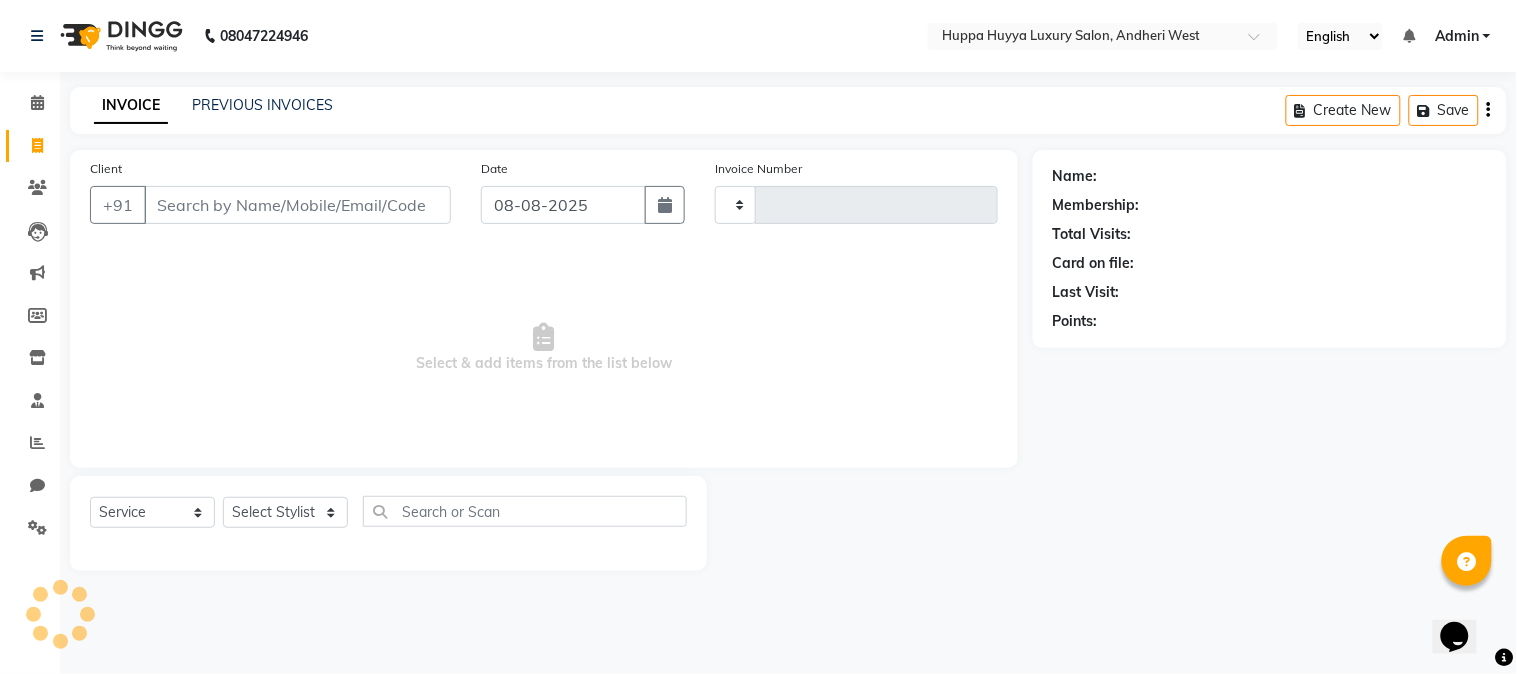 type on "1675" 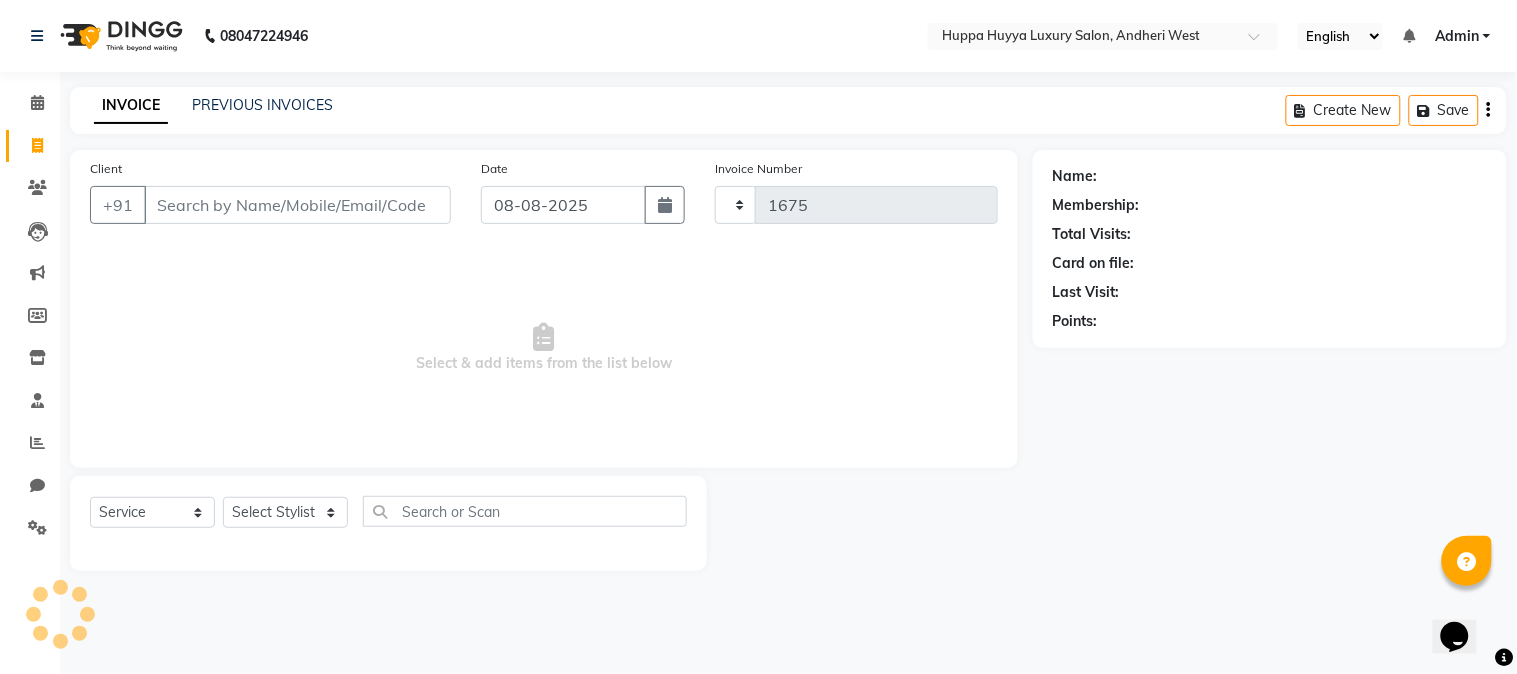 select on "7752" 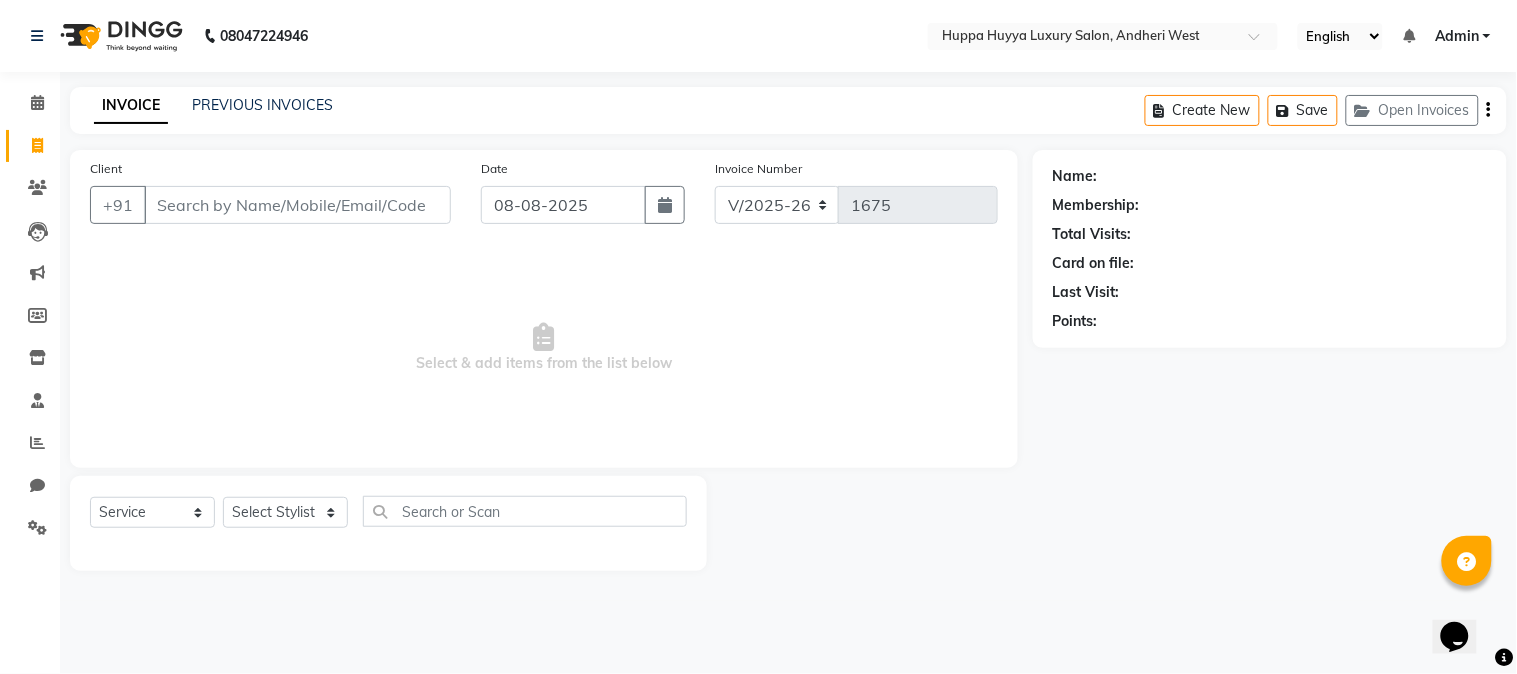 click on "Client" at bounding box center [297, 205] 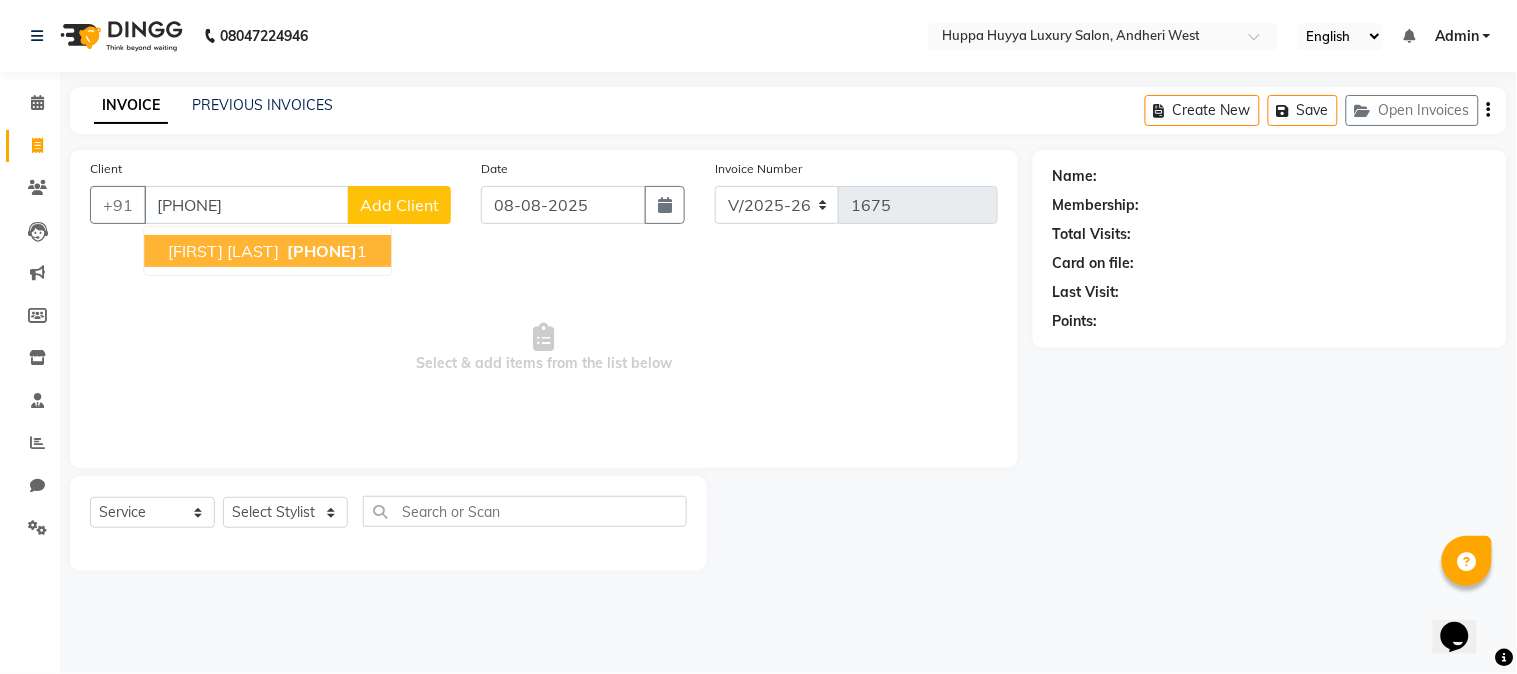 click on "[NAME]   [PHONE] 1" at bounding box center [267, 251] 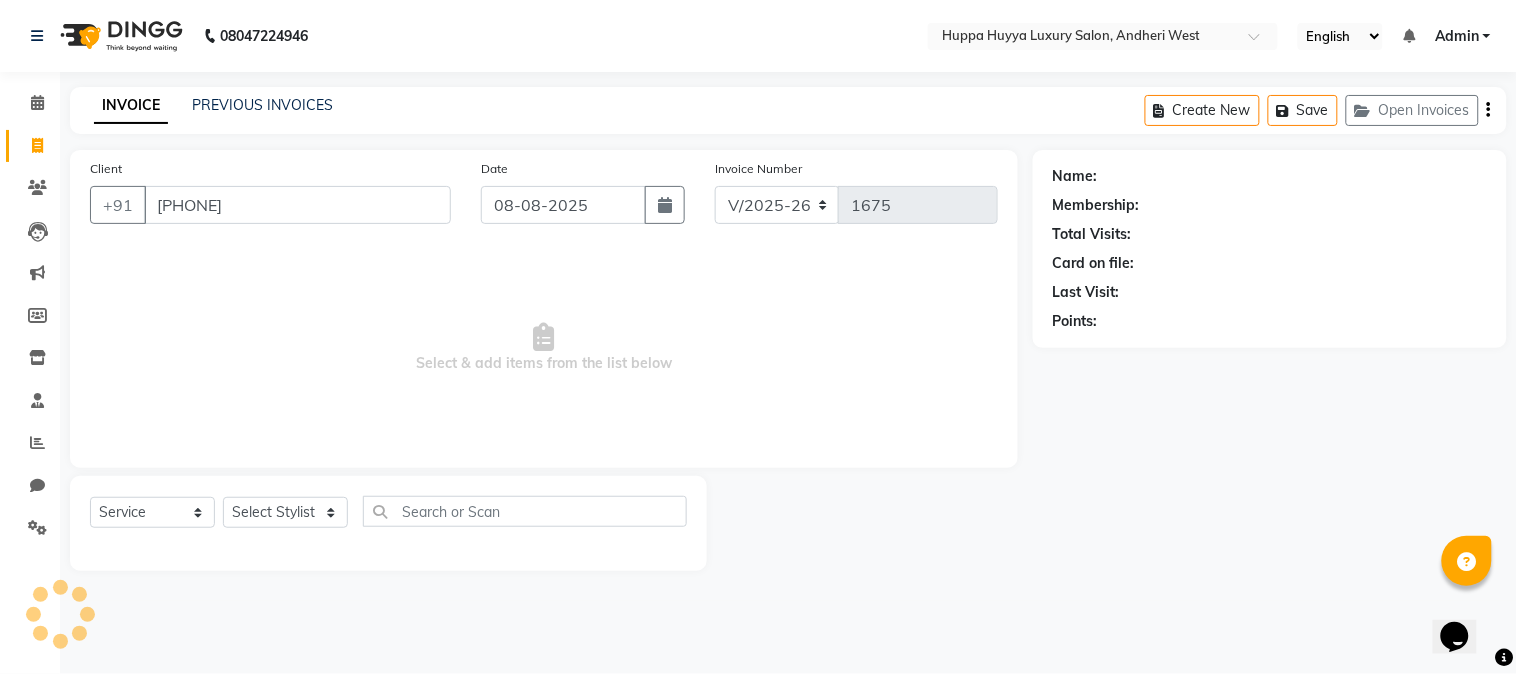 type on "[PHONE]" 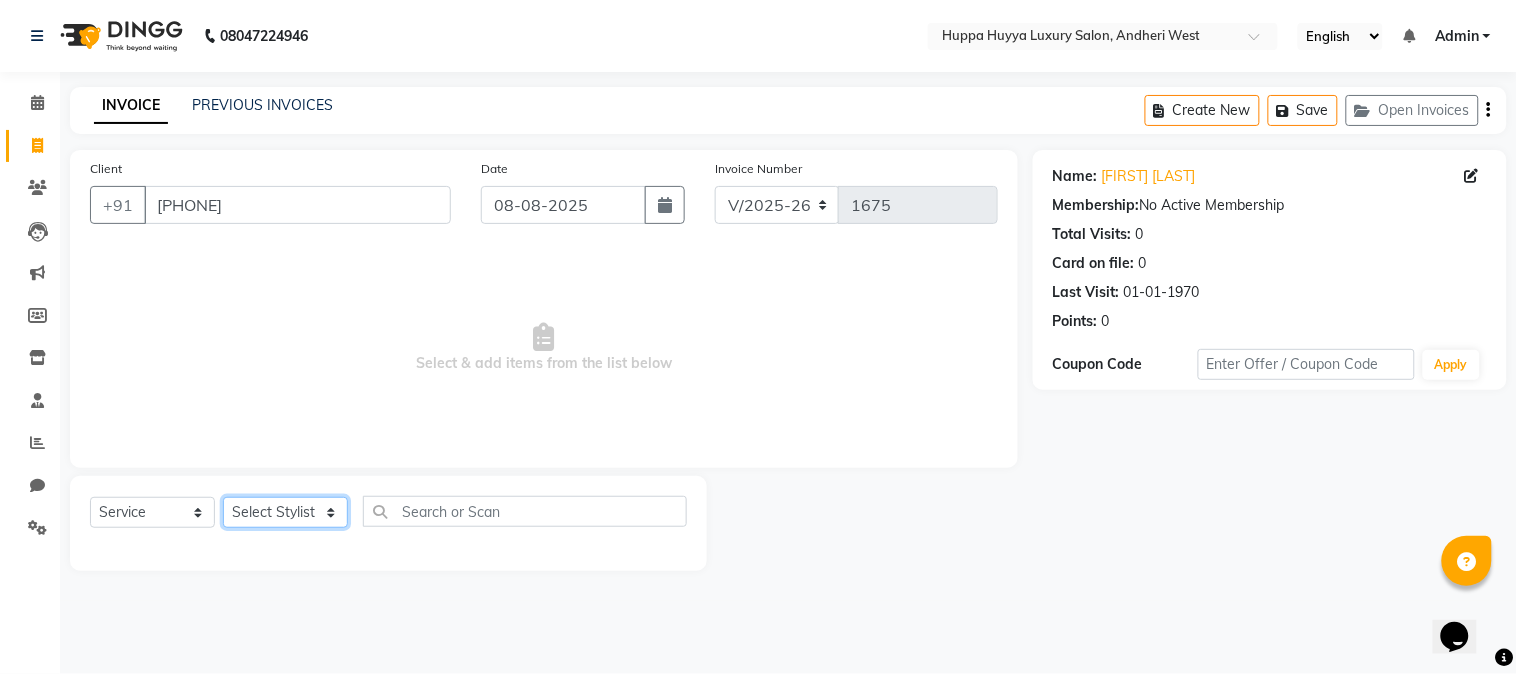 click on "Select Stylist [NAME] [NAME] [NAME] [NAME] Salon [NAME] [NAME]" 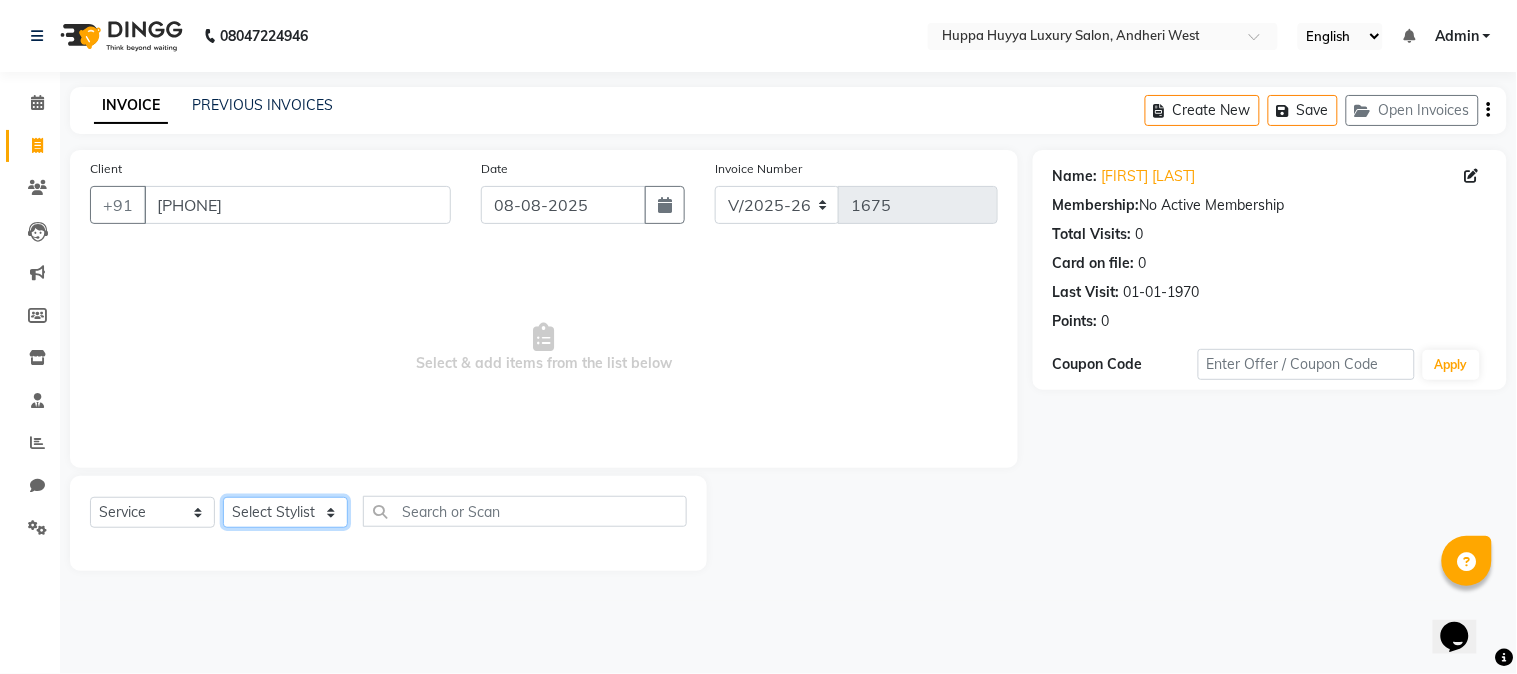 select on "69292" 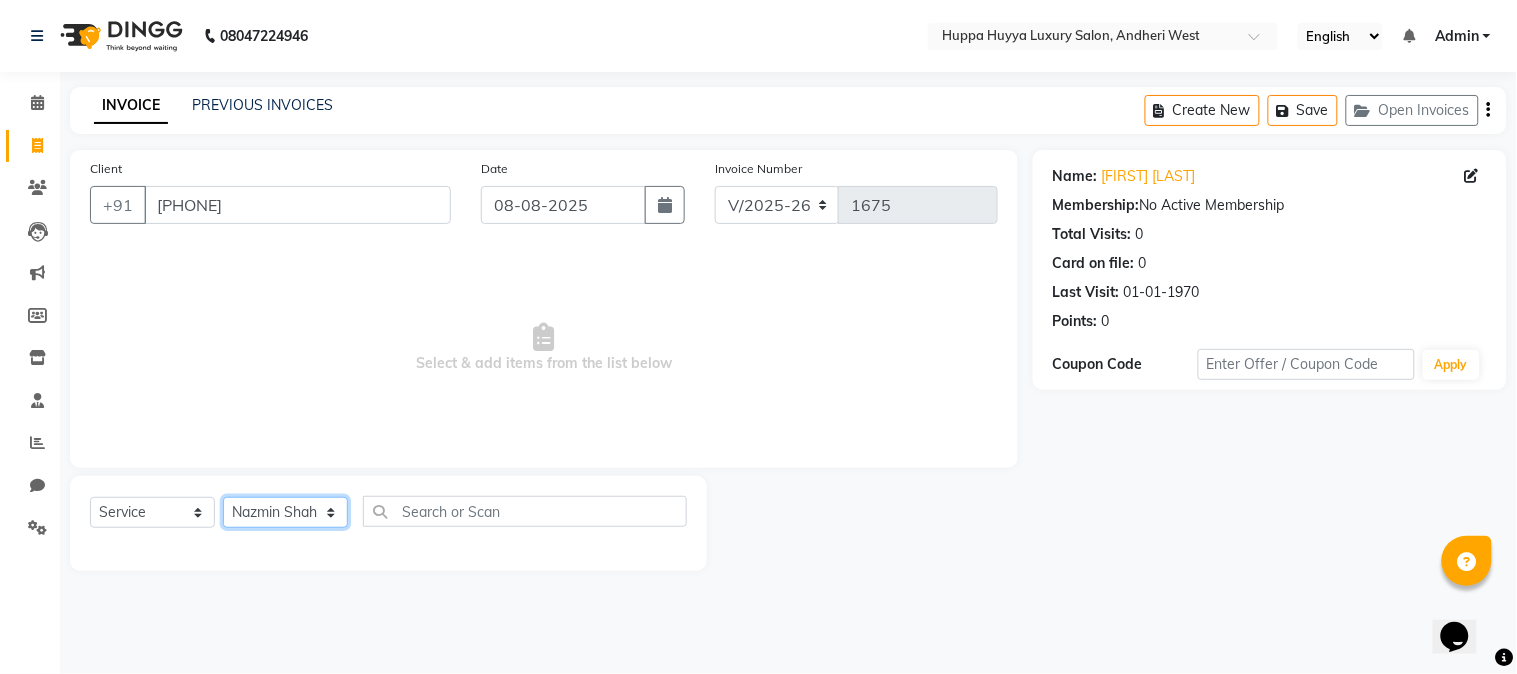 click on "Select Stylist [NAME] [NAME] [NAME] [NAME] Salon [NAME] [NAME]" 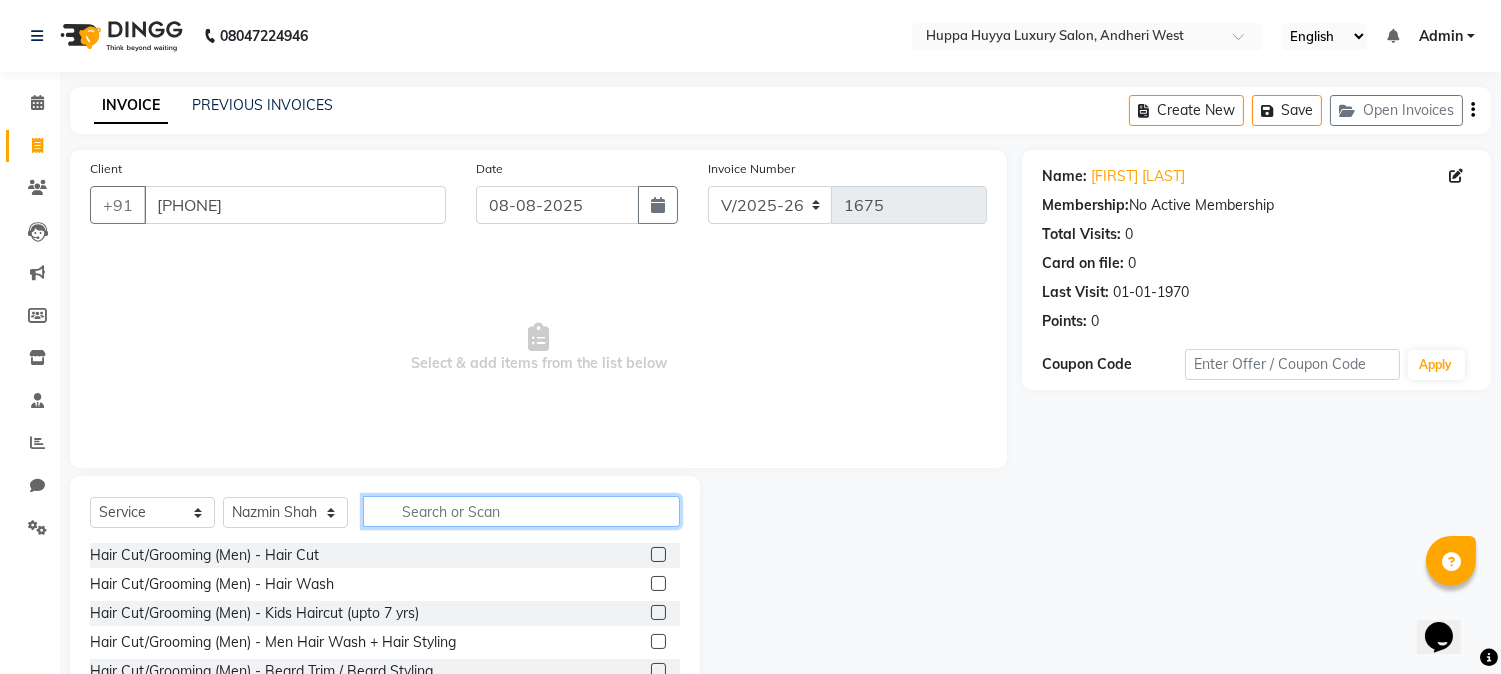 click 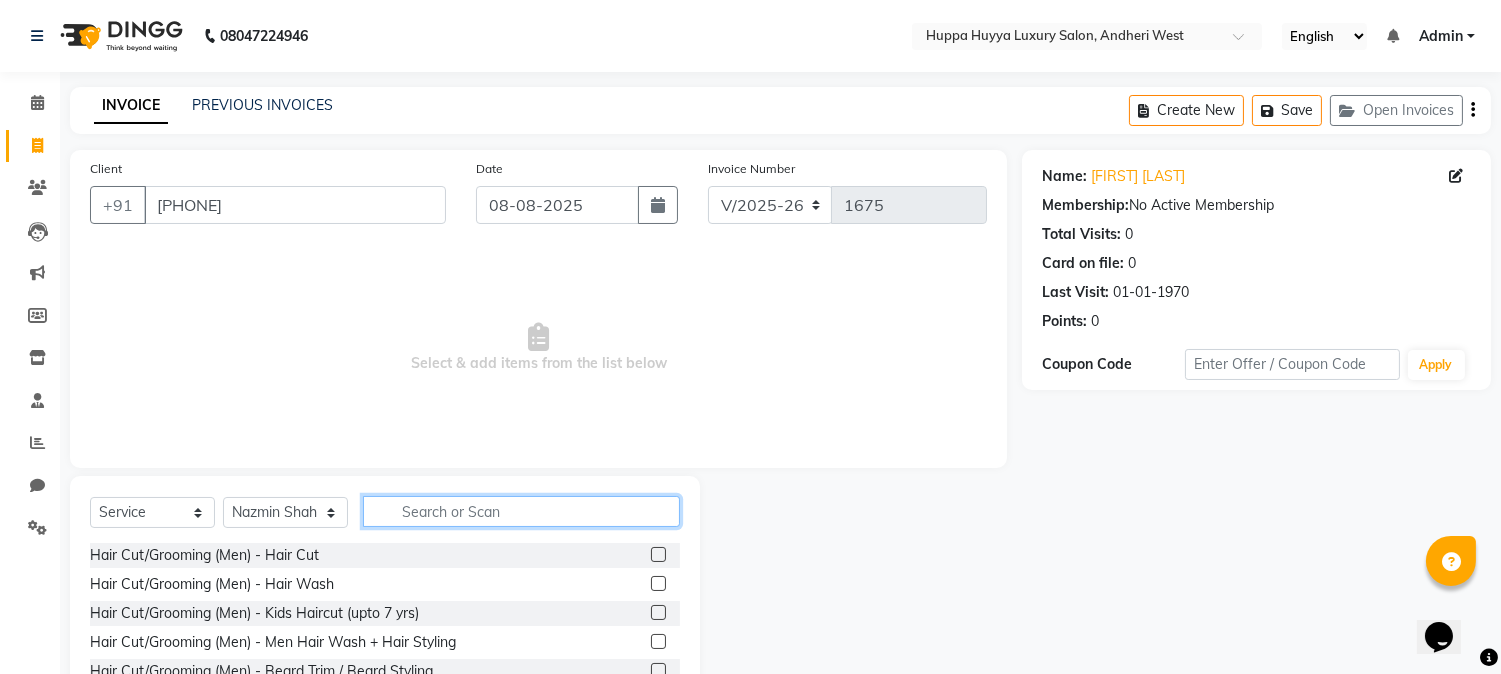 click 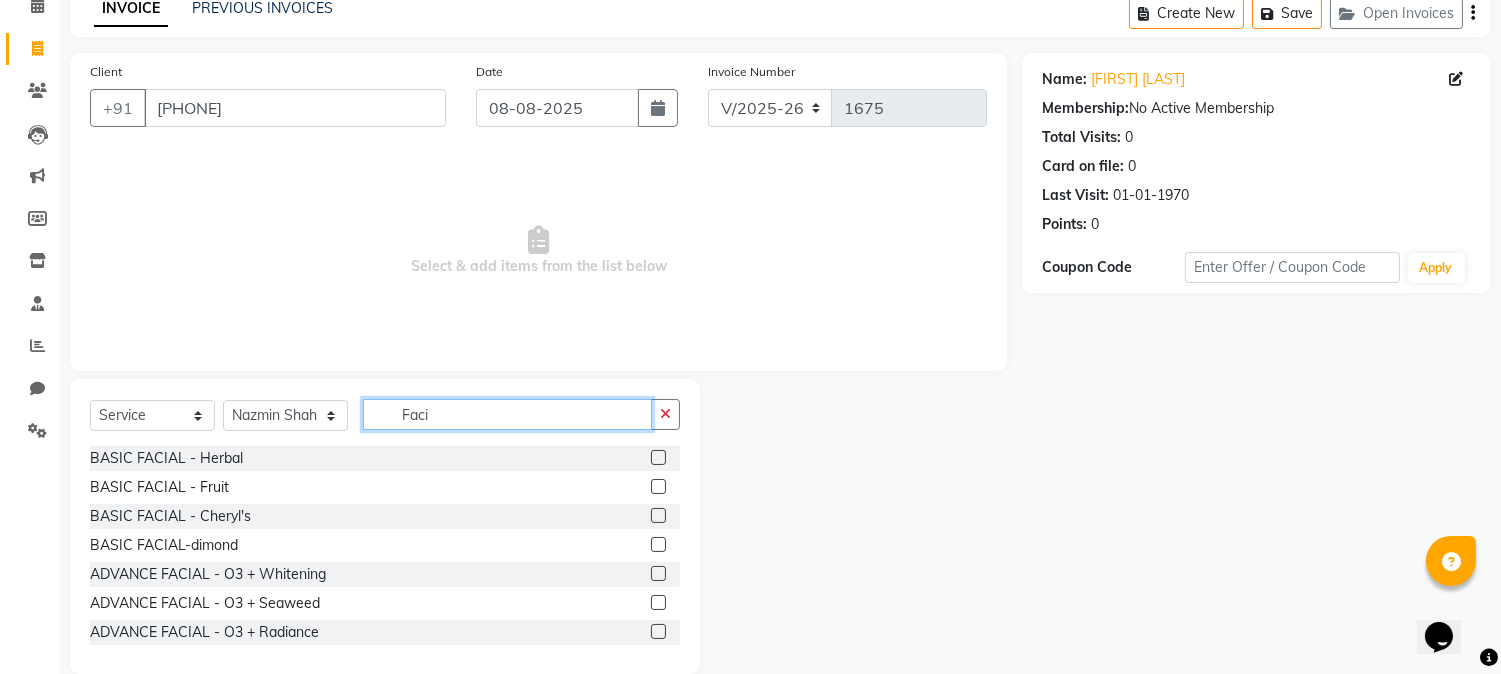 scroll, scrollTop: 111, scrollLeft: 0, axis: vertical 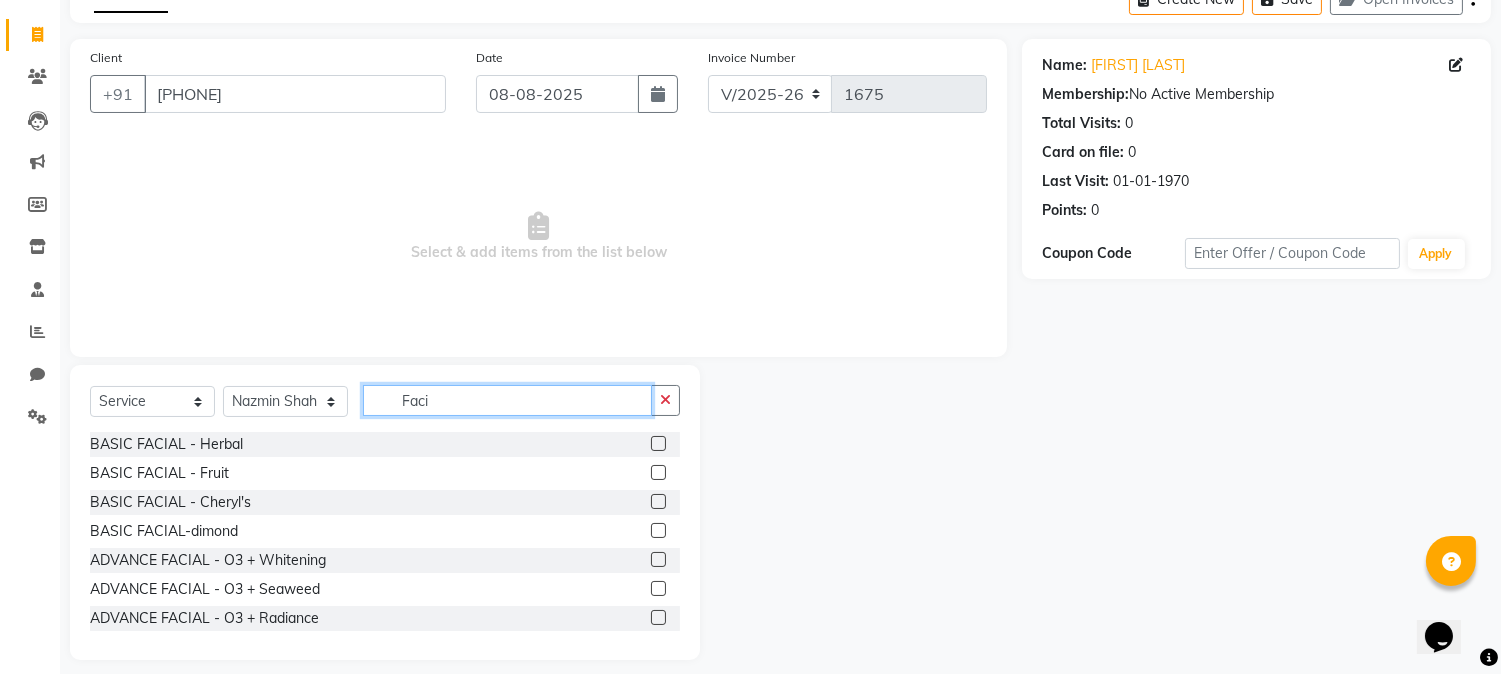 type on "Faci" 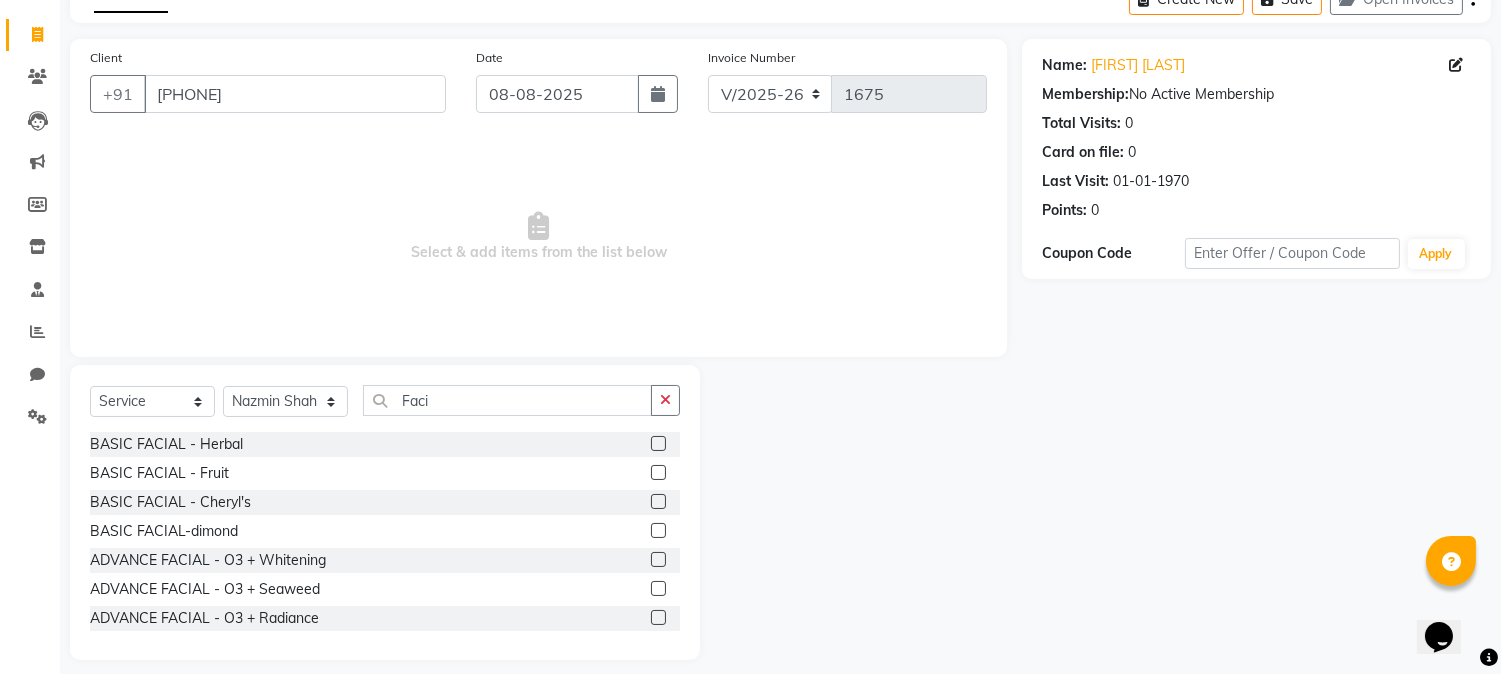 click 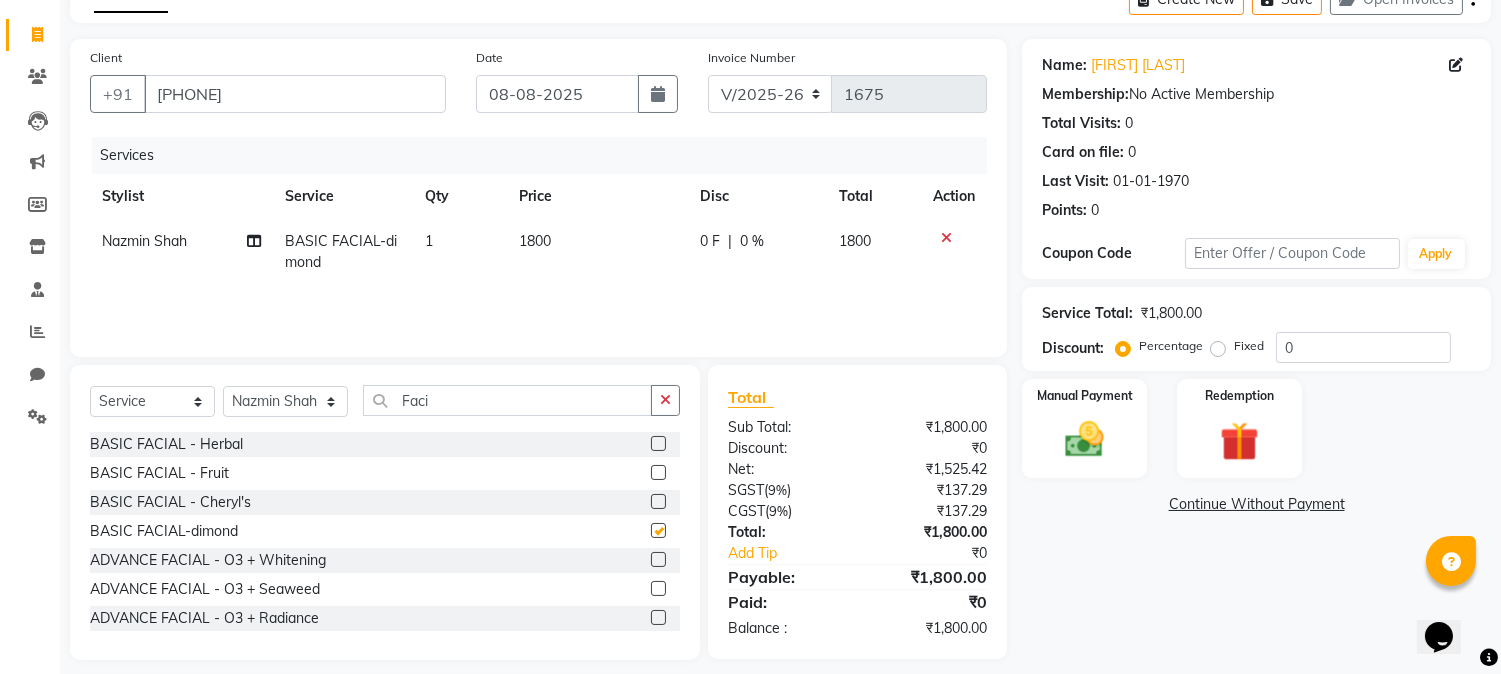 checkbox on "false" 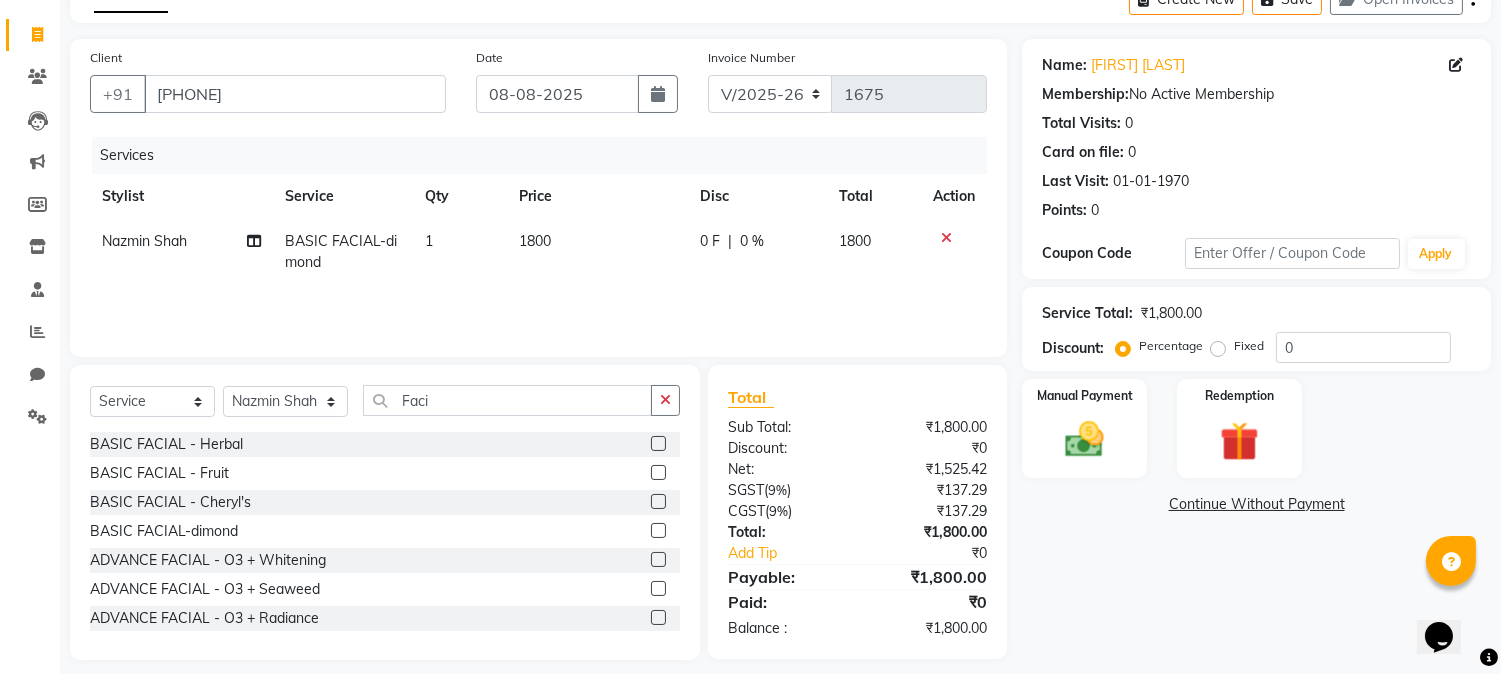 click on "1800" 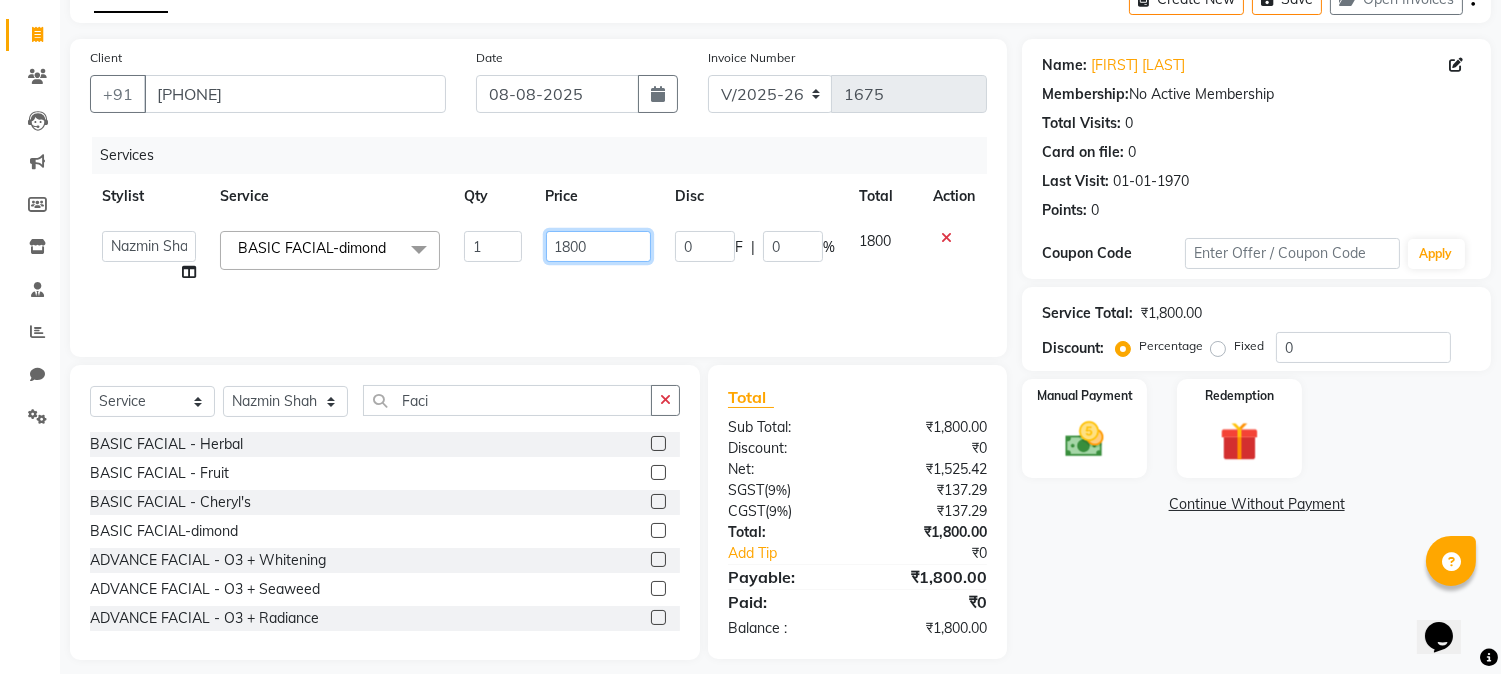 drag, startPoint x: 620, startPoint y: 243, endPoint x: 527, endPoint y: 244, distance: 93.00538 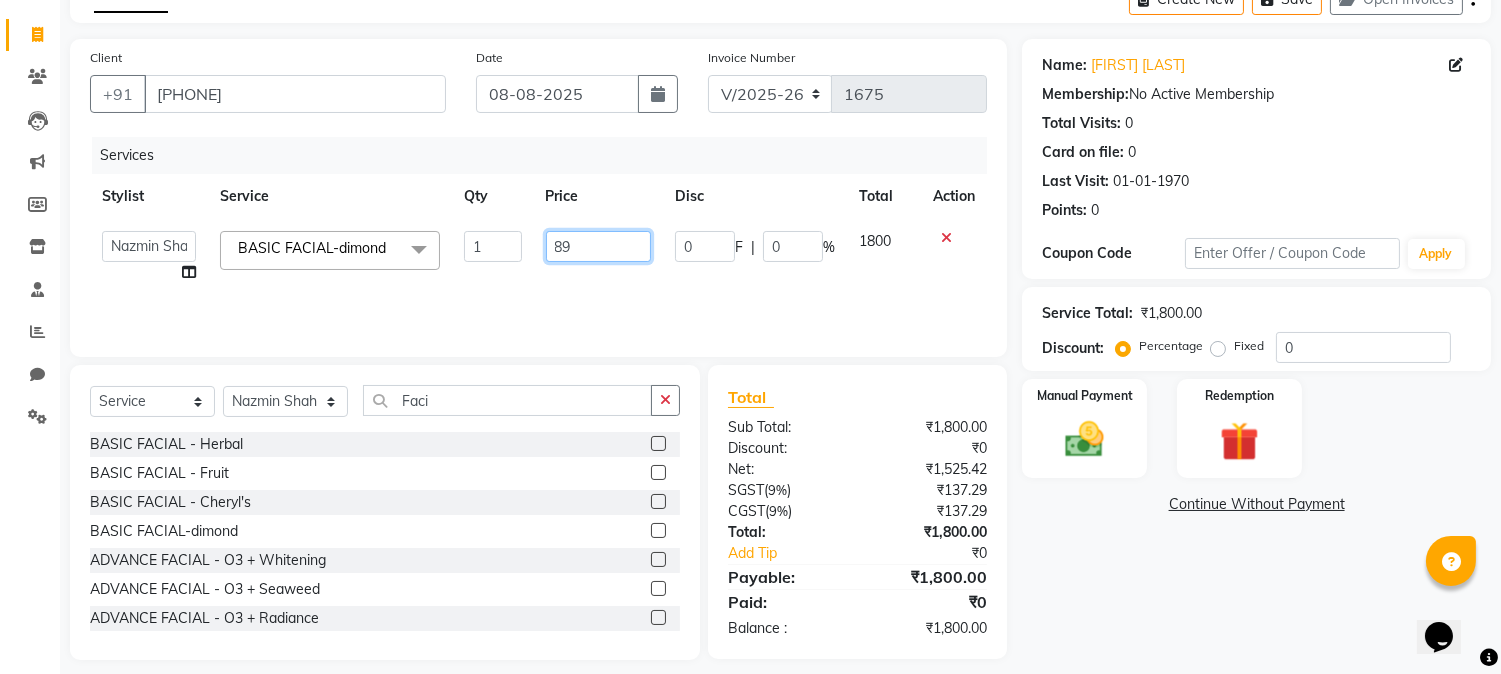 type on "899" 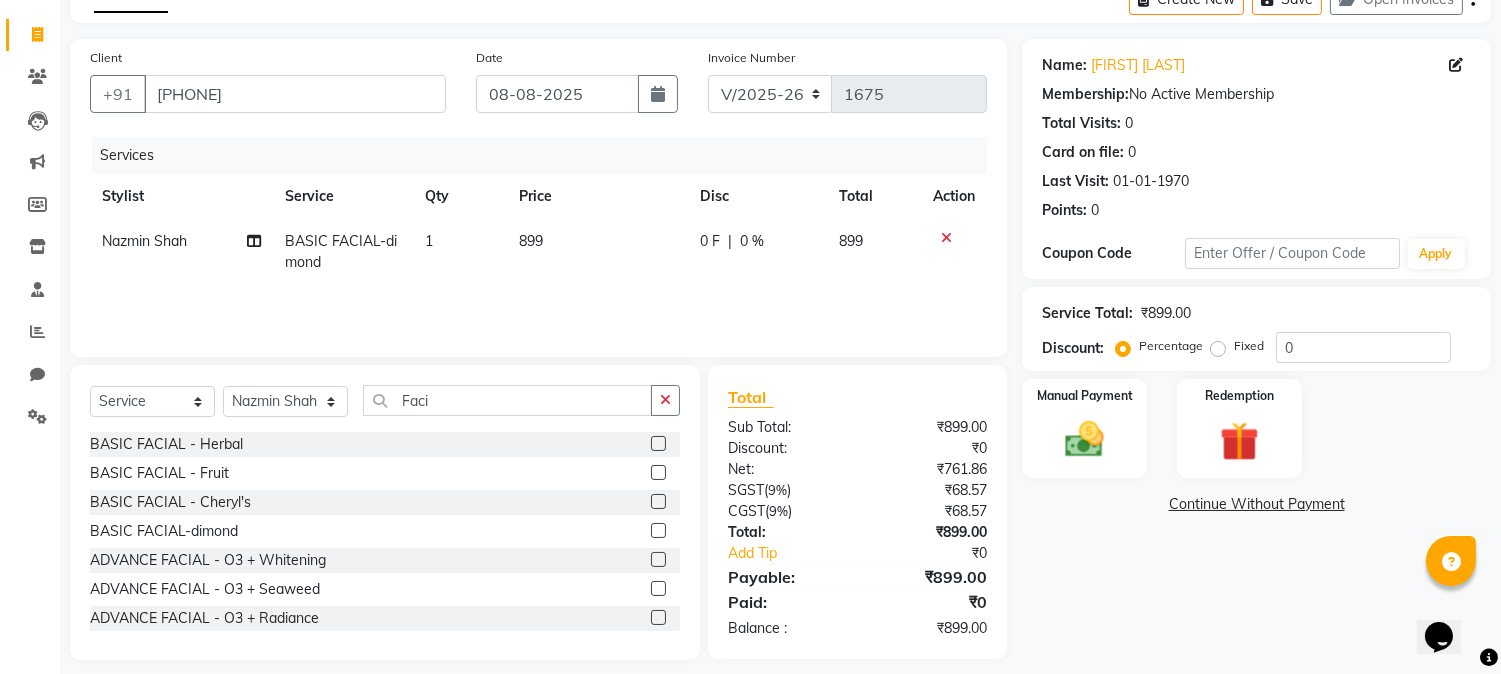 click on "[NAME] BASIC FACIAL-dimond 1 899 0 F | 0 % 899" 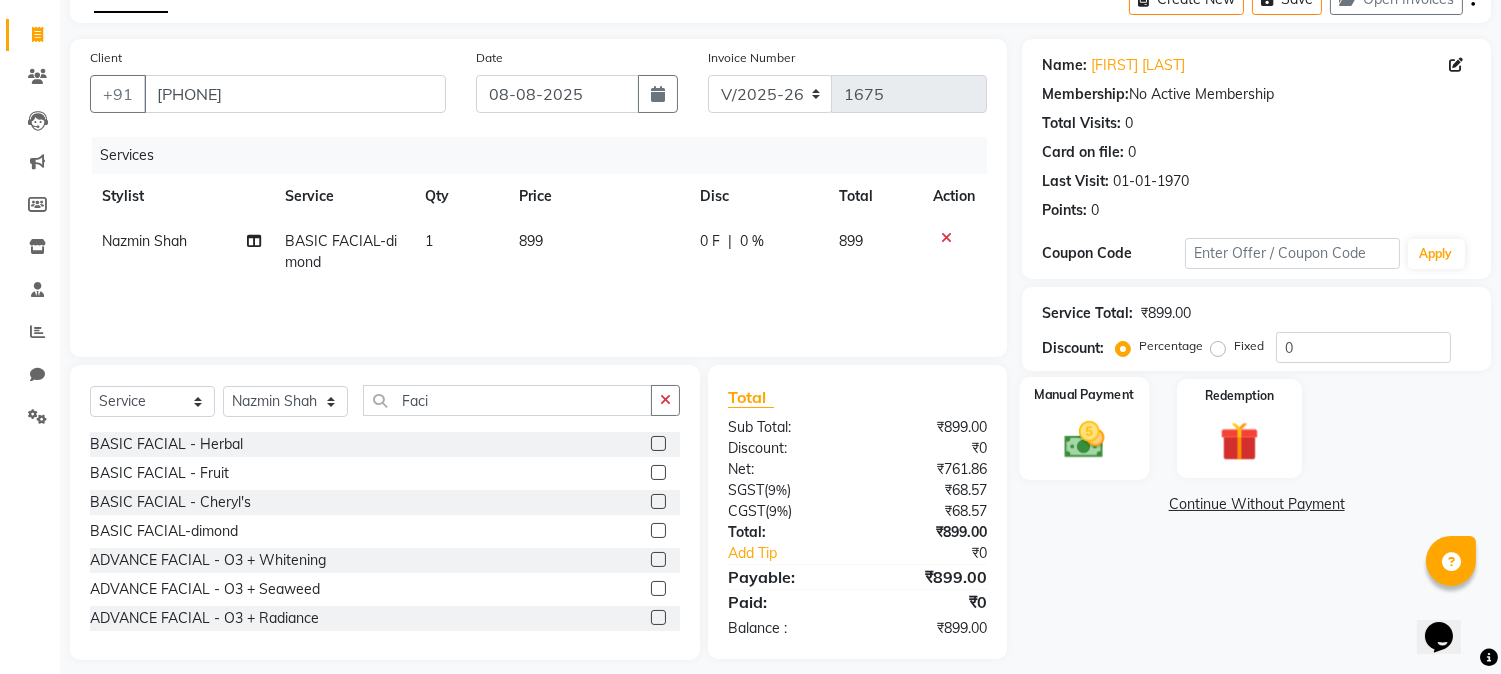 click 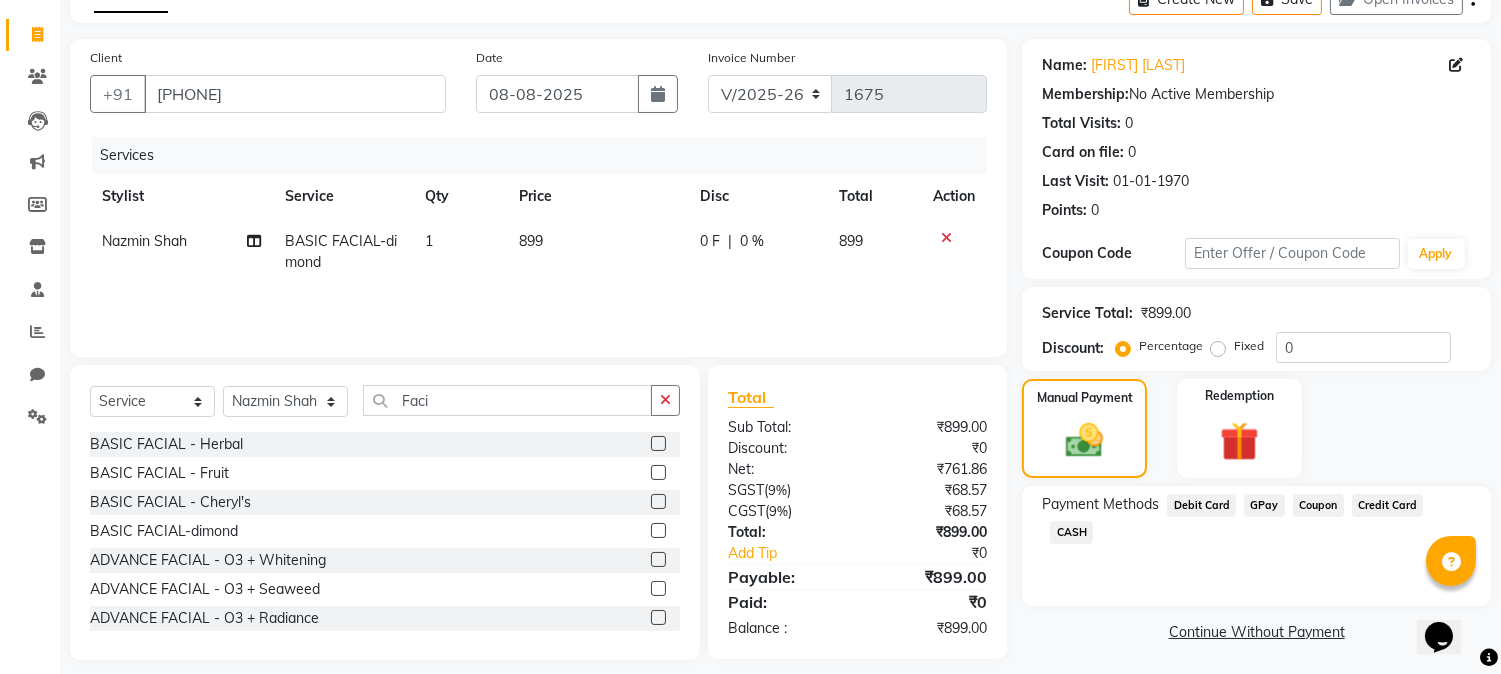 click on "CASH" 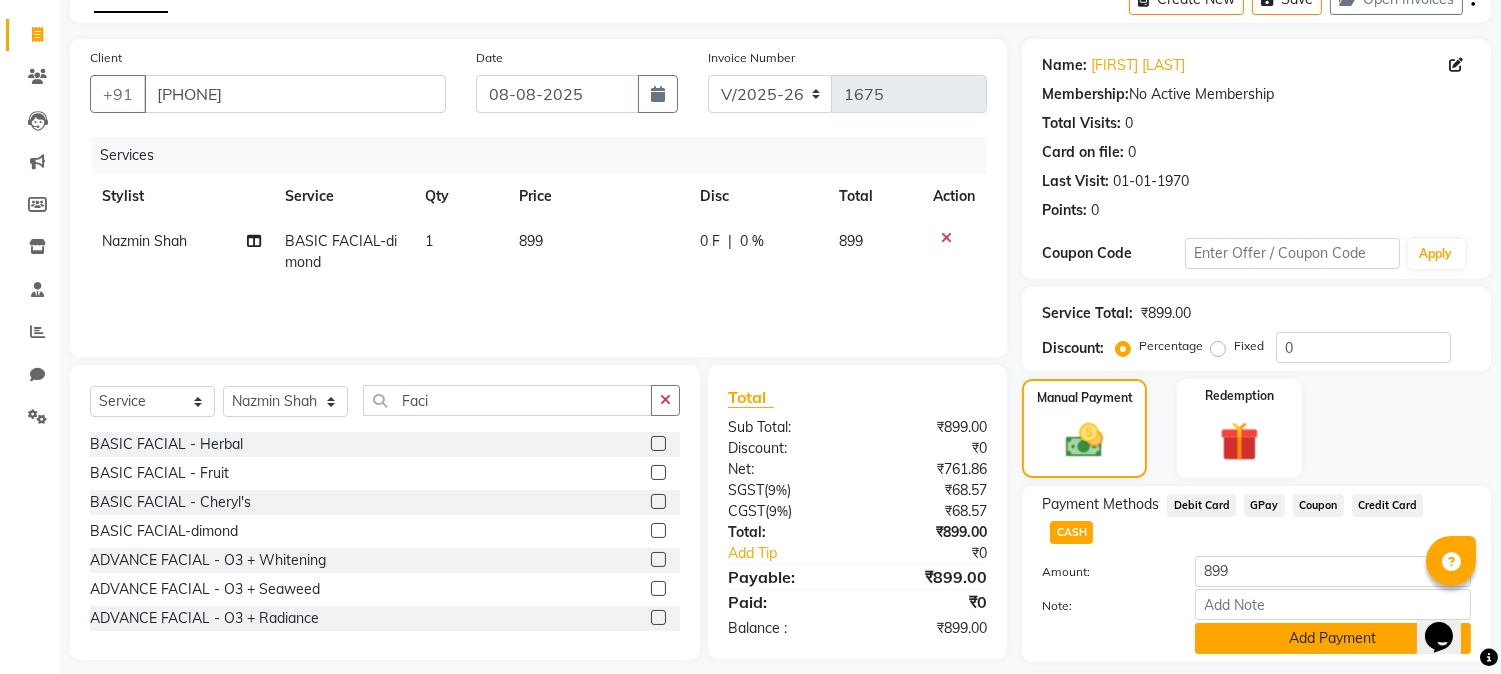 click on "Add Payment" 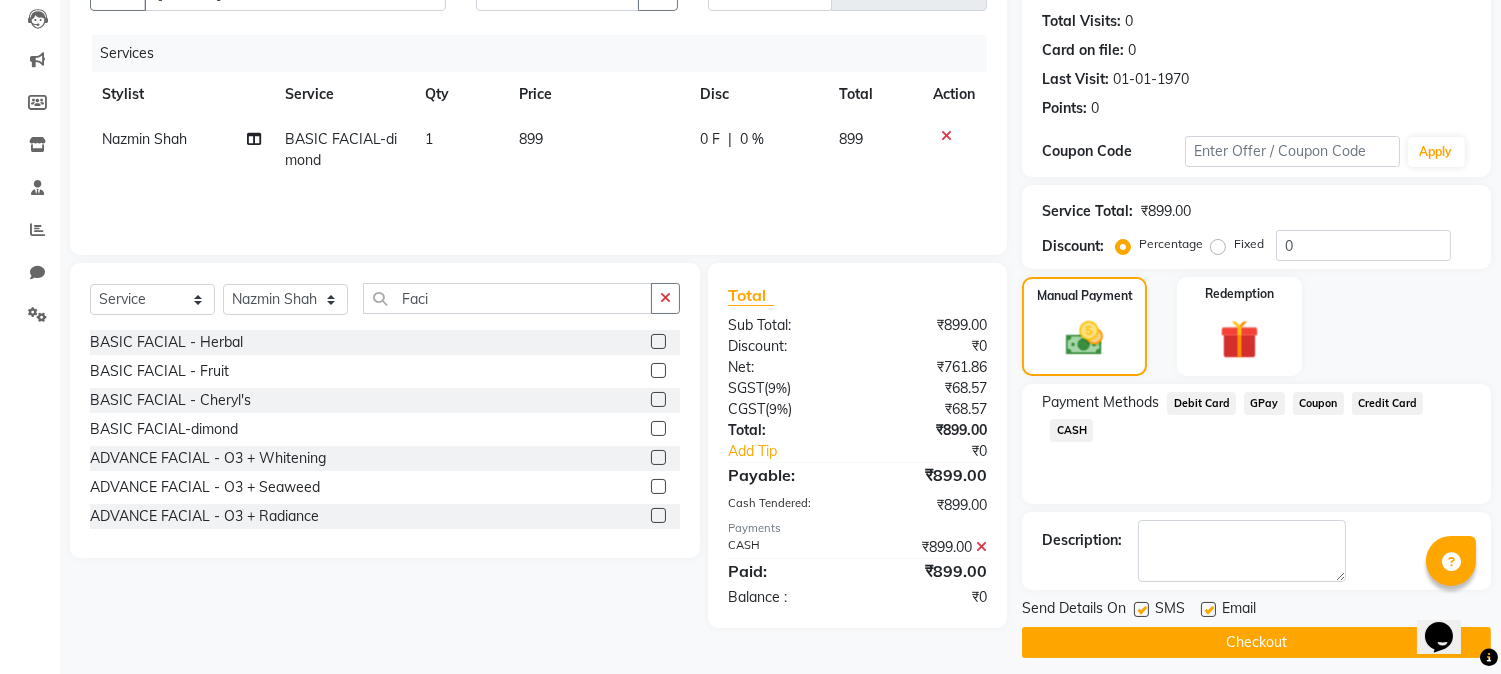 scroll, scrollTop: 225, scrollLeft: 0, axis: vertical 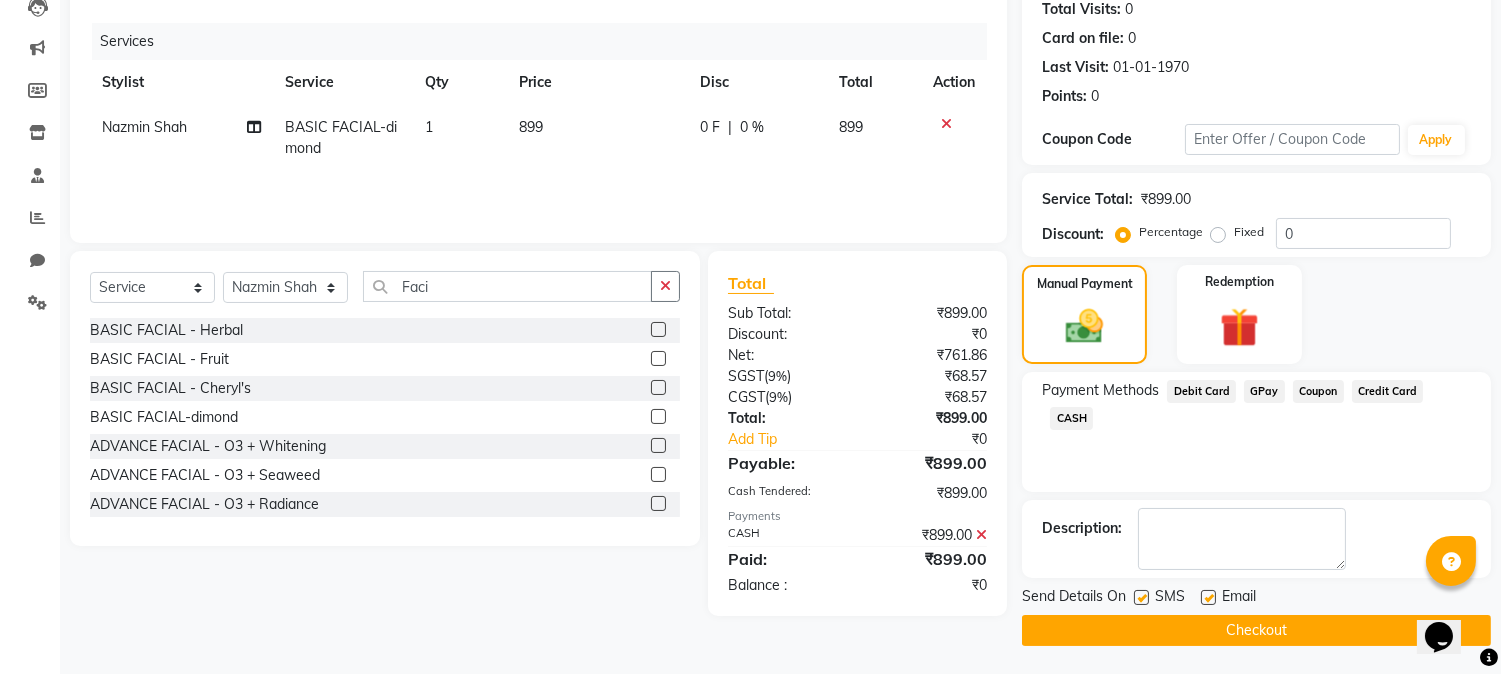 click on "Checkout" 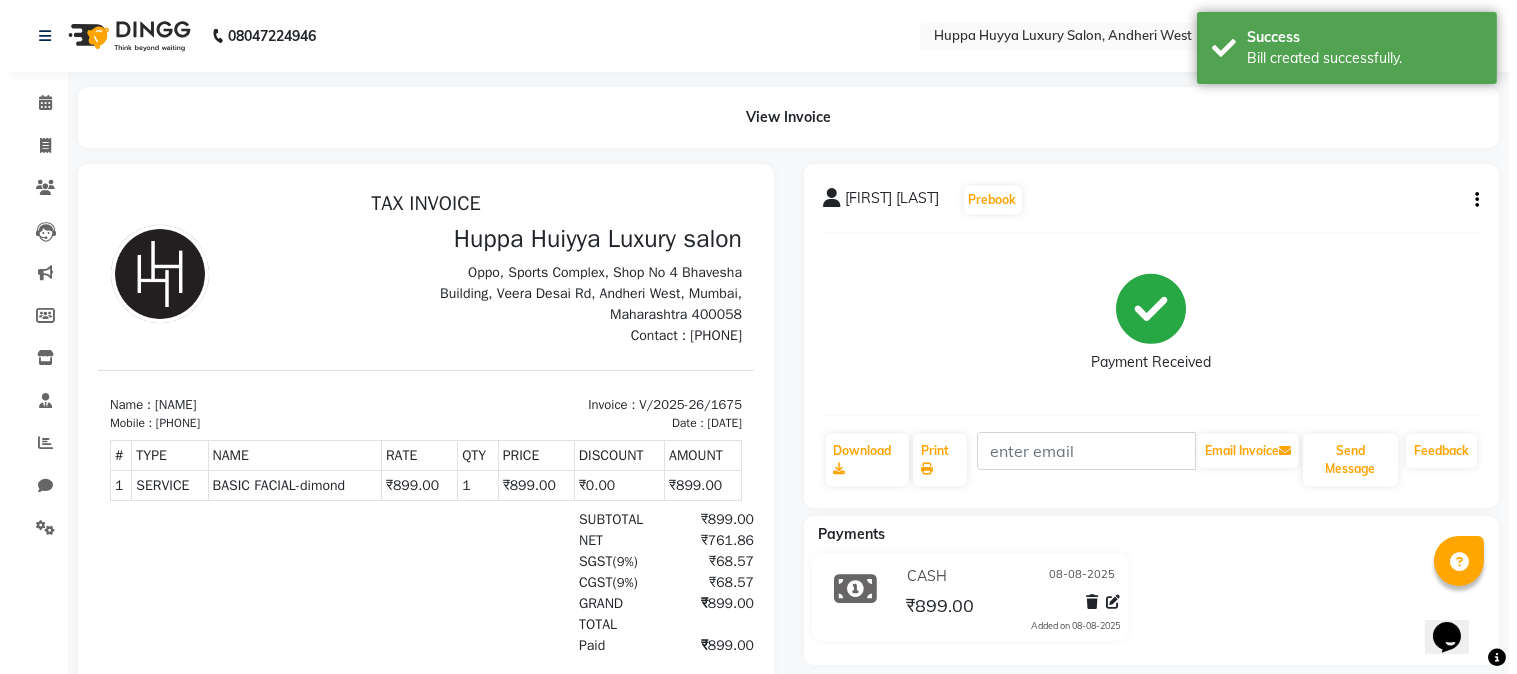 scroll, scrollTop: 0, scrollLeft: 0, axis: both 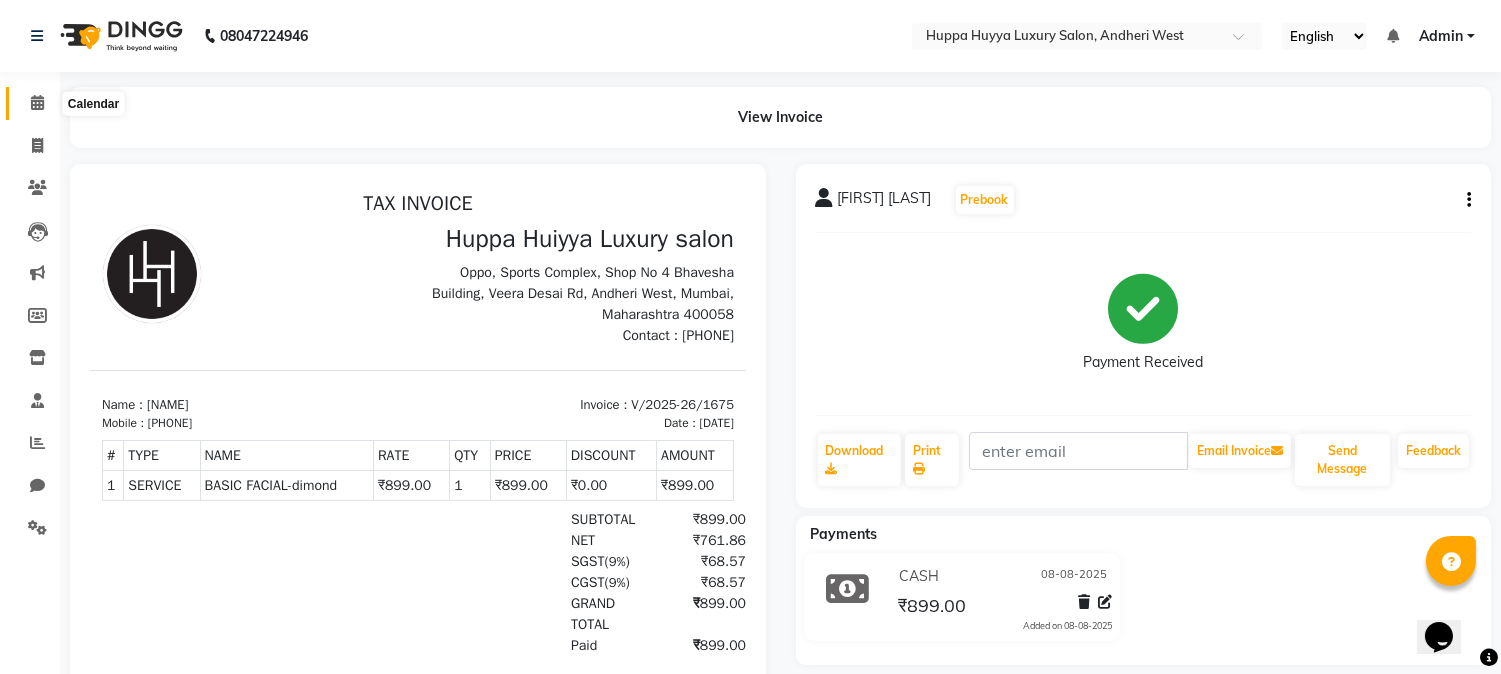 click 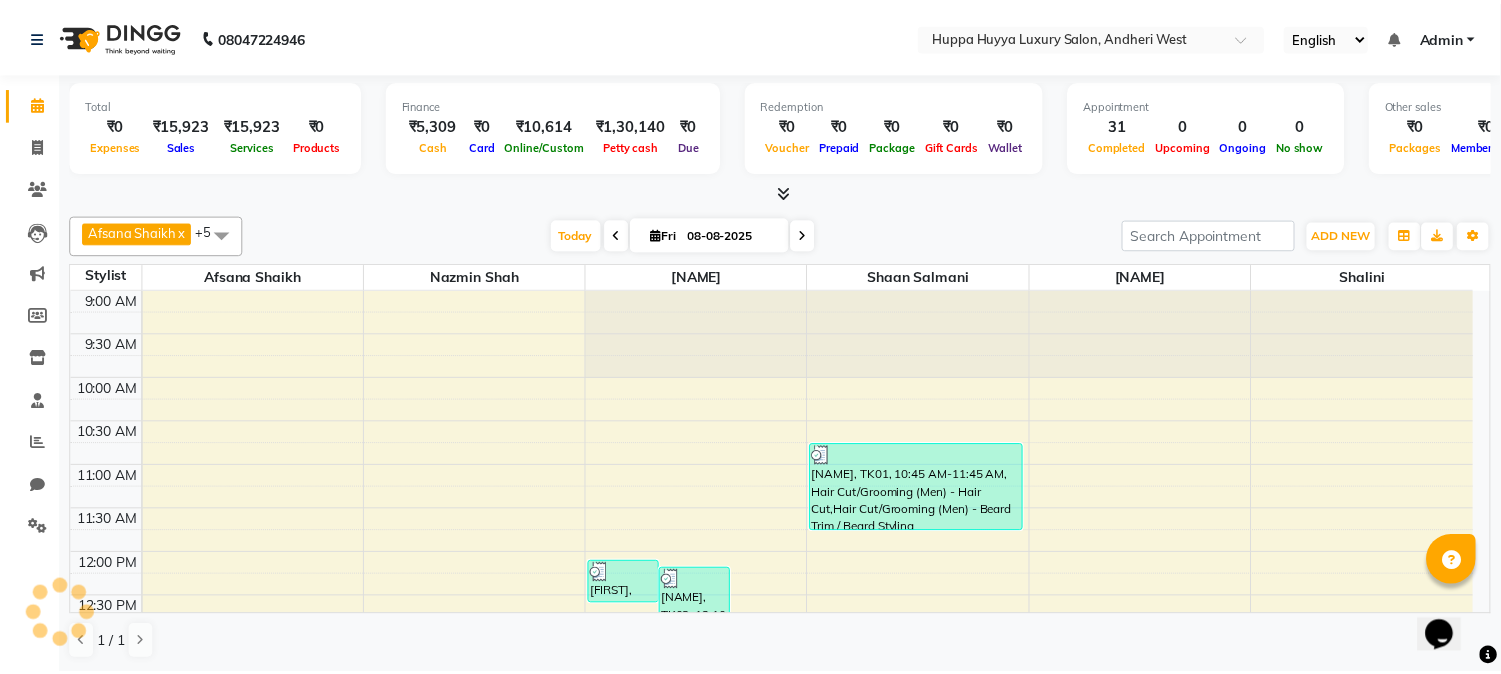 scroll, scrollTop: 0, scrollLeft: 0, axis: both 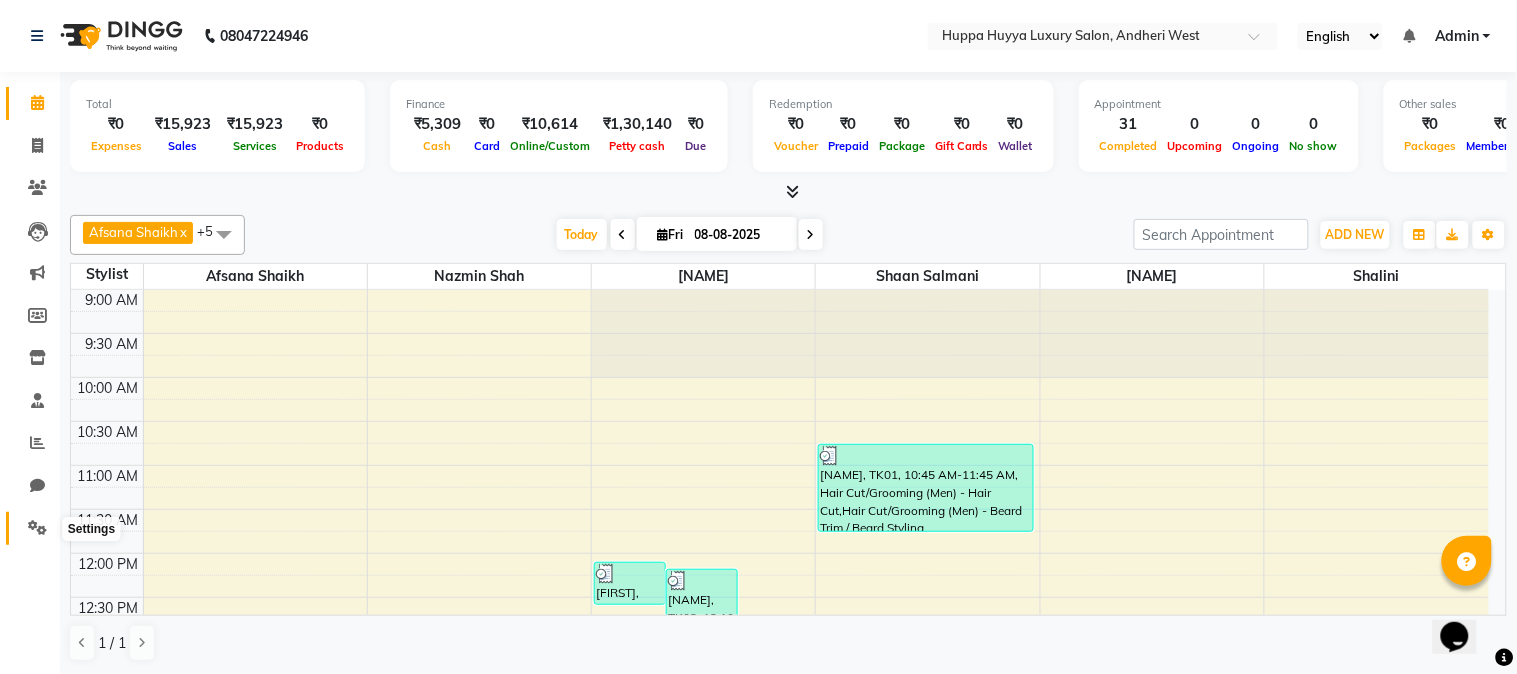 click 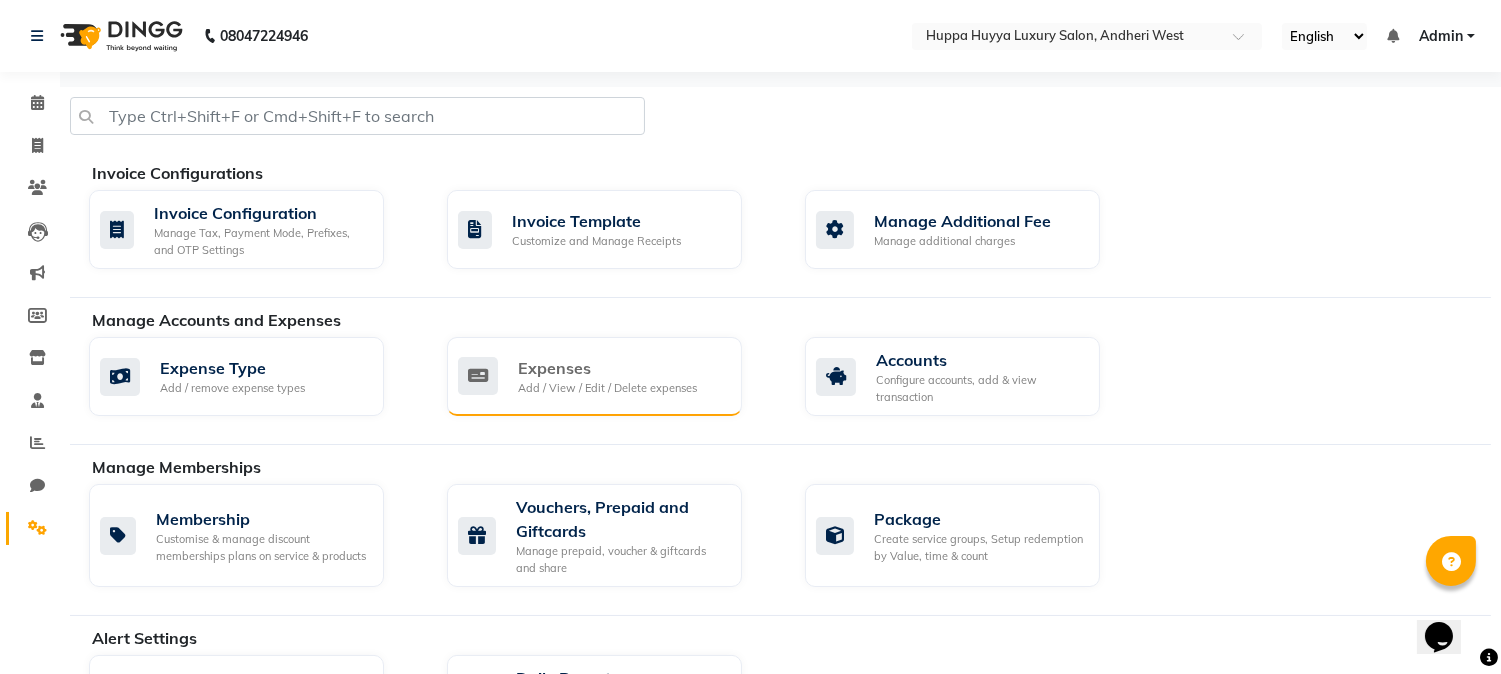 click on "Expenses" 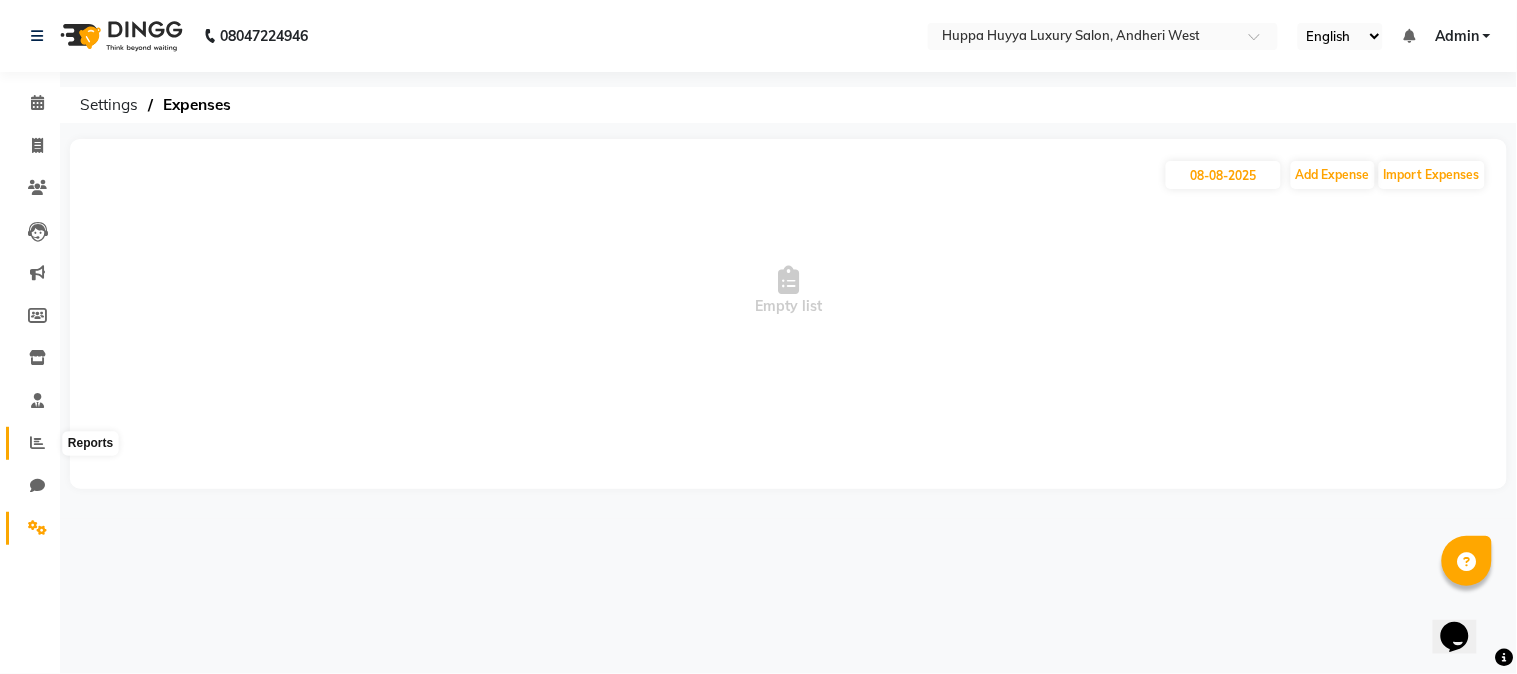 click 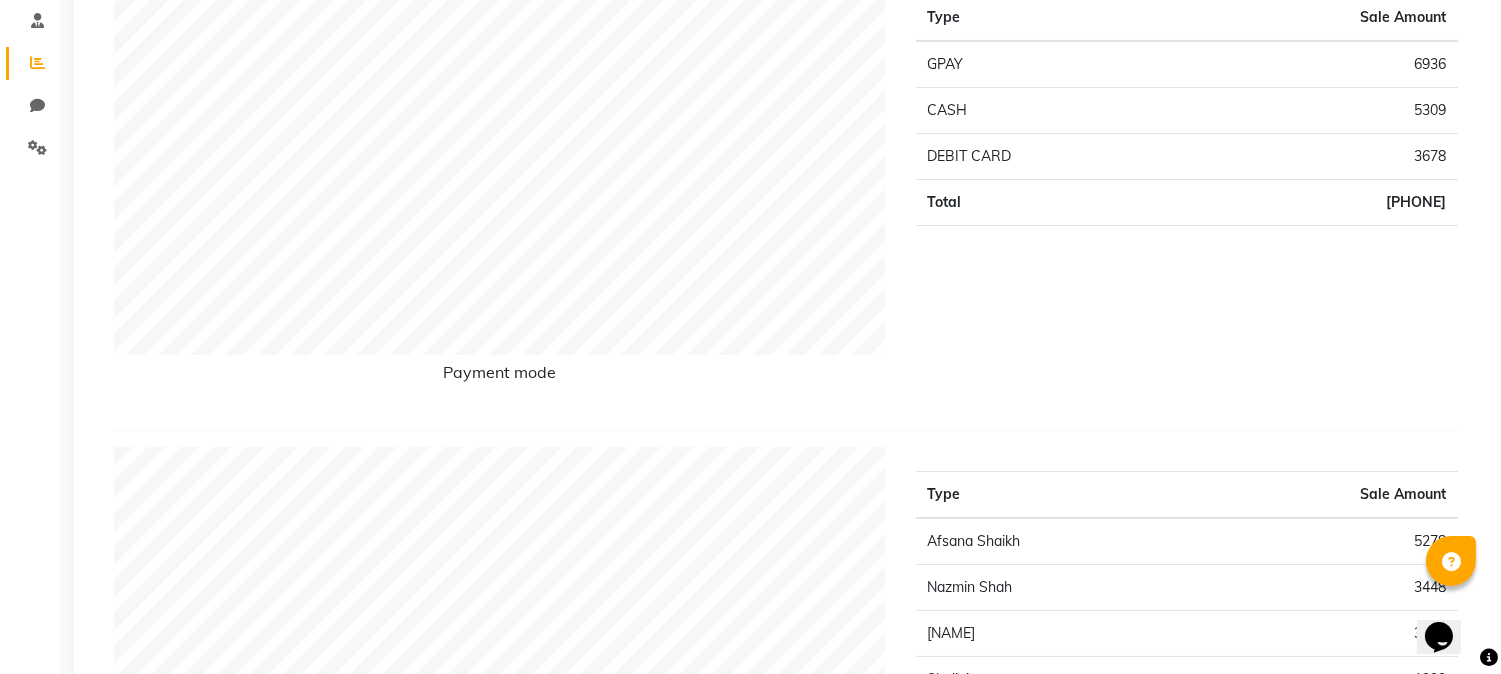 scroll, scrollTop: 222, scrollLeft: 0, axis: vertical 